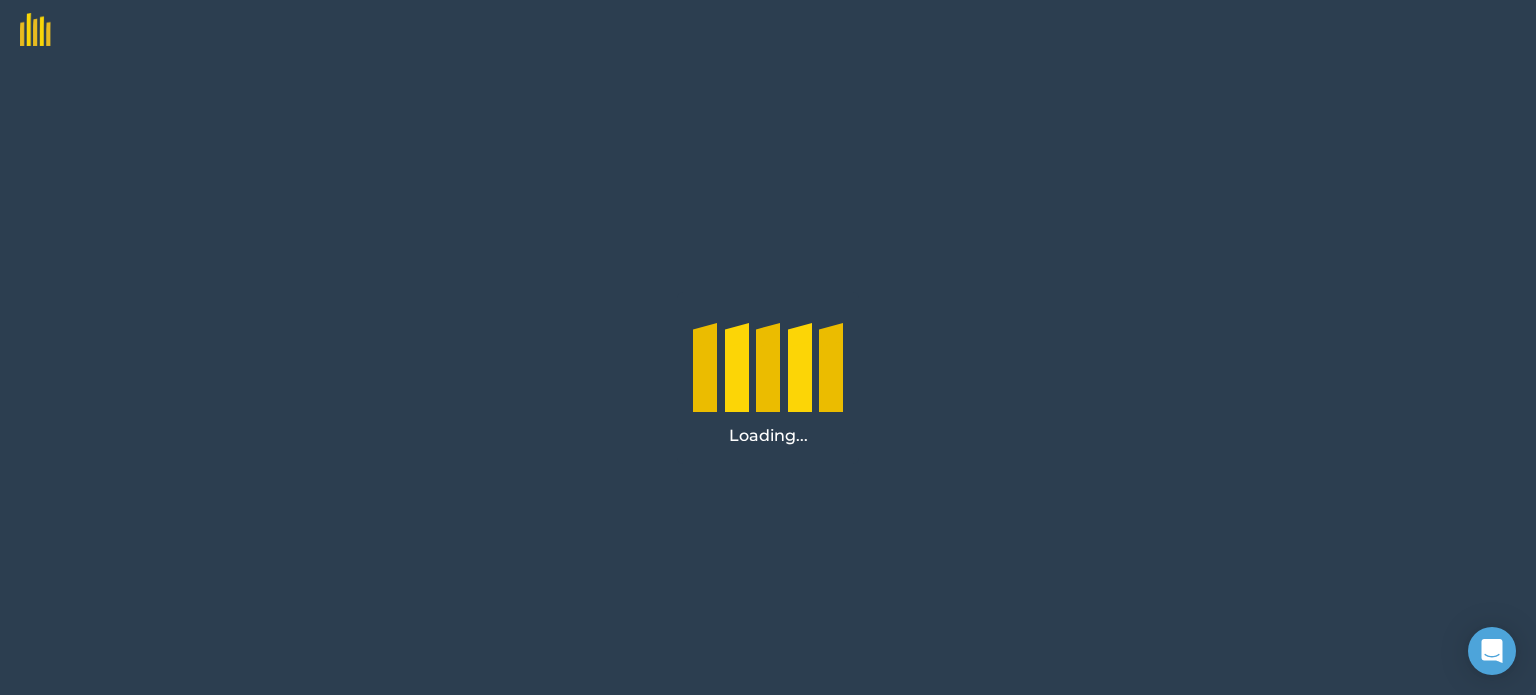 scroll, scrollTop: 0, scrollLeft: 0, axis: both 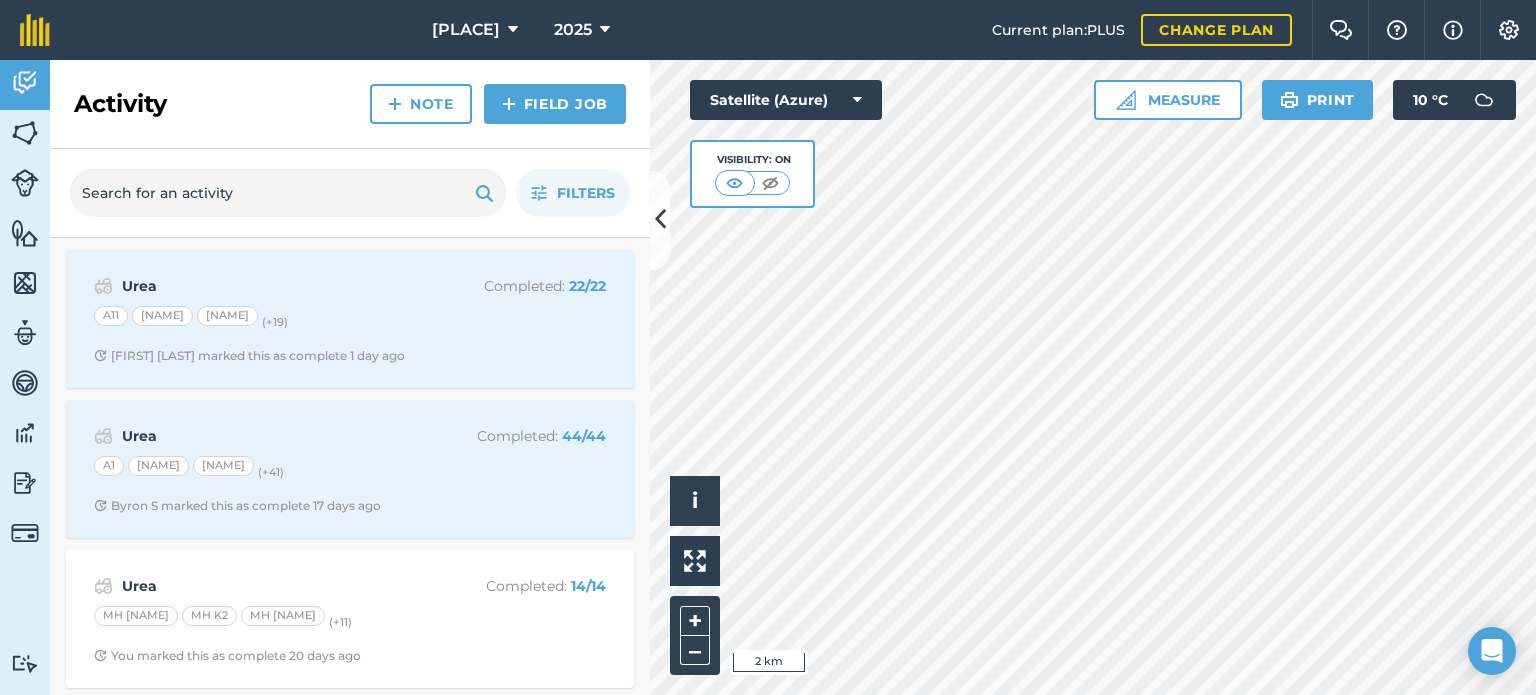 click on "Satellite (Azure) Visibility: On" at bounding box center (786, 144) 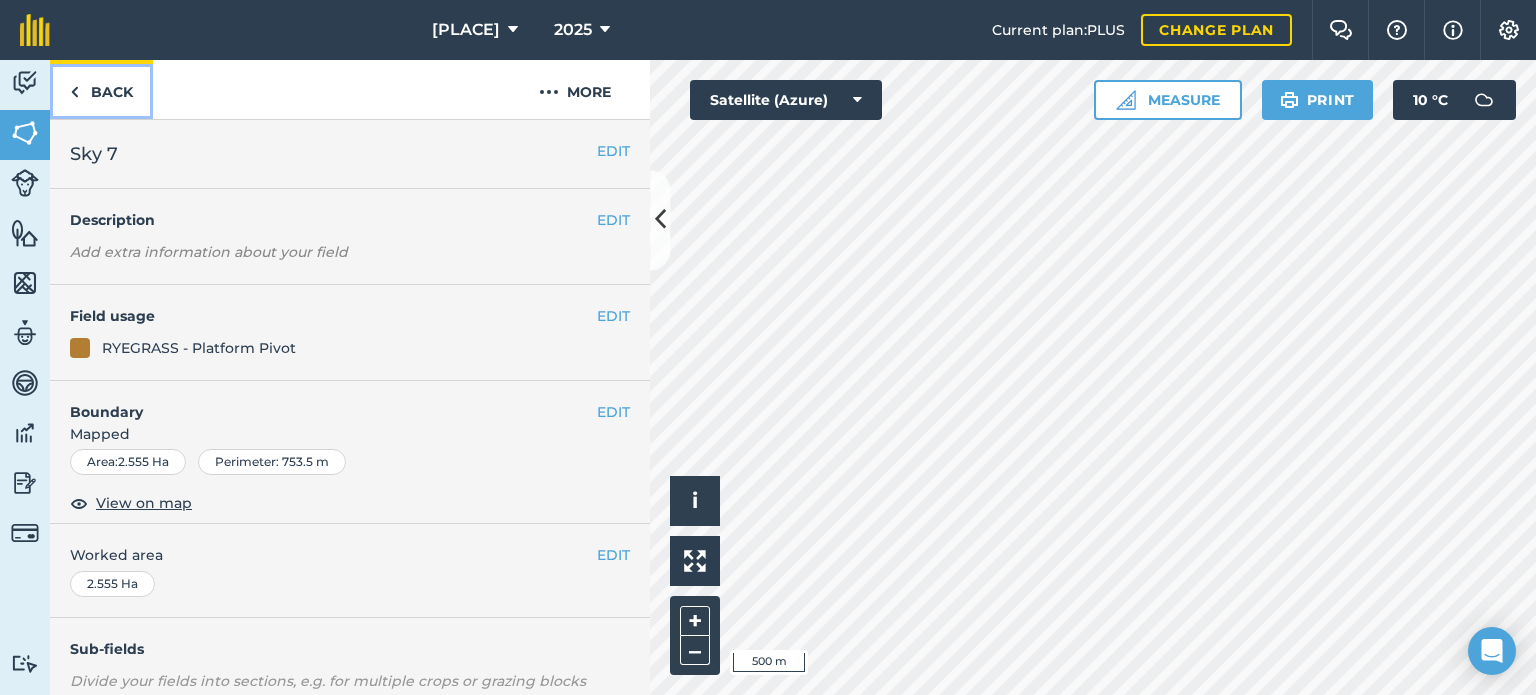 click on "Back" at bounding box center (101, 89) 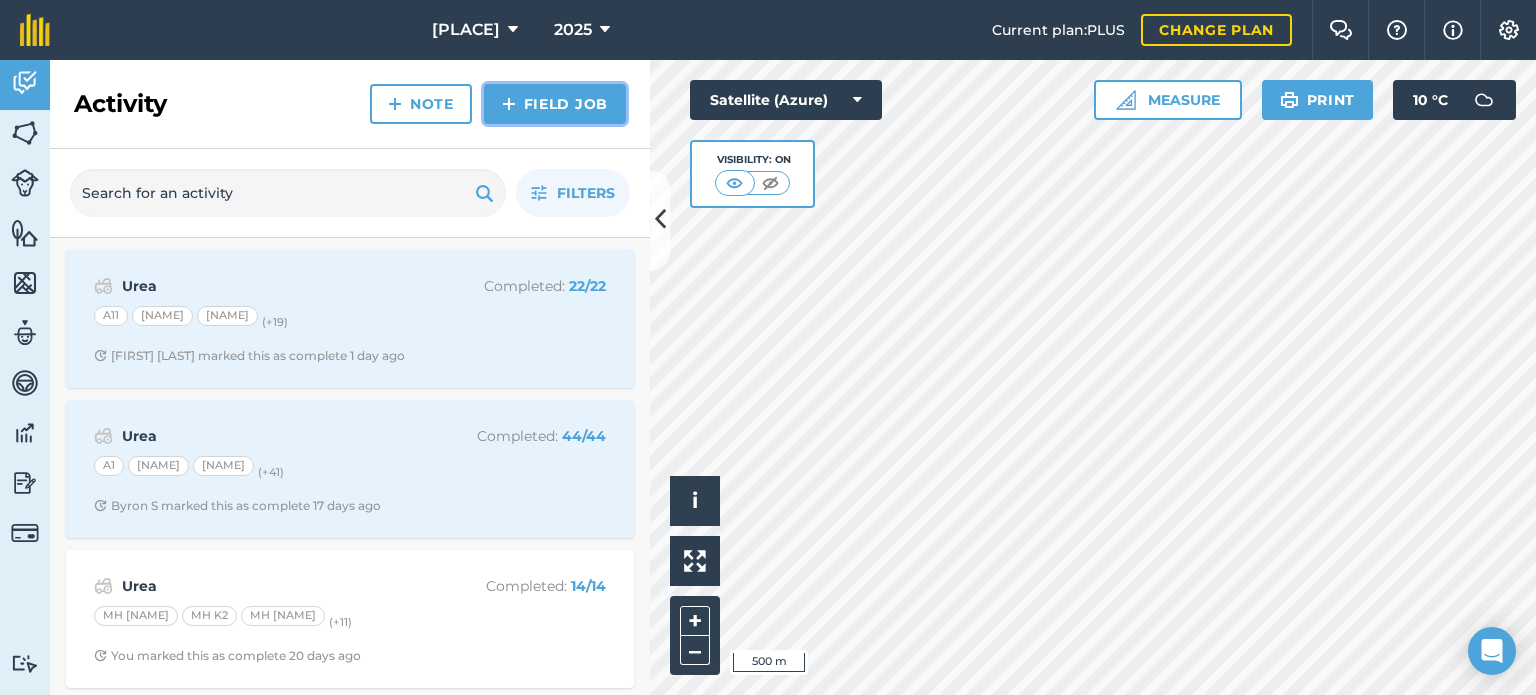 click at bounding box center [509, 104] 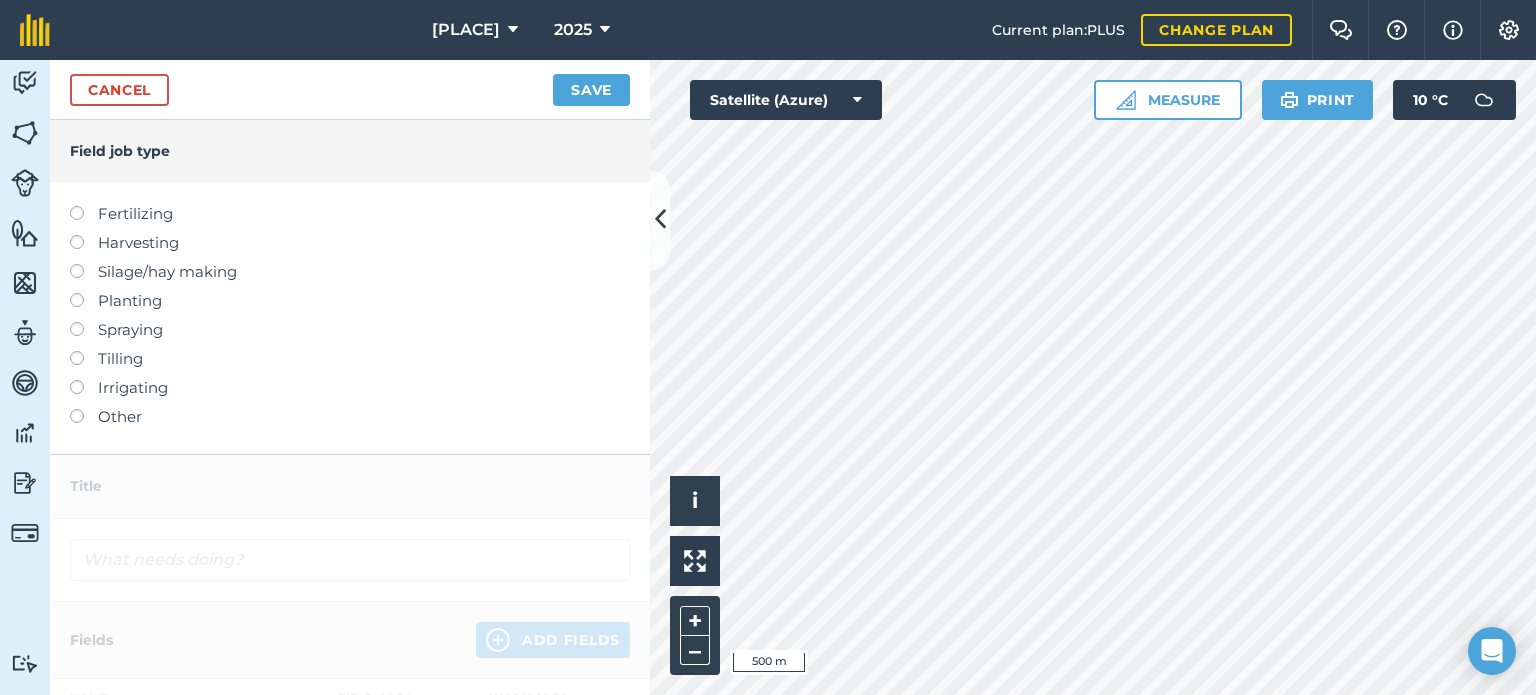 click at bounding box center [84, 206] 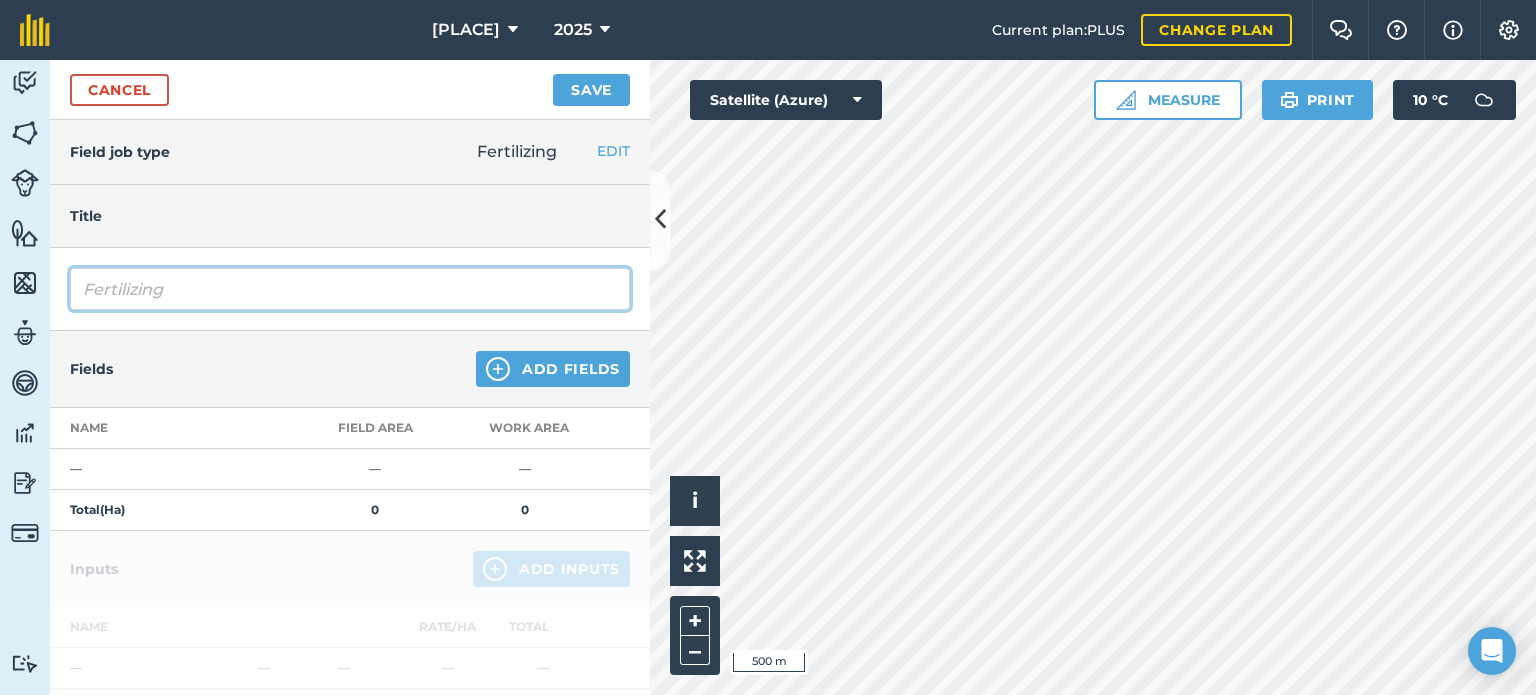 drag, startPoint x: 202, startPoint y: 303, endPoint x: 68, endPoint y: 298, distance: 134.09325 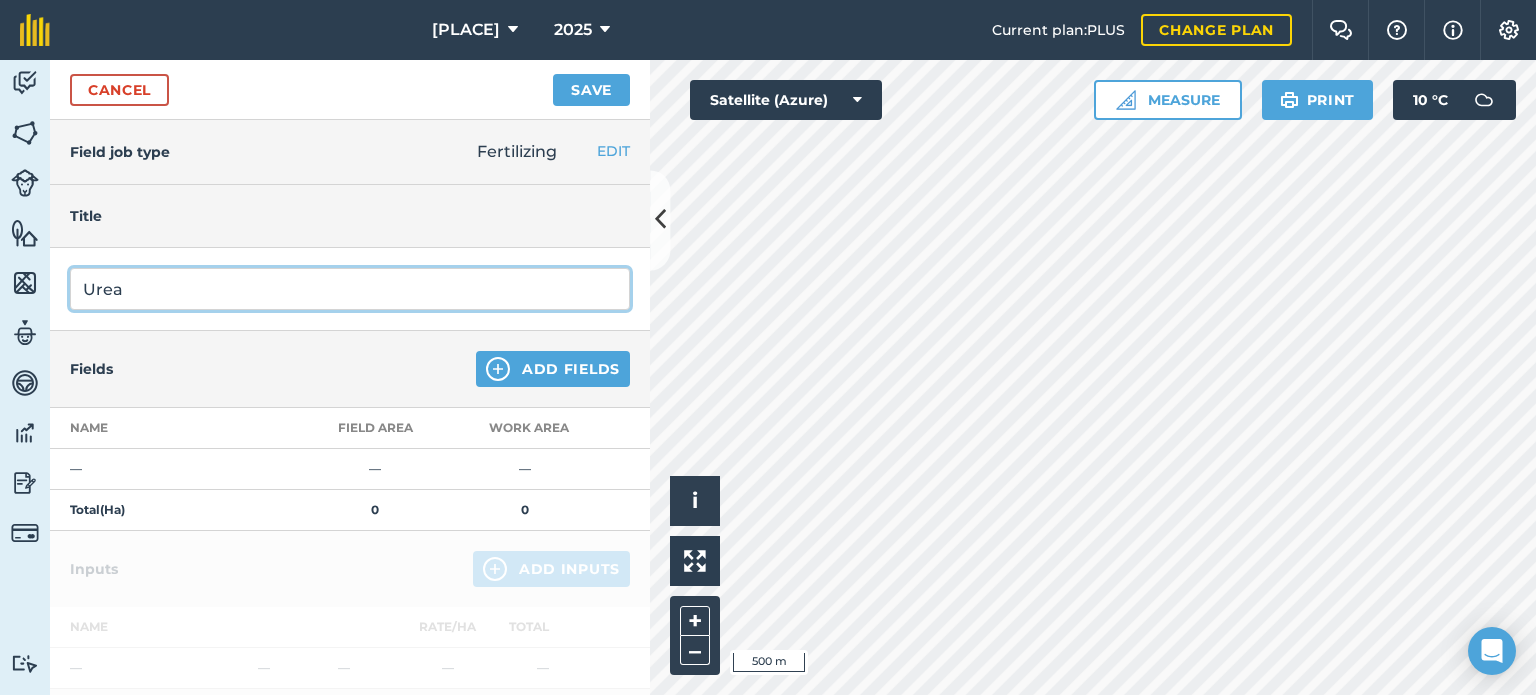 type on "Urea" 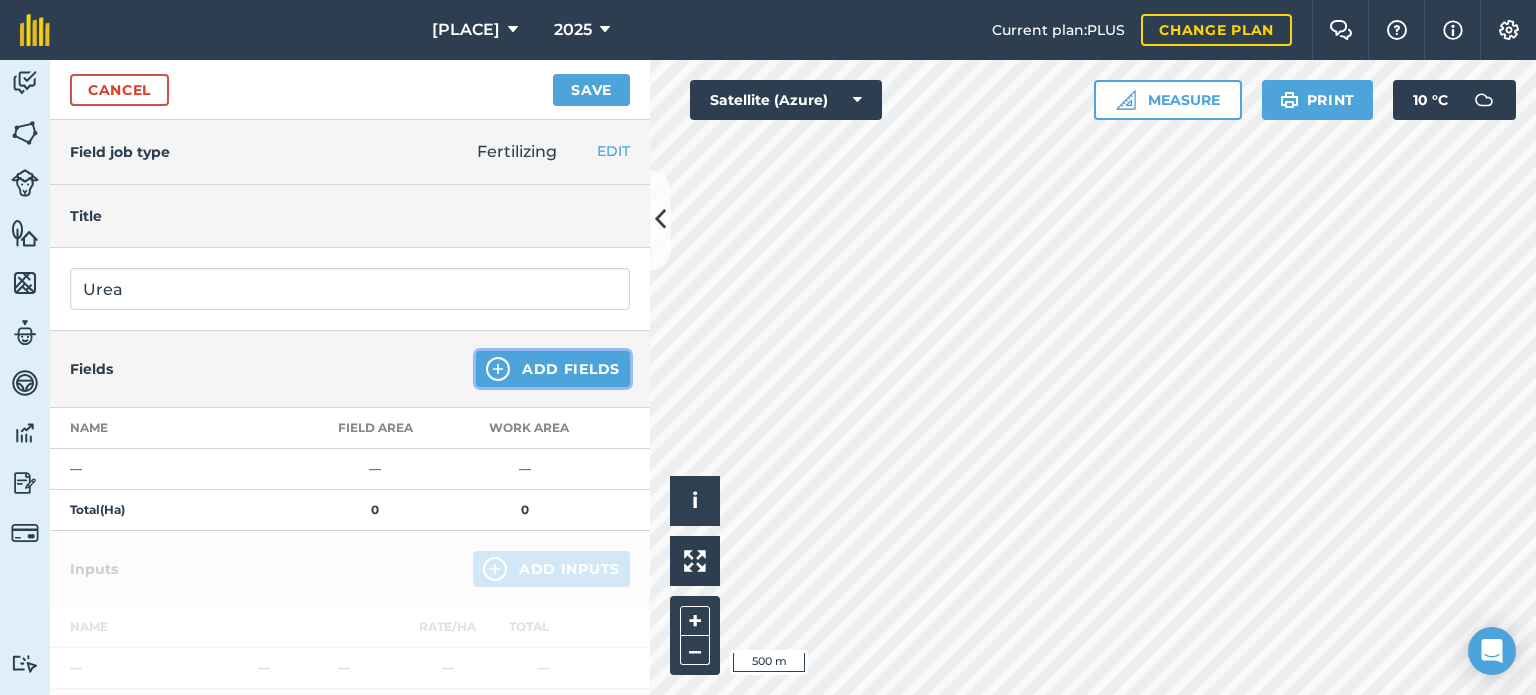 click on "Add Fields" at bounding box center [553, 369] 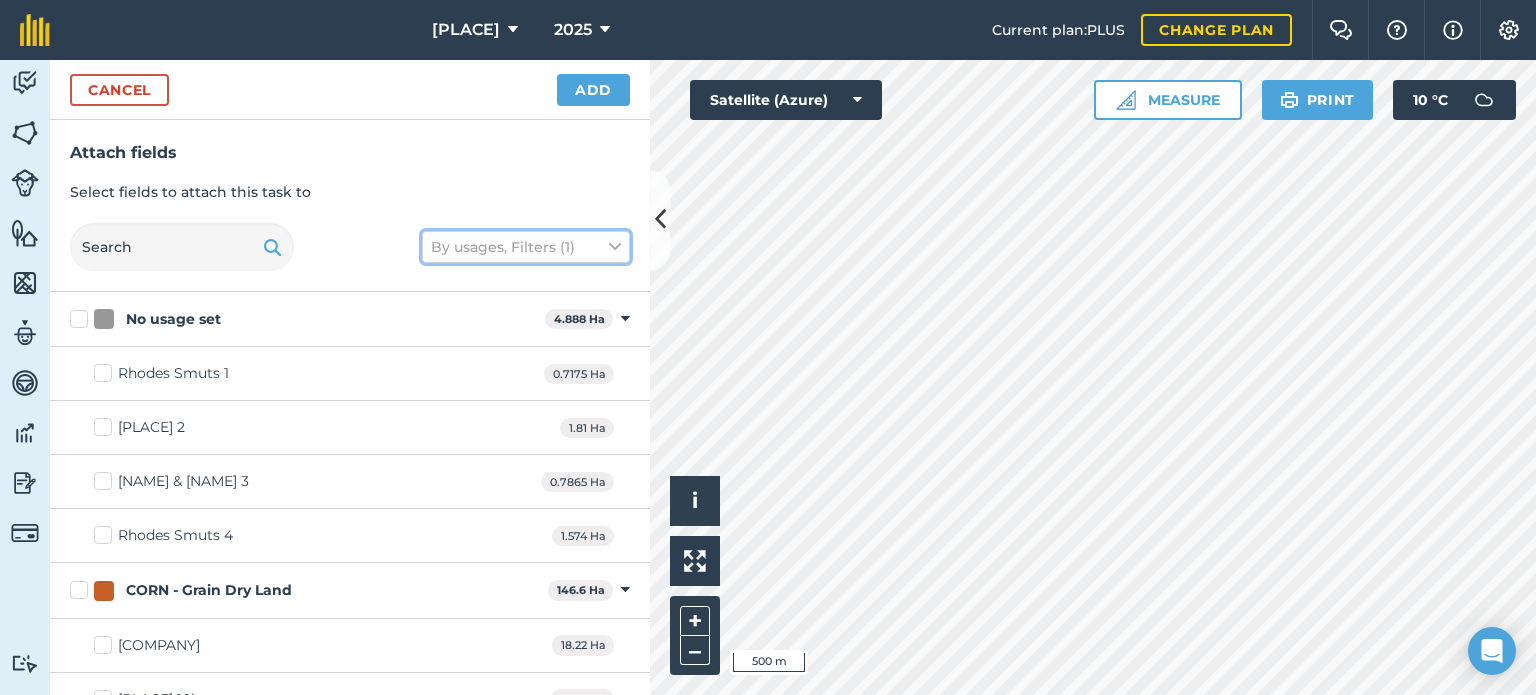 click at bounding box center (615, 247) 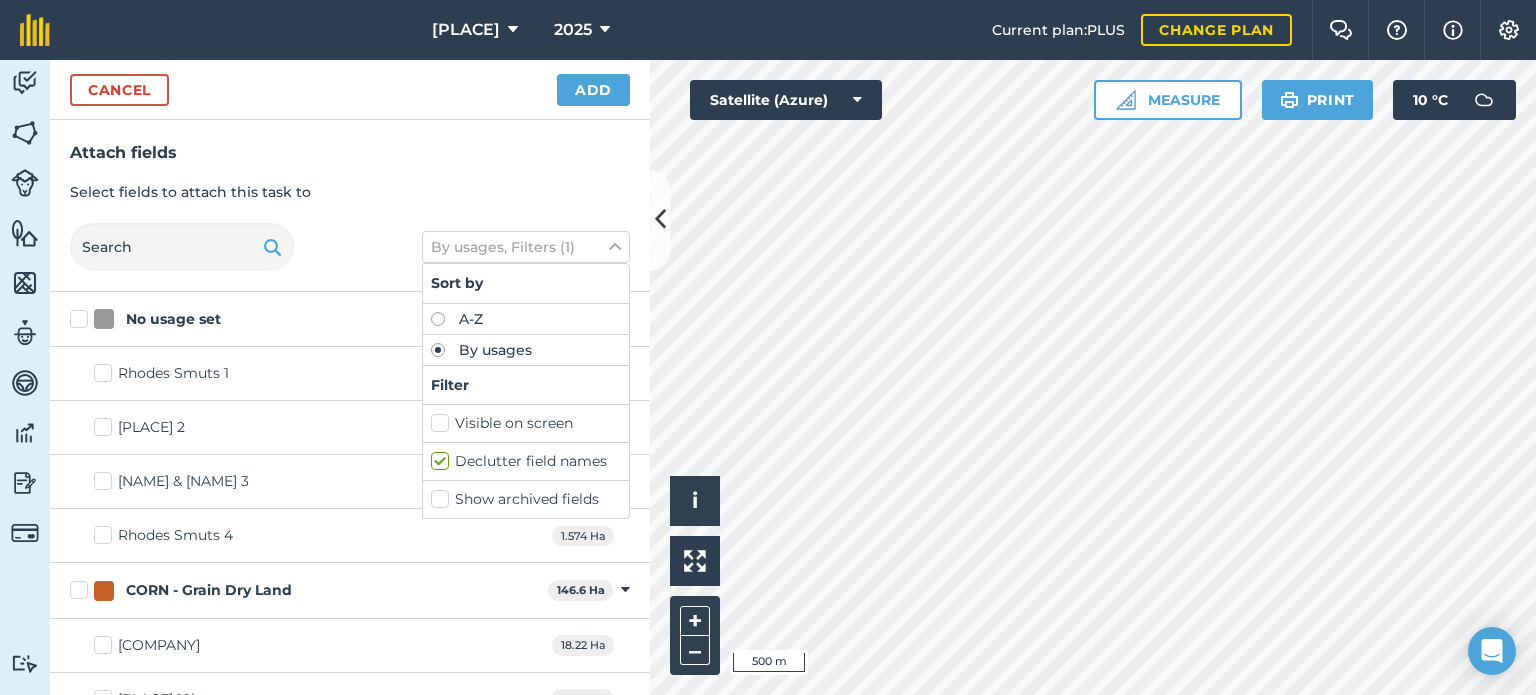 click on "Visible on screen" at bounding box center (526, 423) 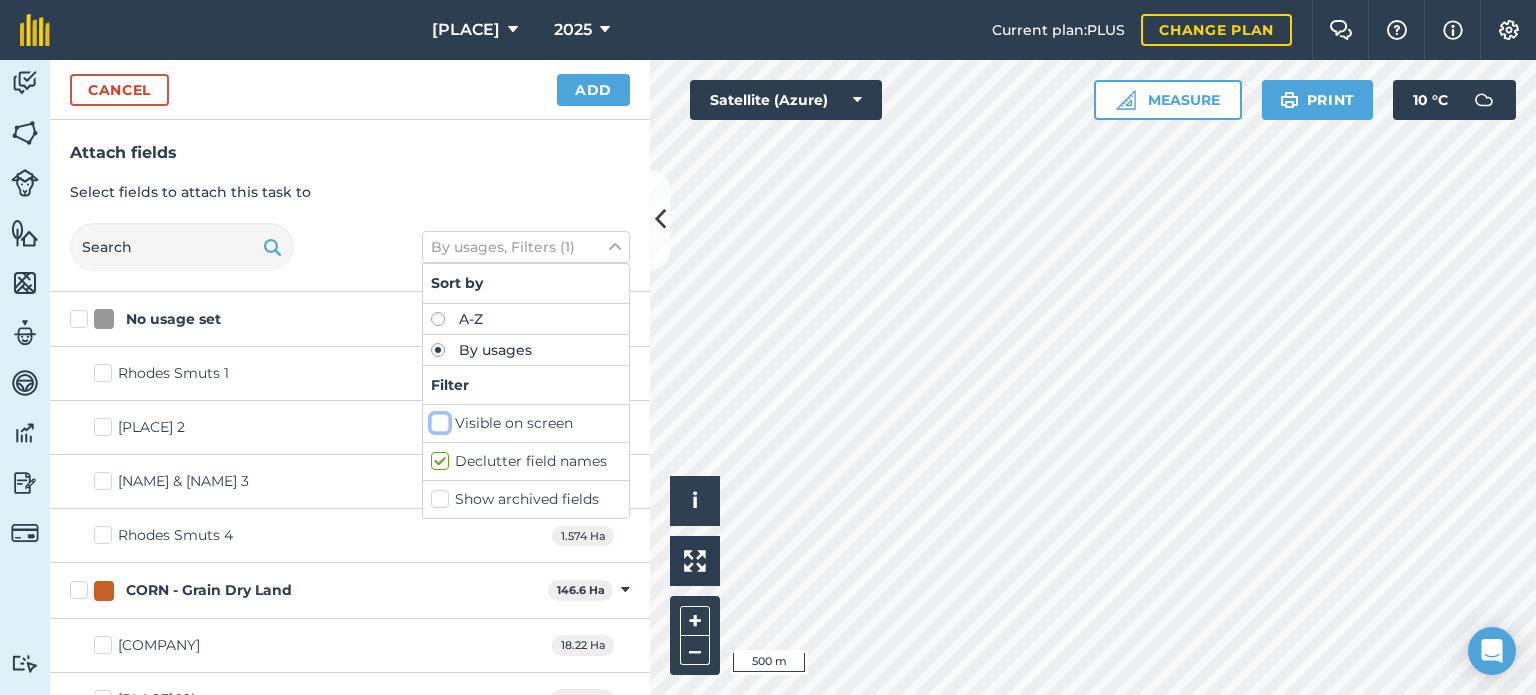 click on "Visible on screen" at bounding box center (437, 419) 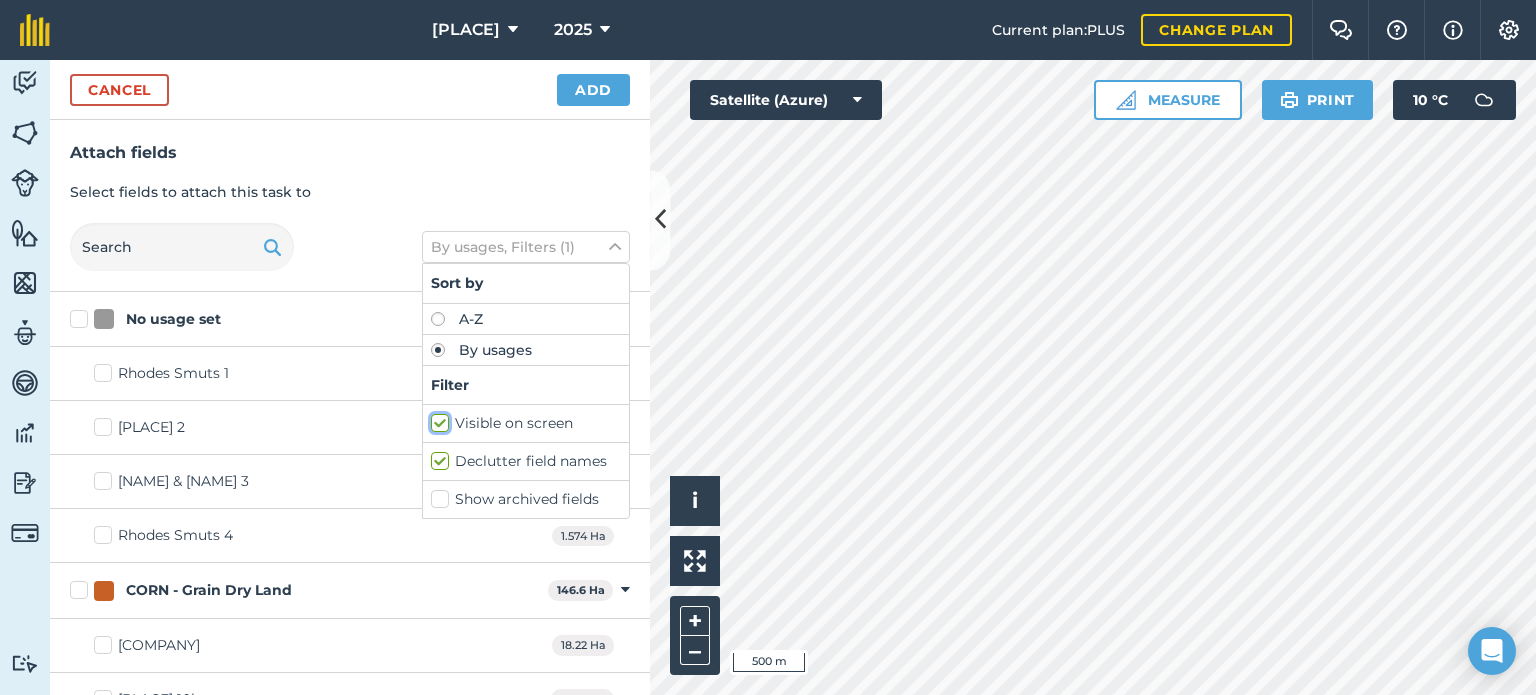 checkbox on "true" 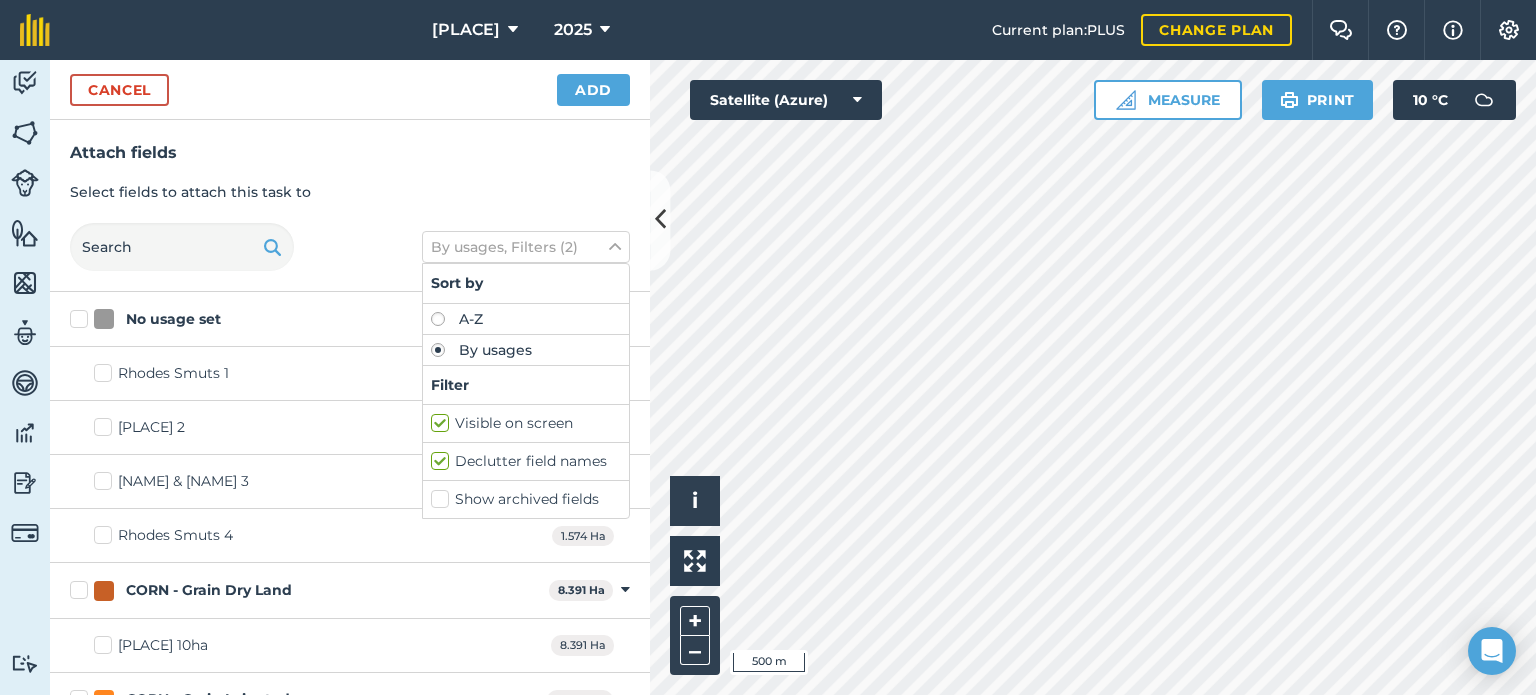 click on "Attach fields Select fields to attach this task to By usages, Filters (2) Sort by A-Z By usages Filter Visible on screen Declutter field names Show archived fields" at bounding box center (350, 206) 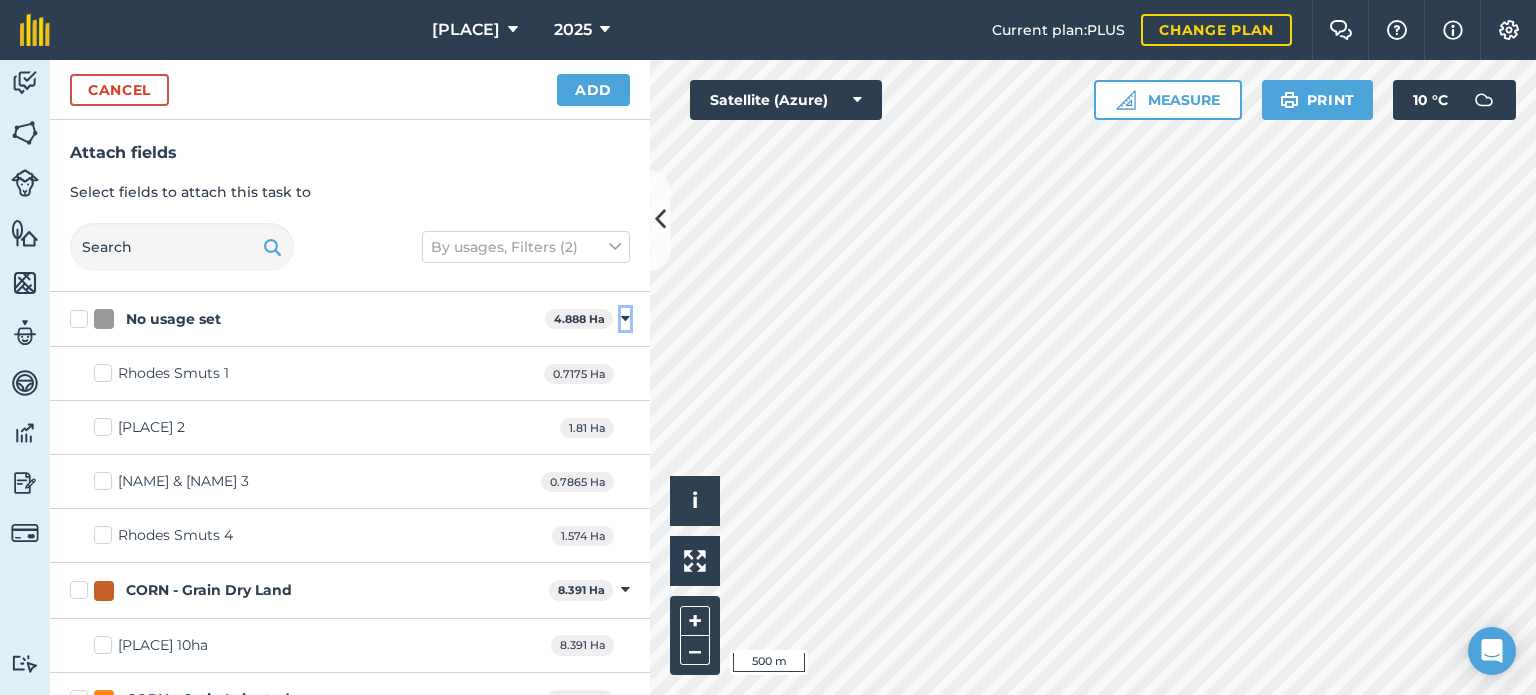 click at bounding box center (625, 319) 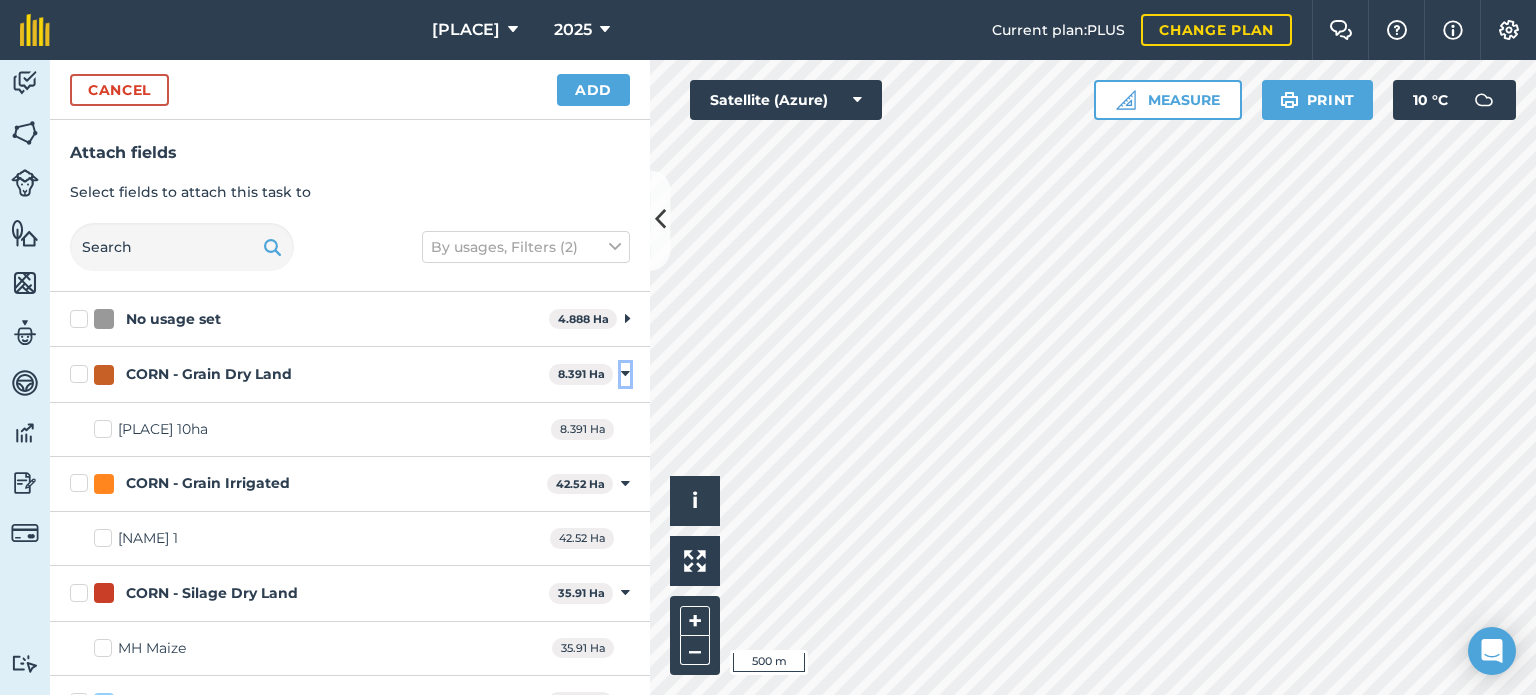 click at bounding box center [625, 374] 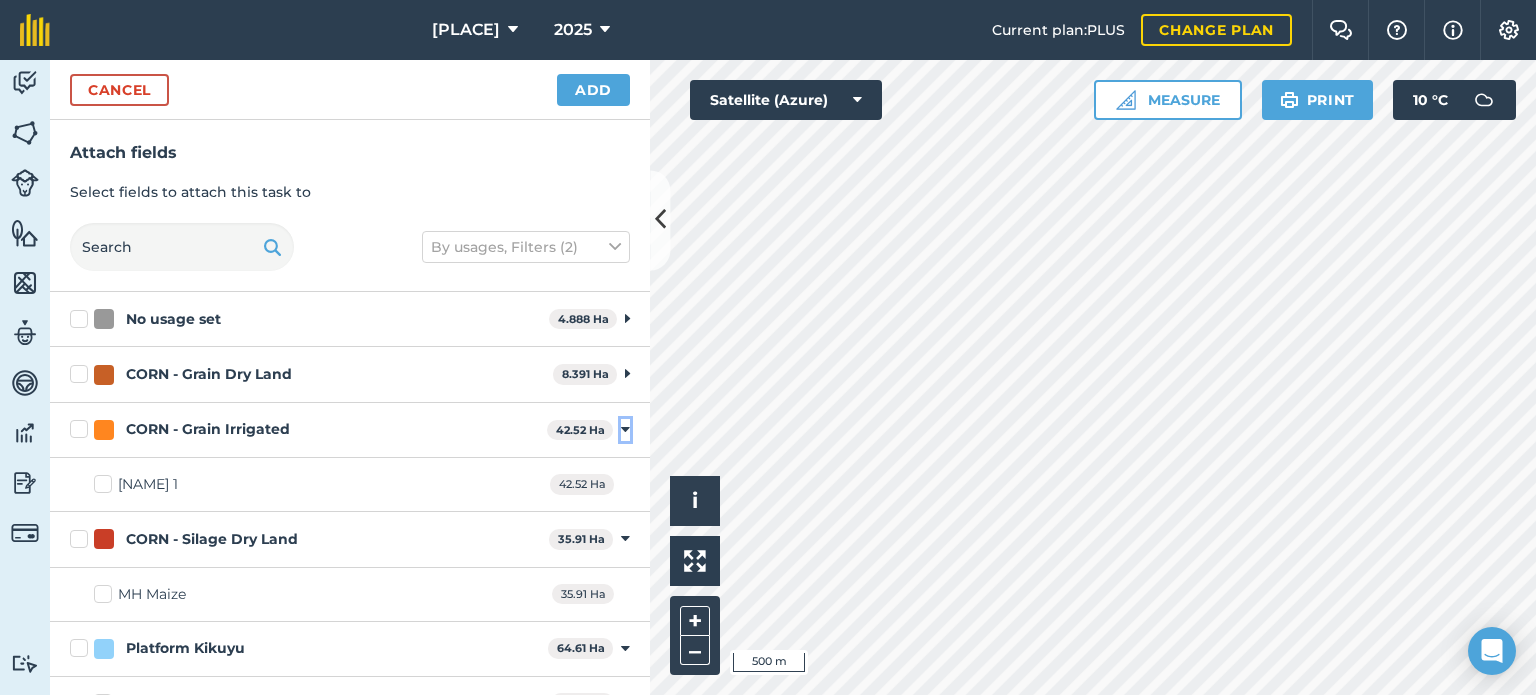 click at bounding box center (625, 430) 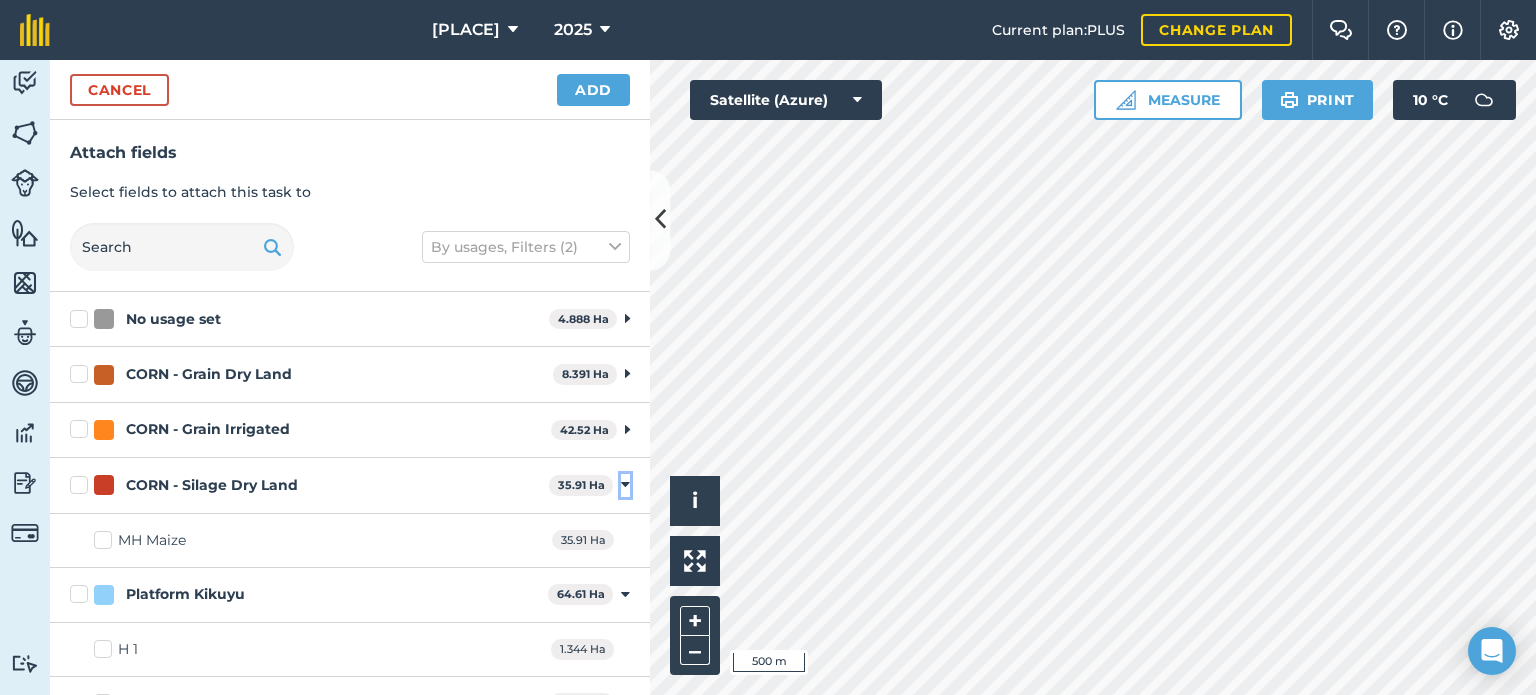 click at bounding box center (625, 485) 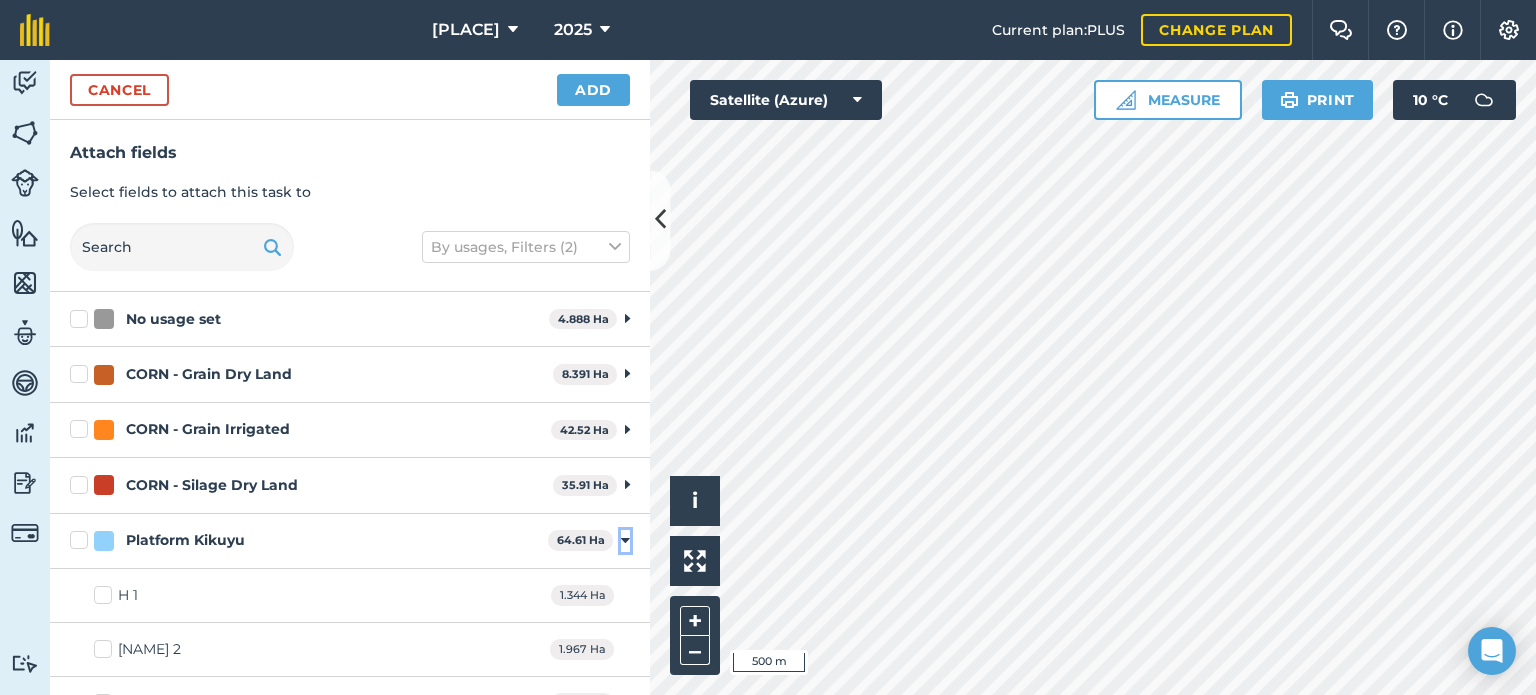 click at bounding box center [625, 541] 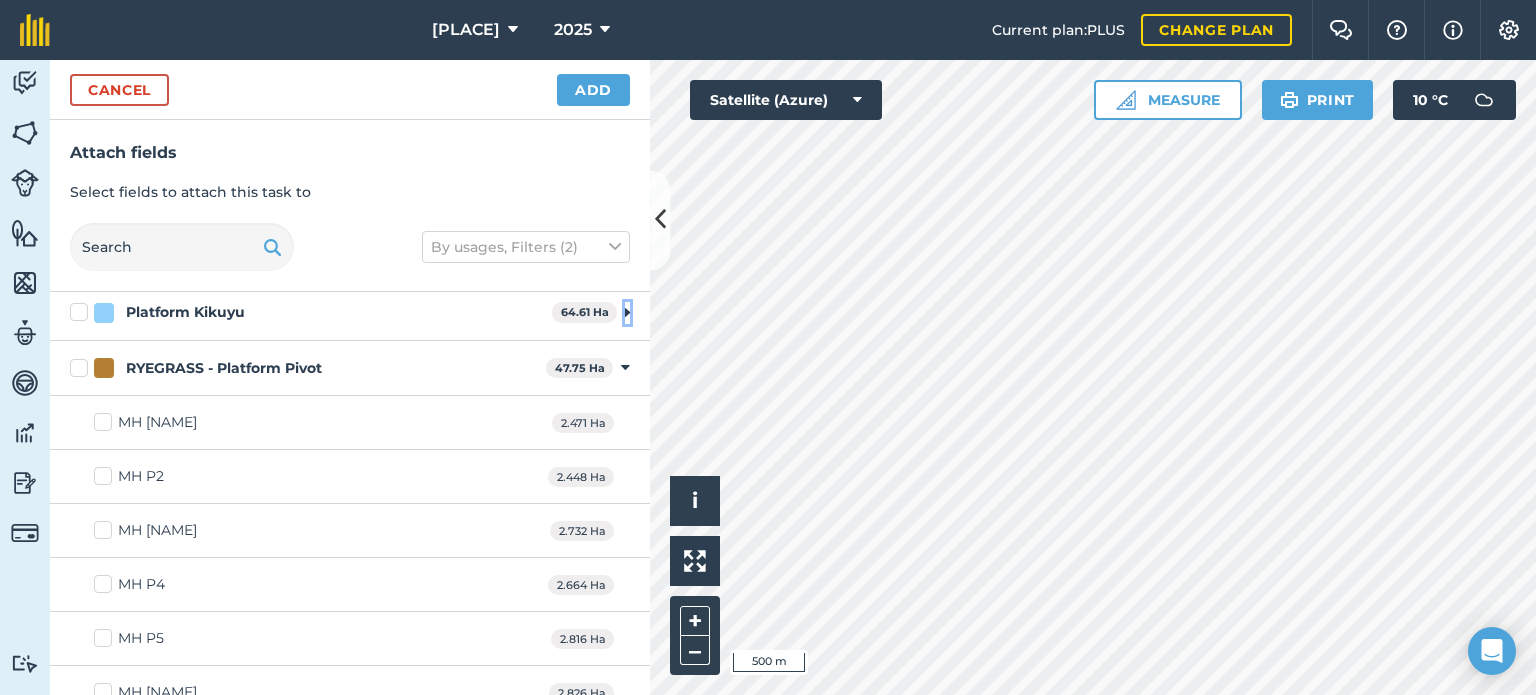 scroll, scrollTop: 232, scrollLeft: 0, axis: vertical 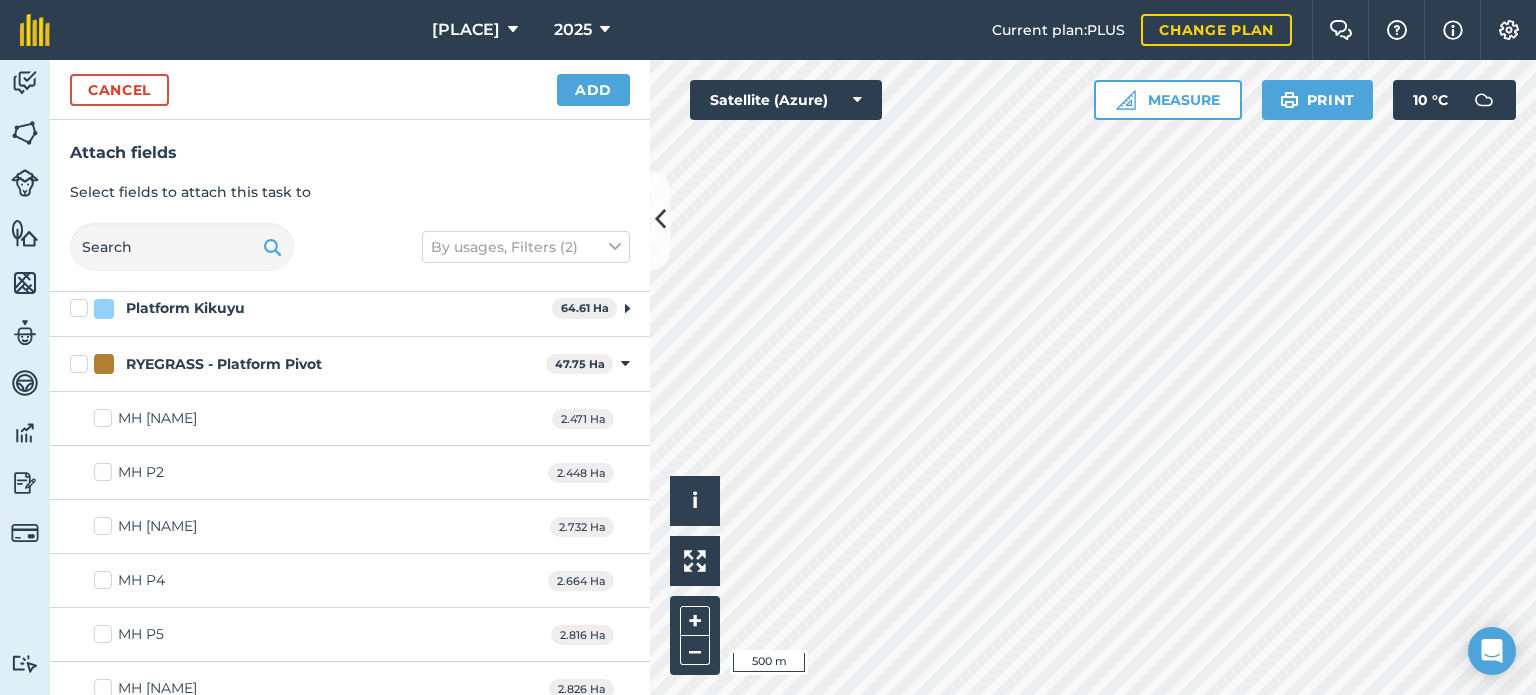 click on "MH [NAME]" at bounding box center [145, 418] 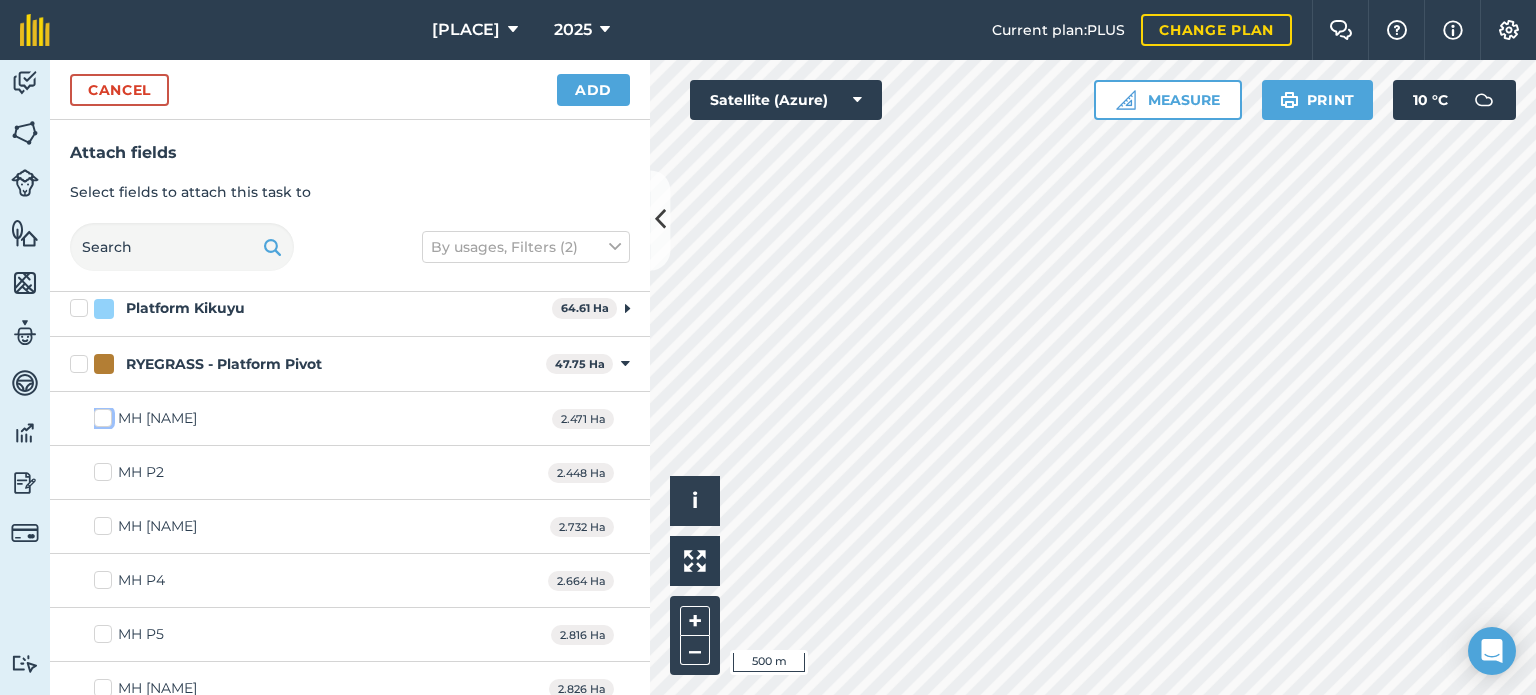 click on "MH [NAME]" at bounding box center [100, 414] 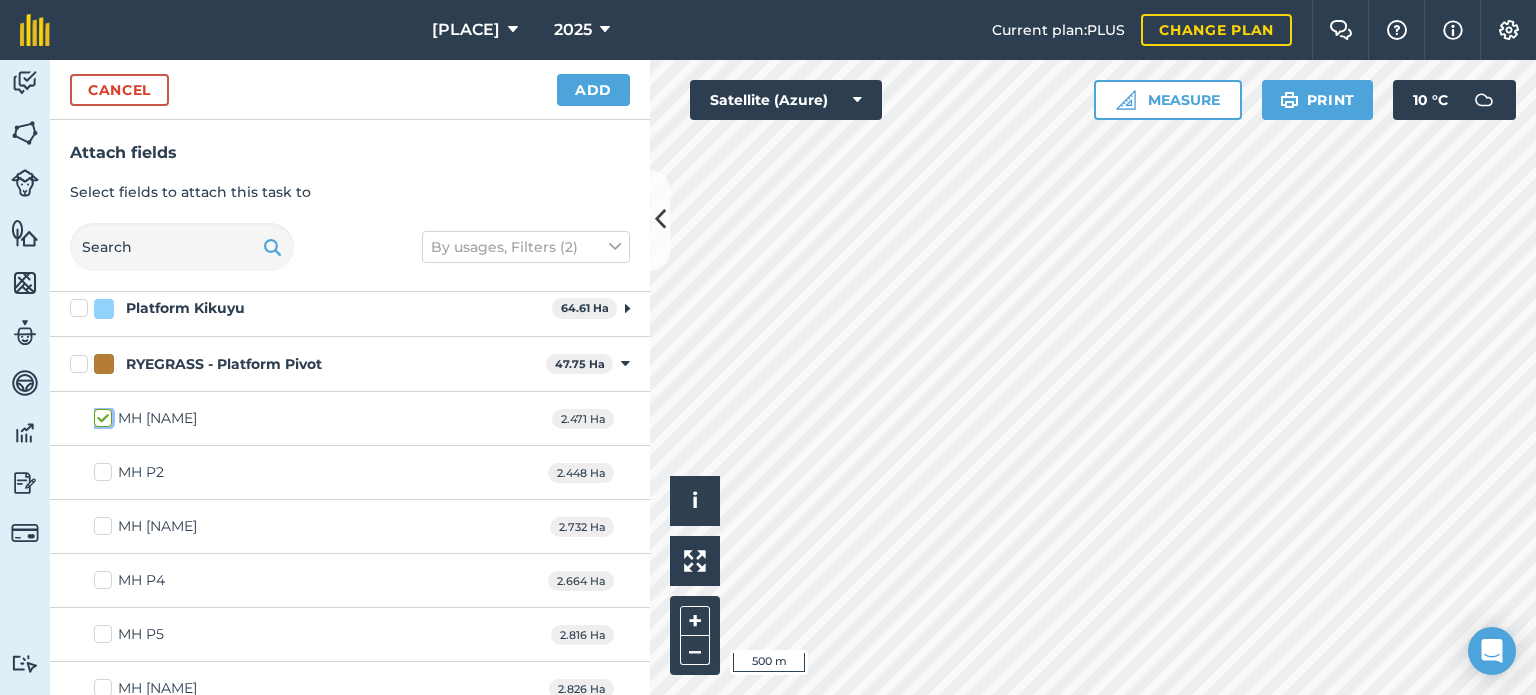 checkbox on "true" 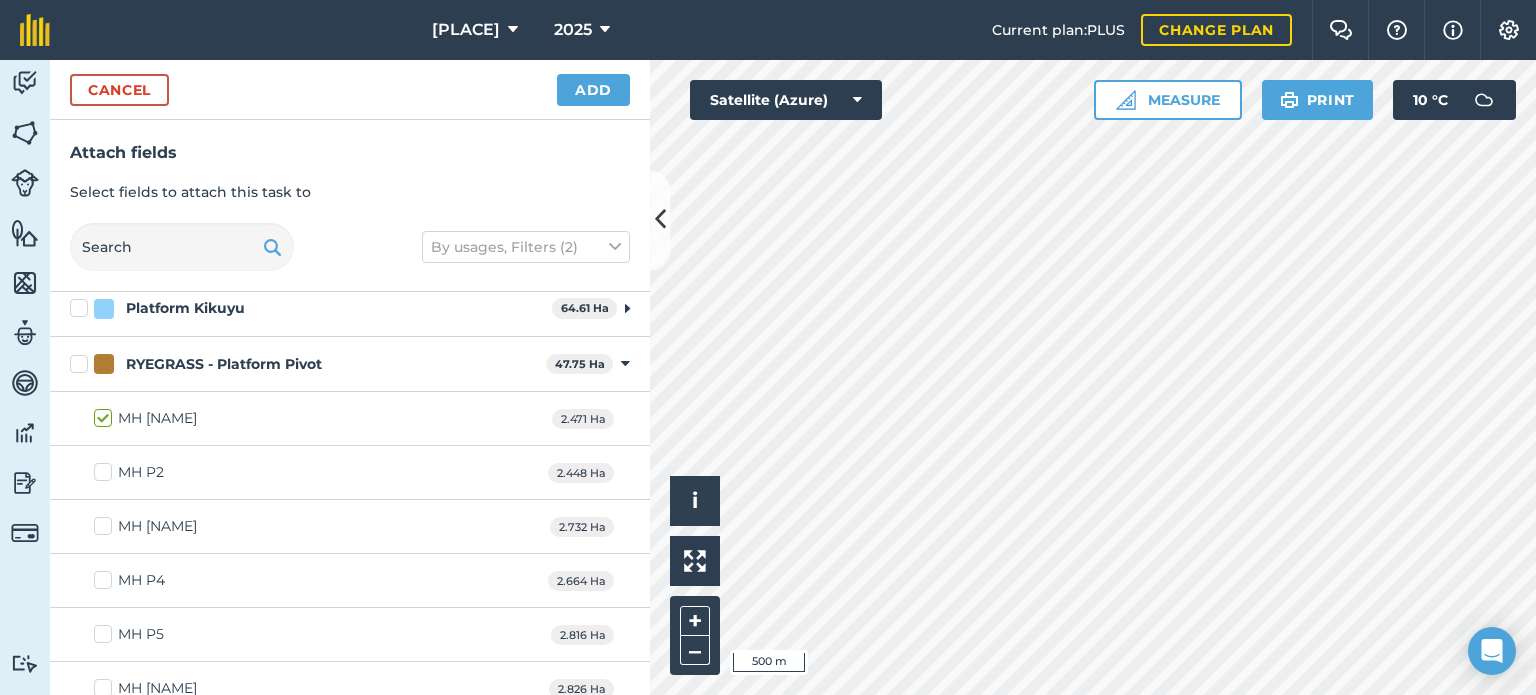 click on "MH P2" at bounding box center (129, 472) 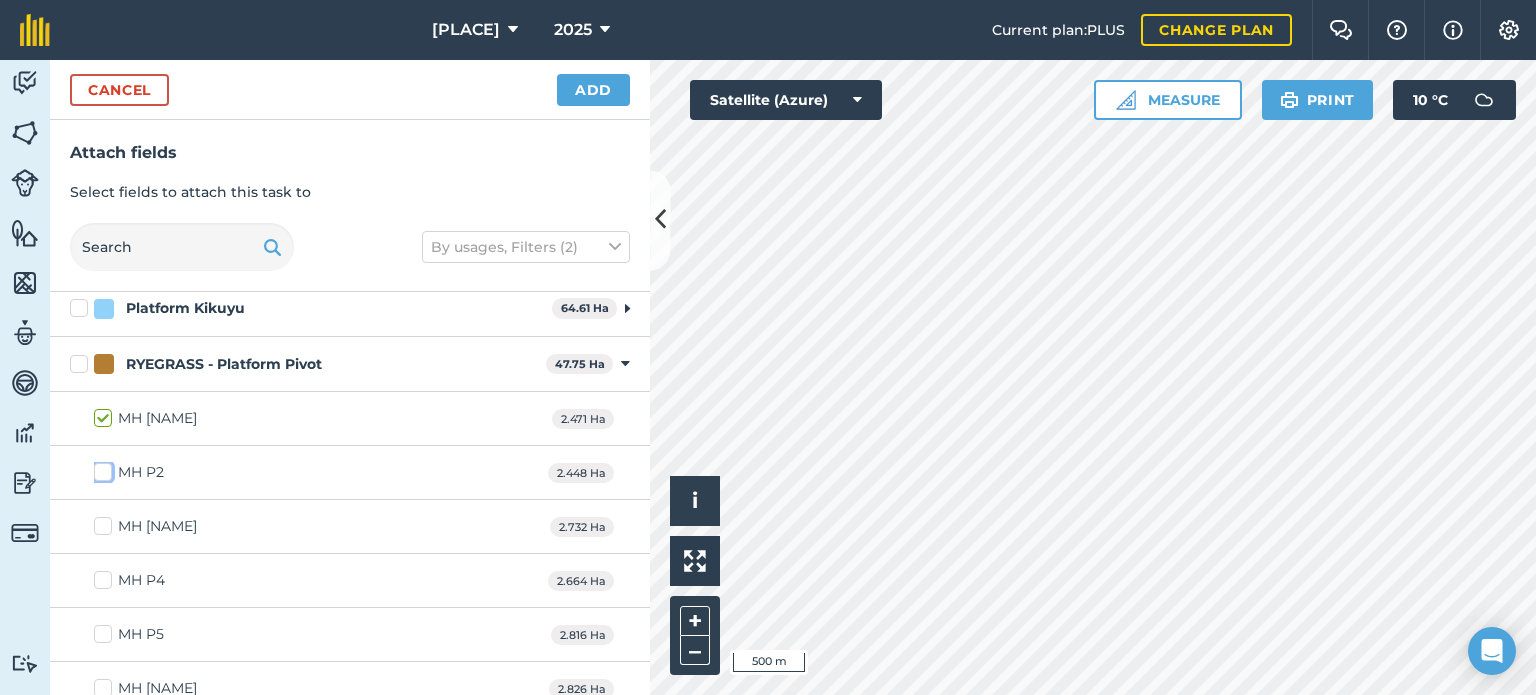 click on "MH P2" at bounding box center [100, 468] 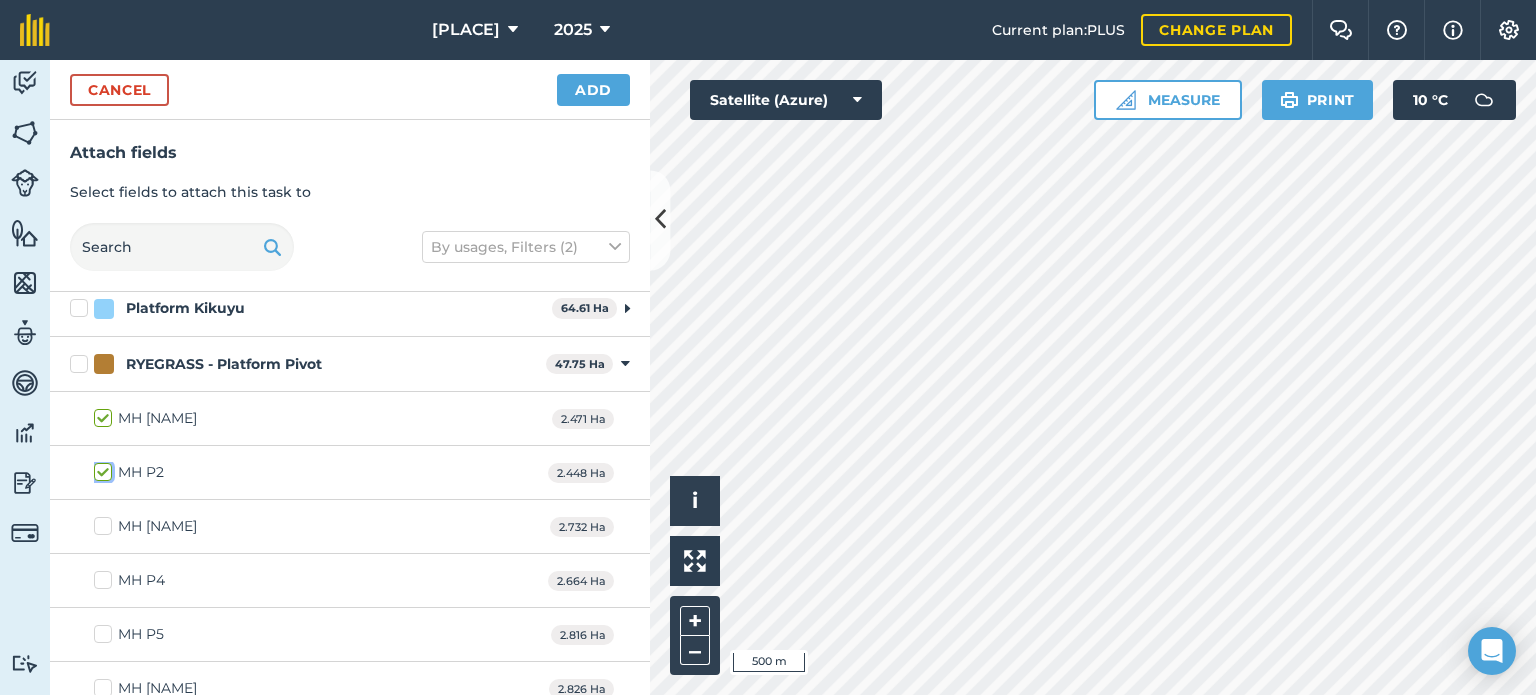 checkbox on "true" 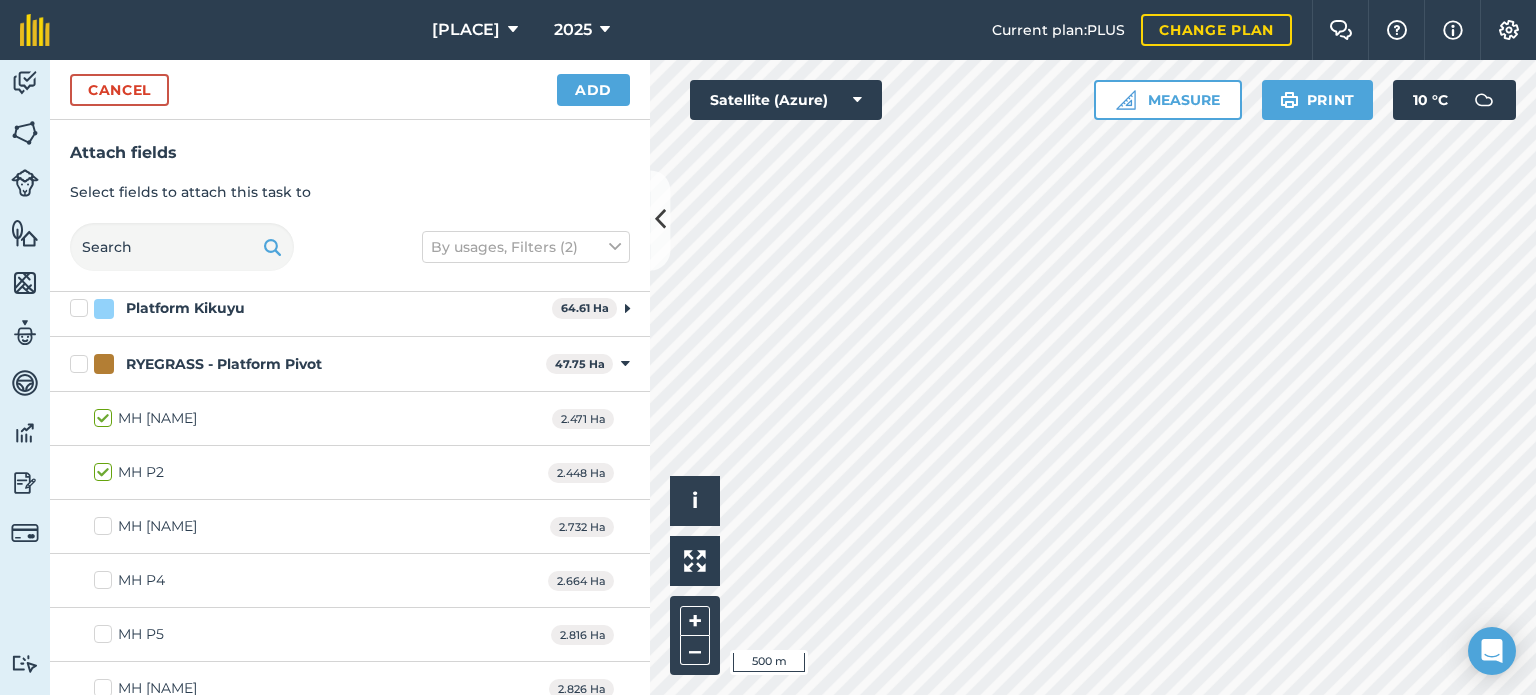 click on "MH [NAME]" at bounding box center (145, 526) 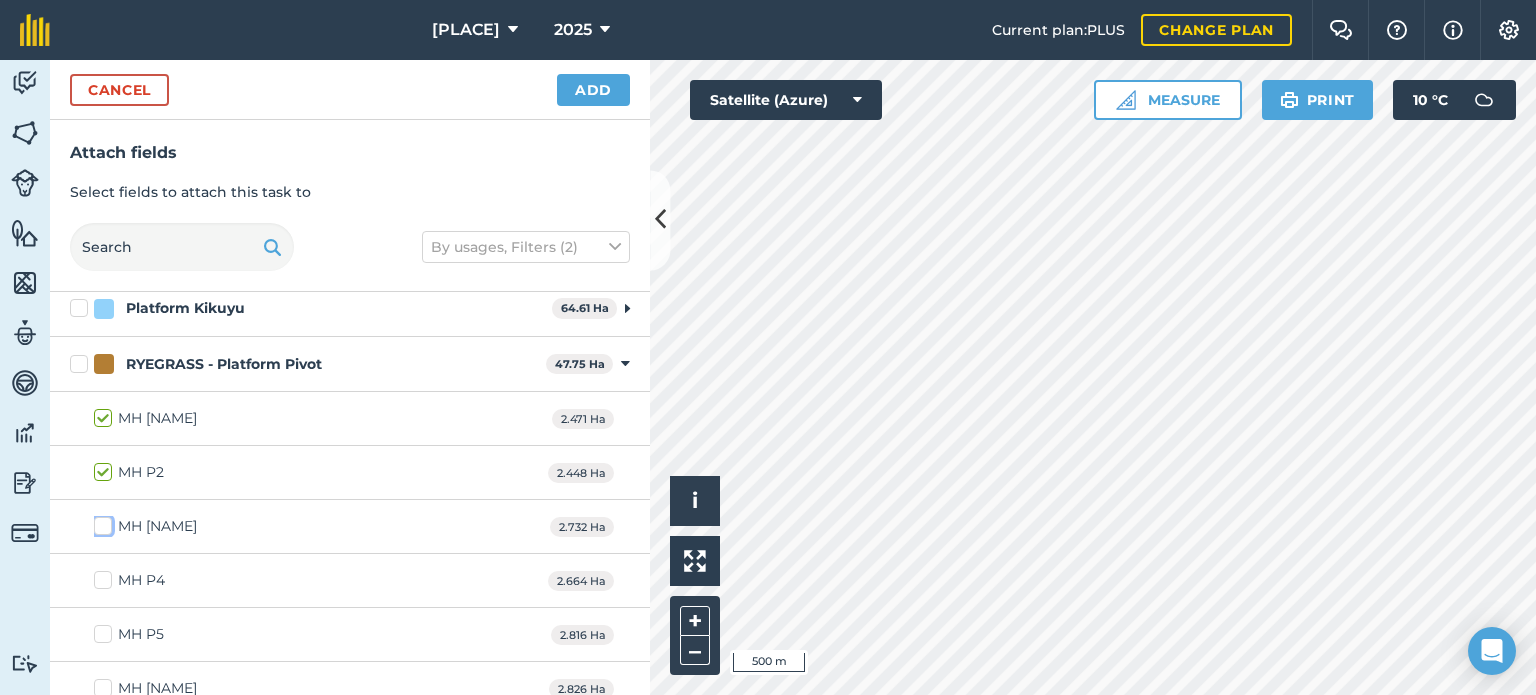 click on "MH [NAME]" at bounding box center (100, 522) 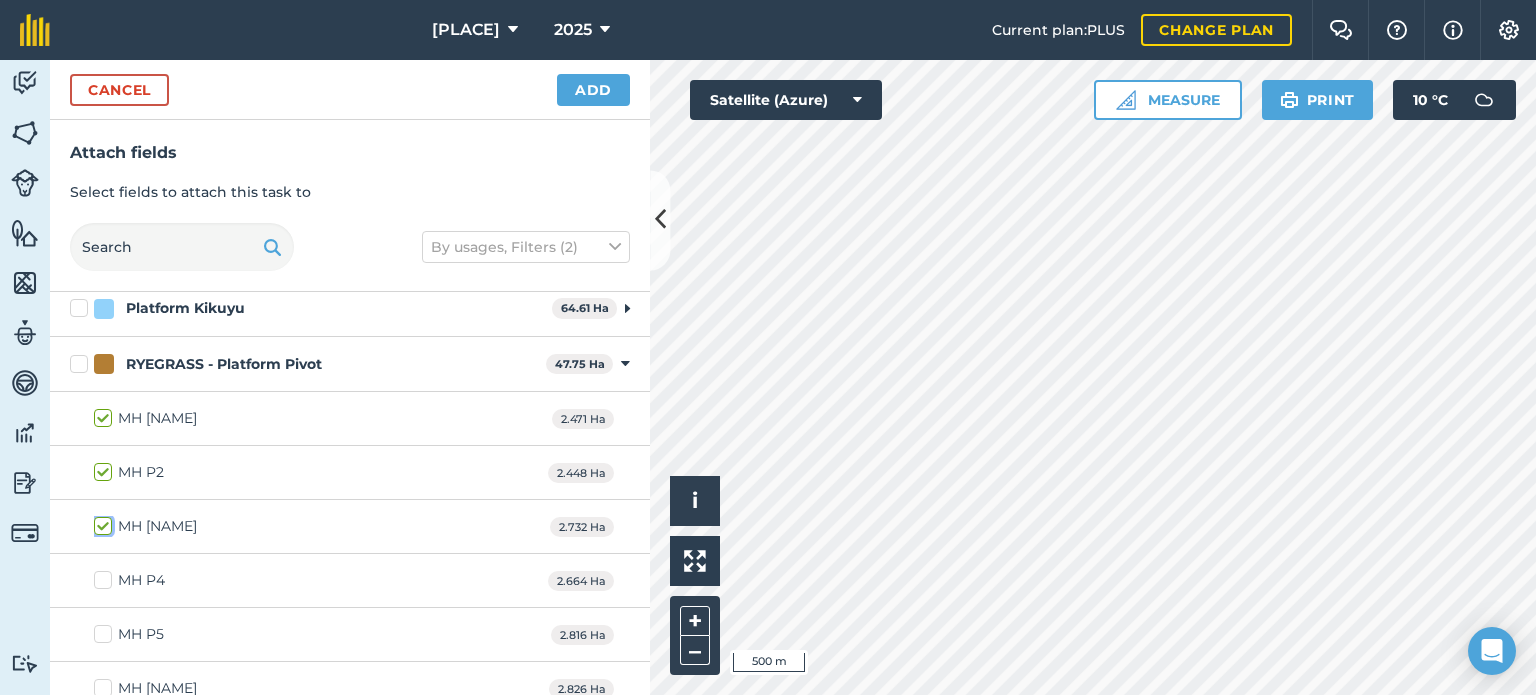 checkbox on "true" 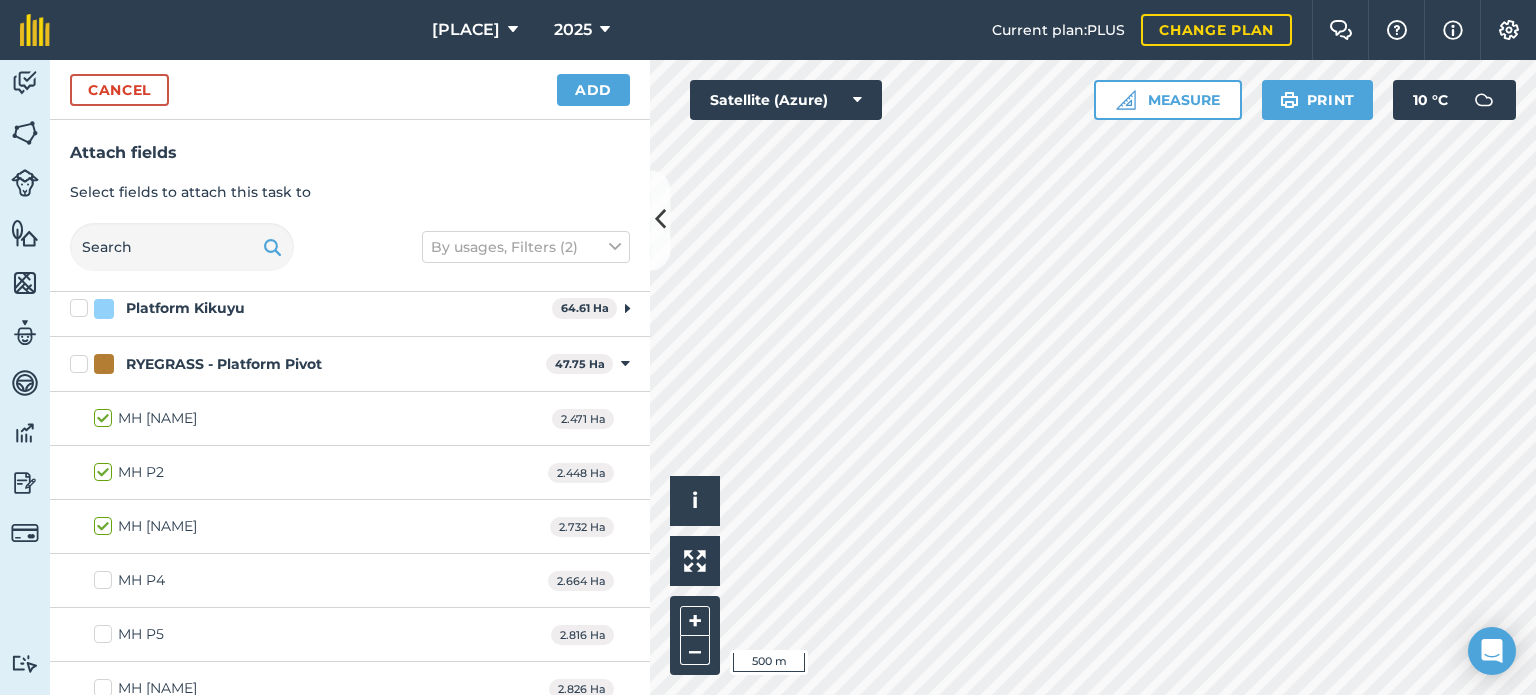 click on "MH P4" at bounding box center [129, 580] 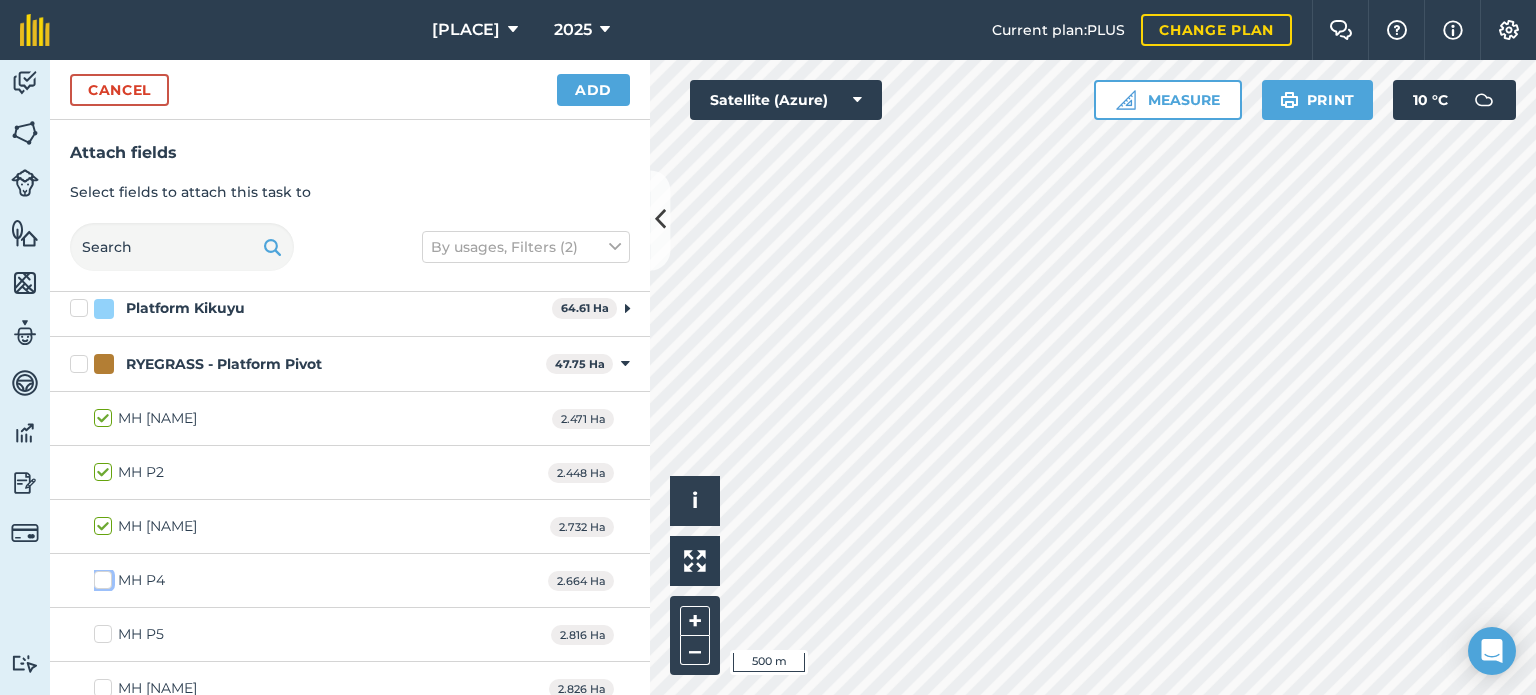 click on "MH P4" at bounding box center [100, 576] 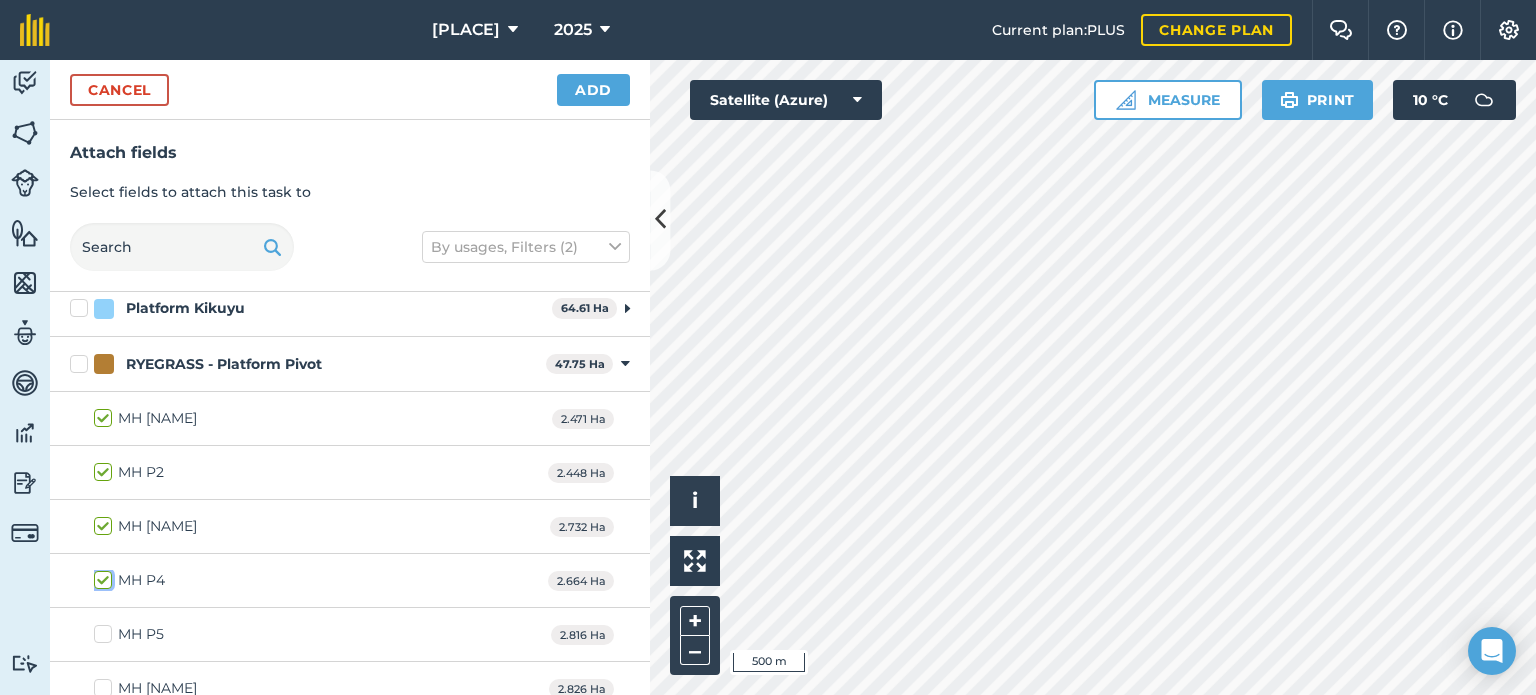 checkbox on "true" 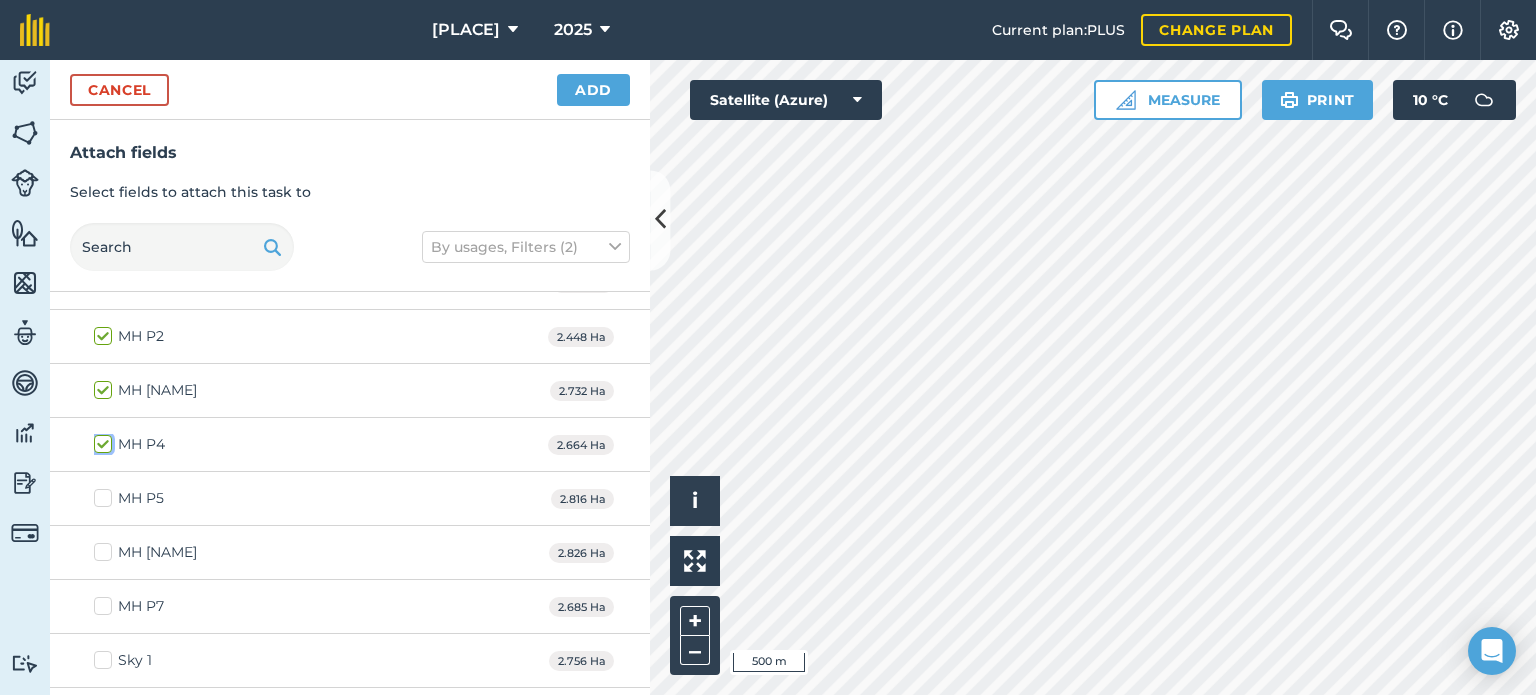 scroll, scrollTop: 372, scrollLeft: 0, axis: vertical 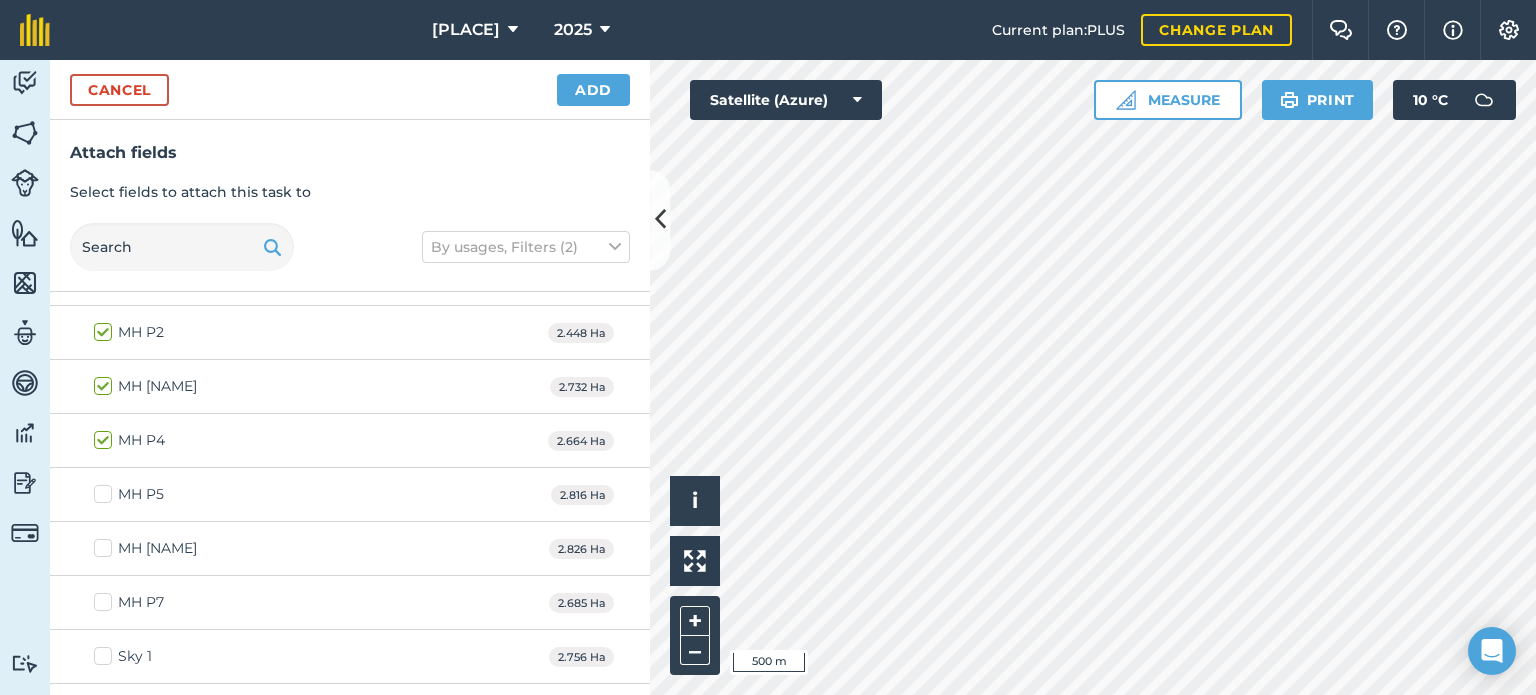 click on "MH P5" at bounding box center [129, 494] 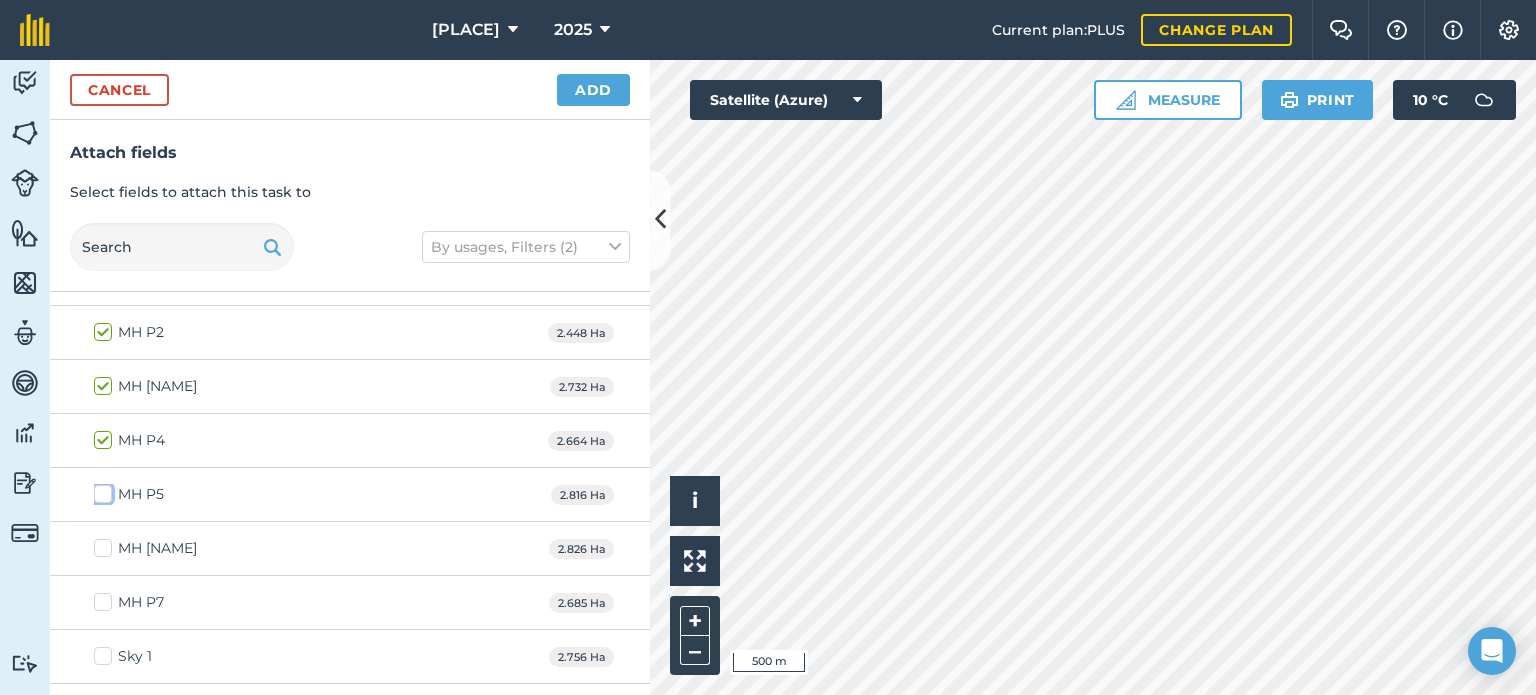 click on "MH P5" at bounding box center (100, 490) 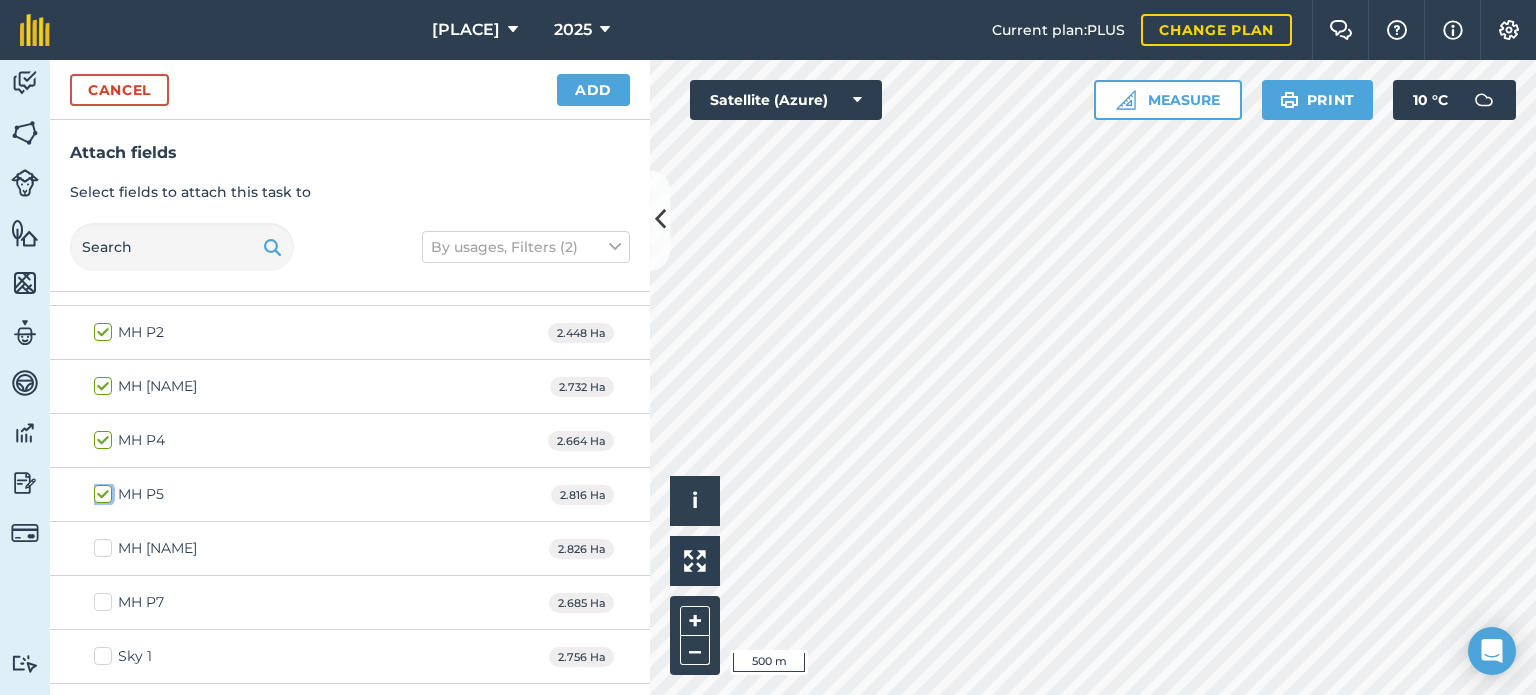 checkbox on "true" 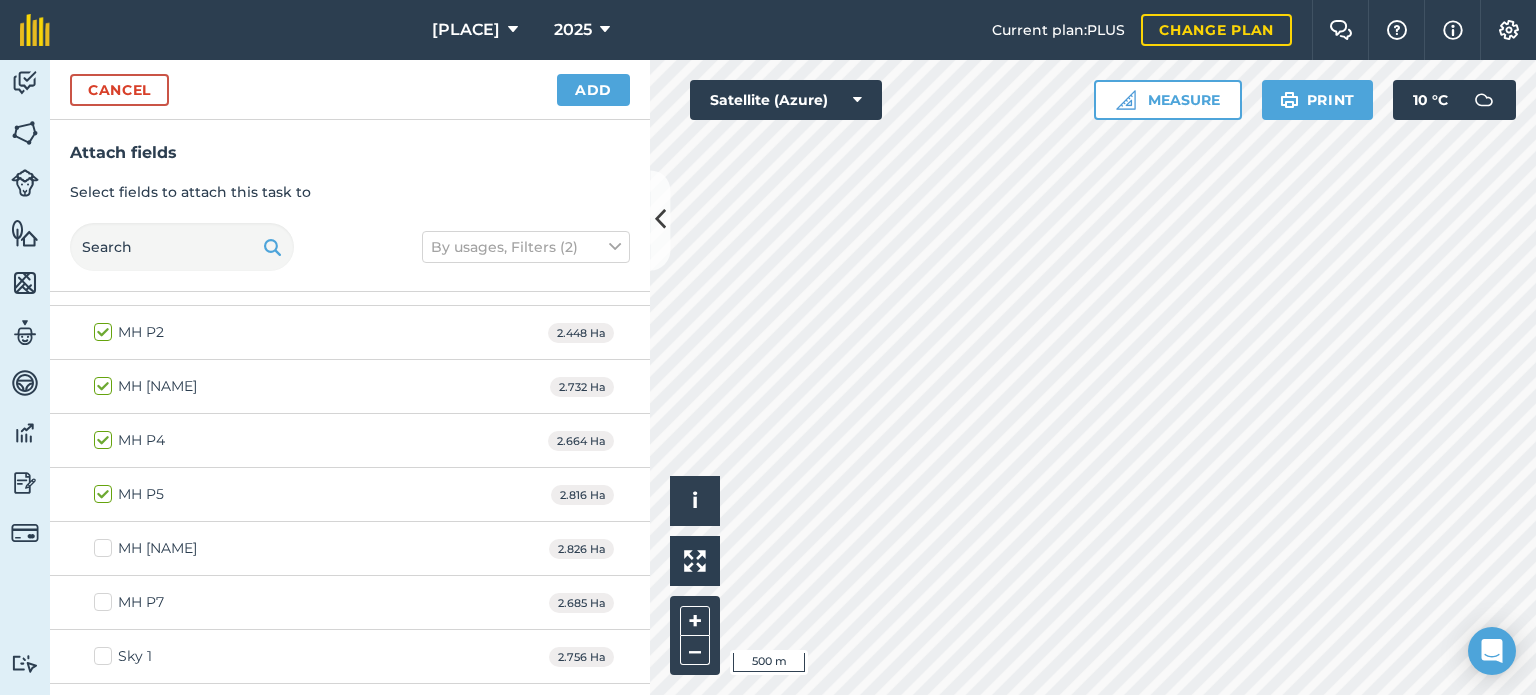 click on "MH [NAME]" at bounding box center [145, 548] 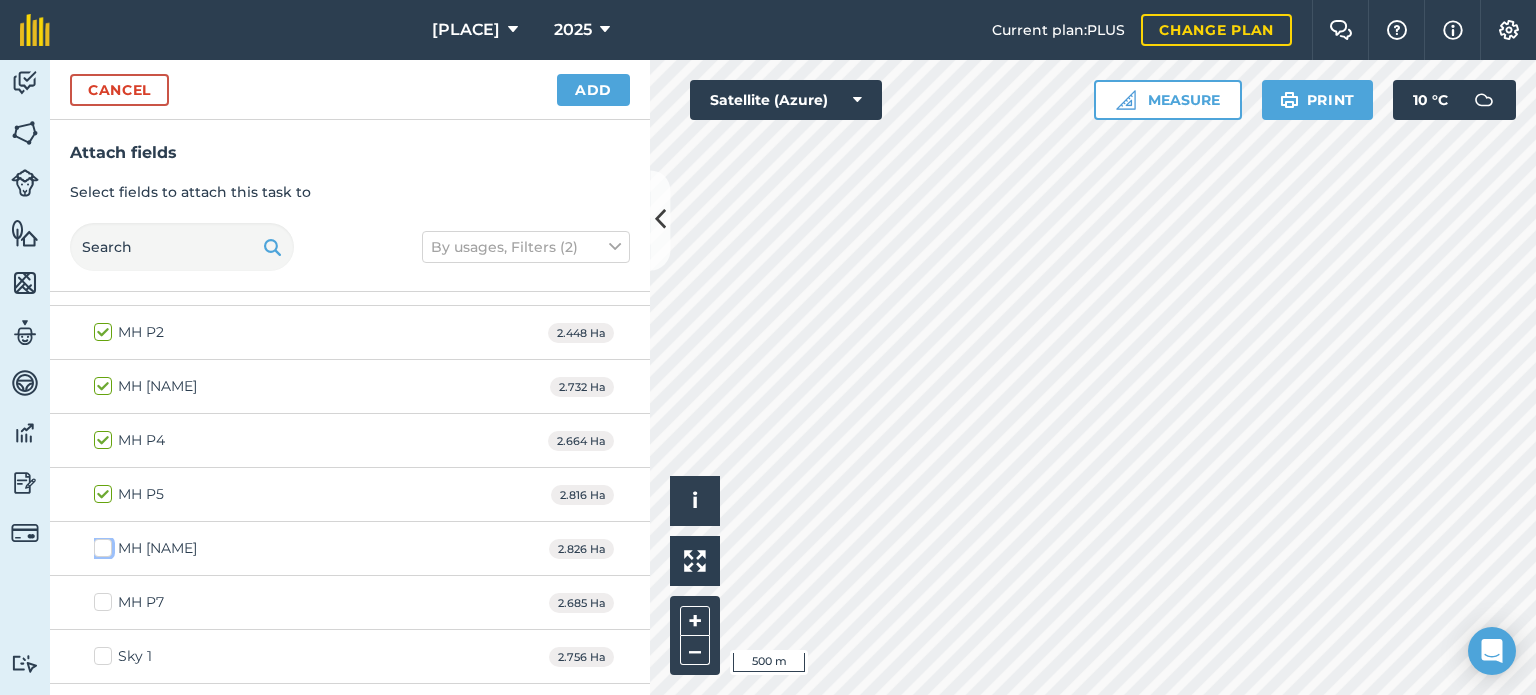click on "MH [NAME]" at bounding box center (100, 544) 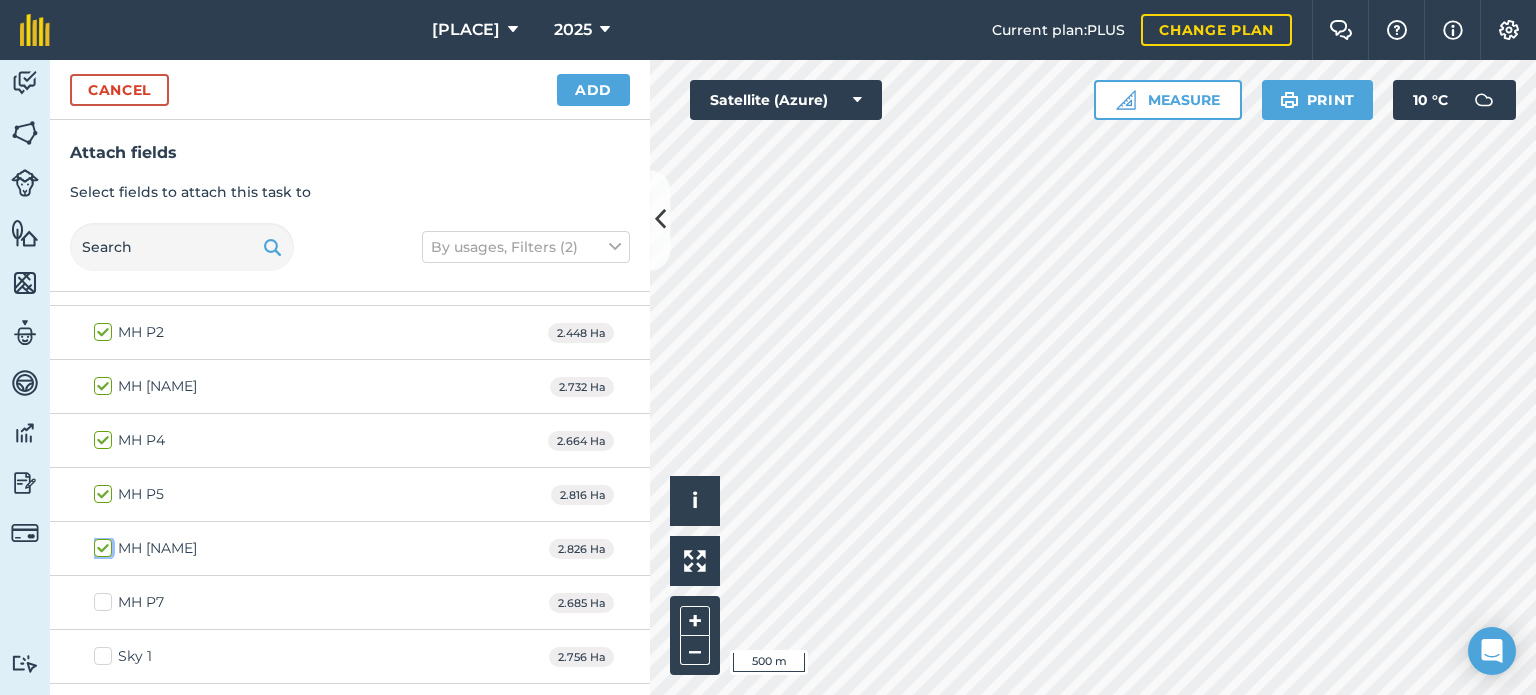 checkbox on "true" 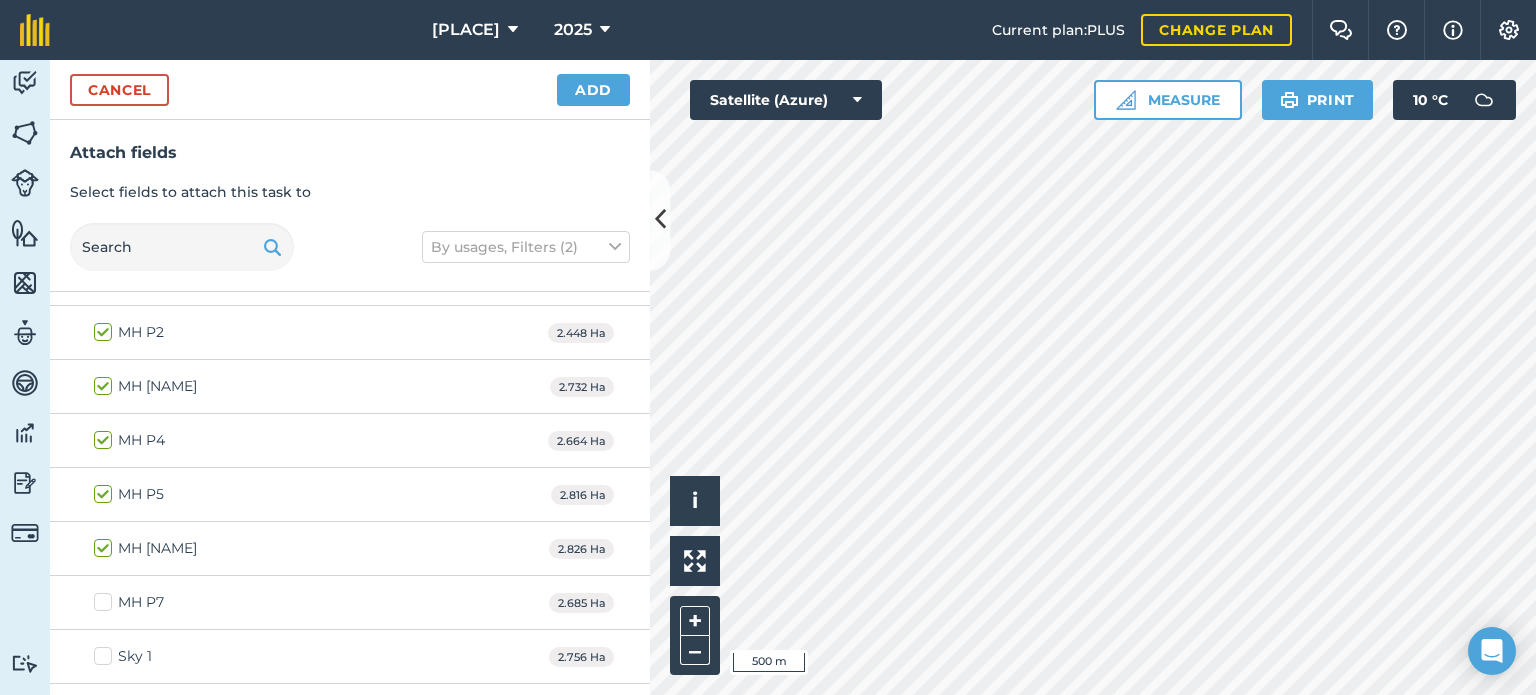 click on "MH P7" at bounding box center [129, 602] 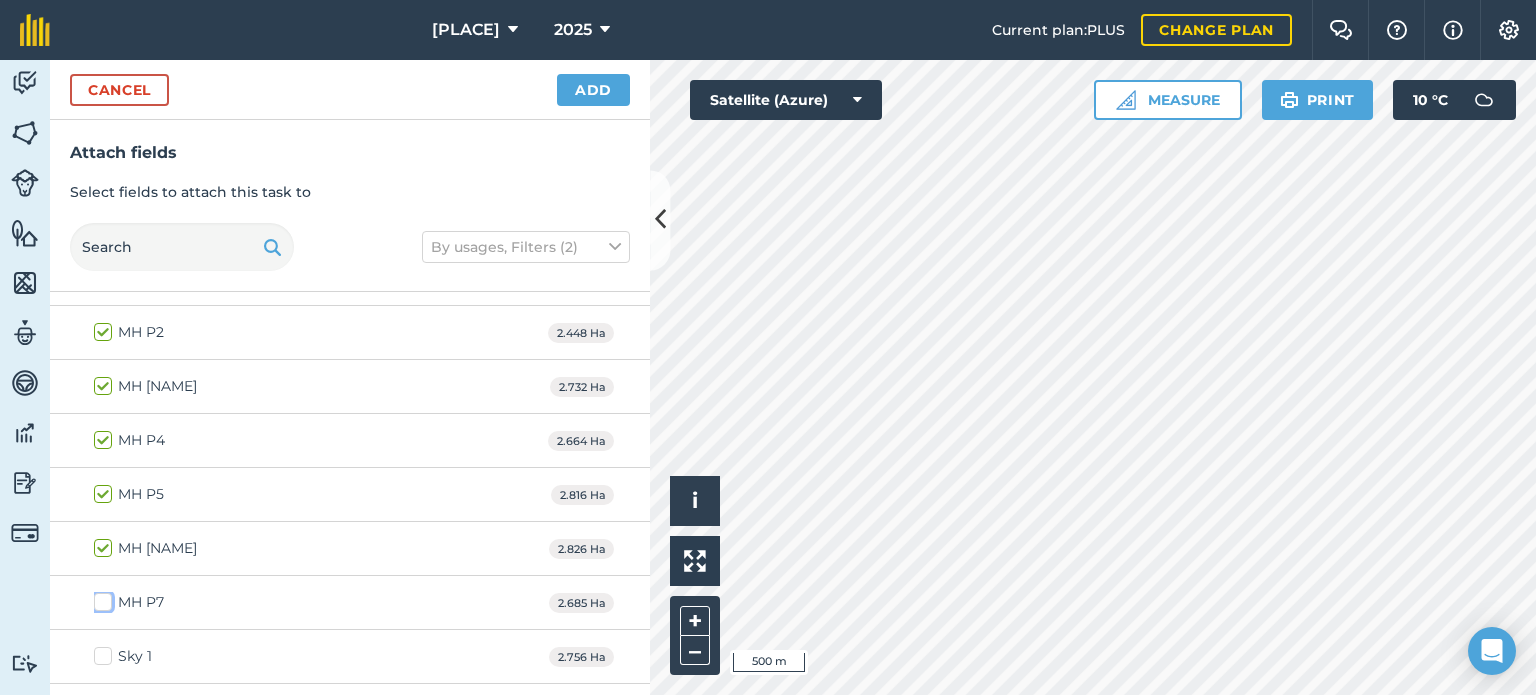 click on "MH P7" at bounding box center [100, 598] 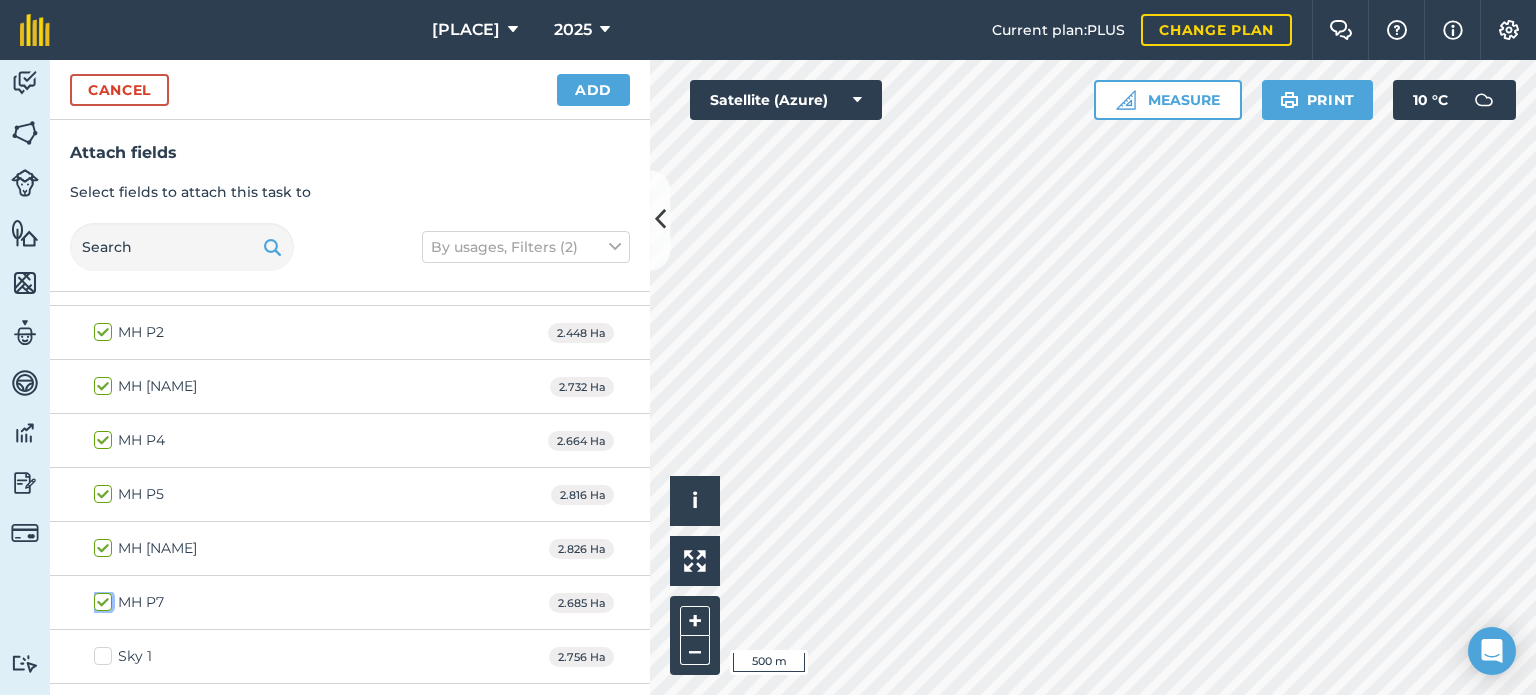 checkbox on "true" 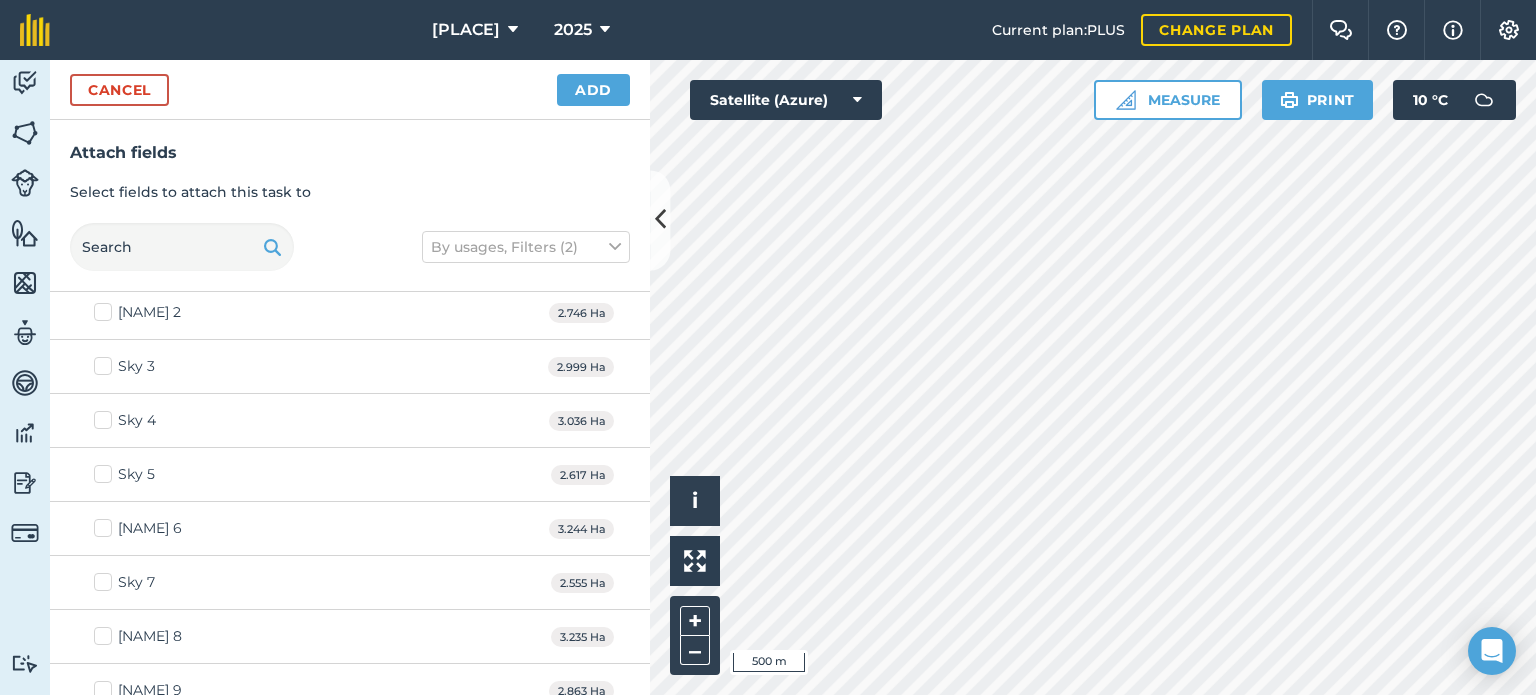 scroll, scrollTop: 831, scrollLeft: 0, axis: vertical 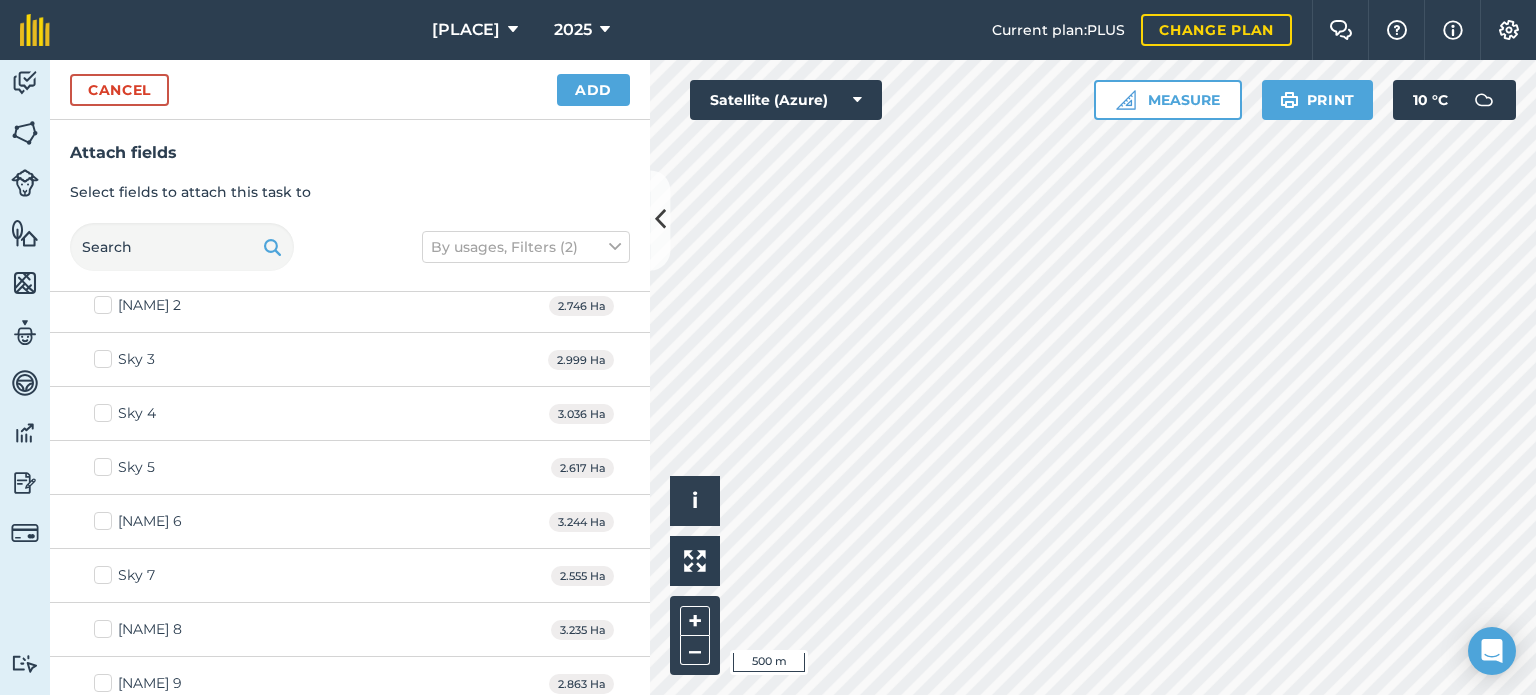 click on "Sky 7" at bounding box center (124, 575) 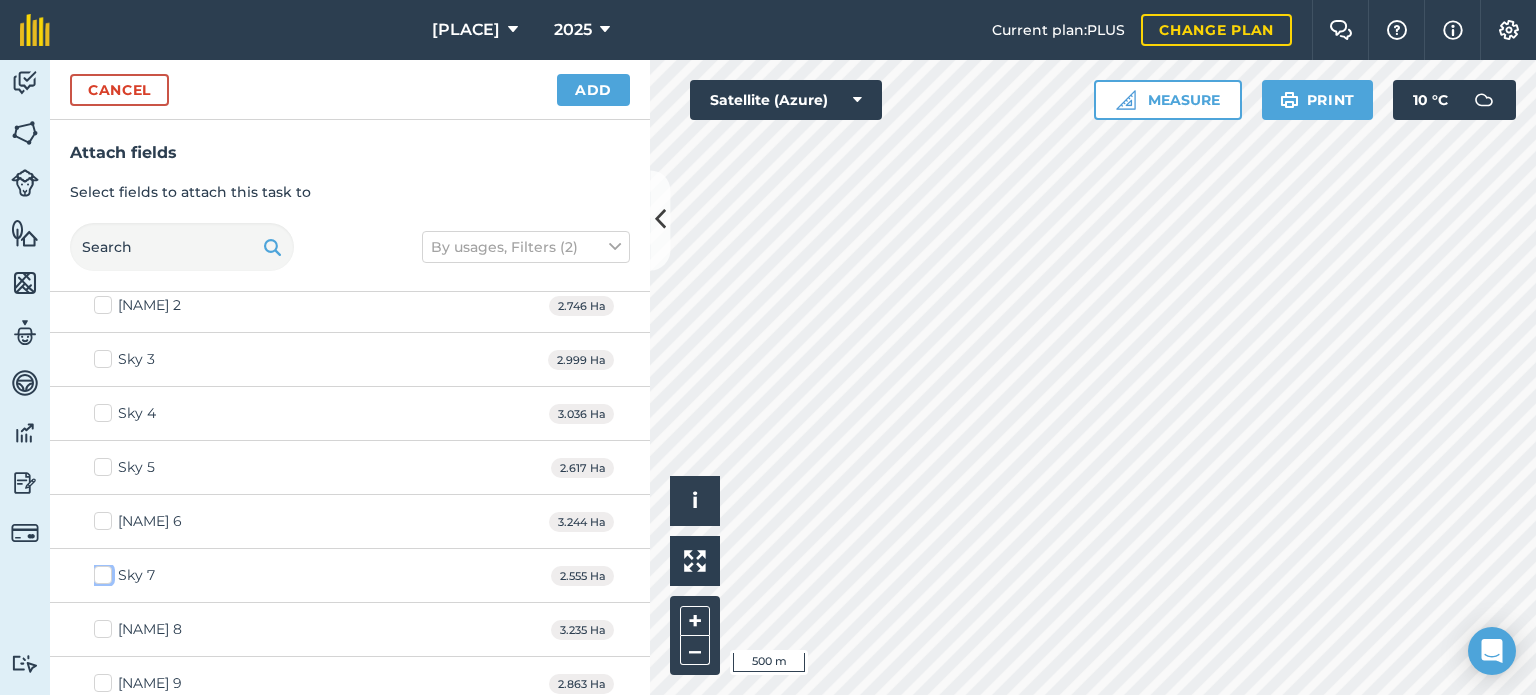 click on "Sky 7" at bounding box center [100, 571] 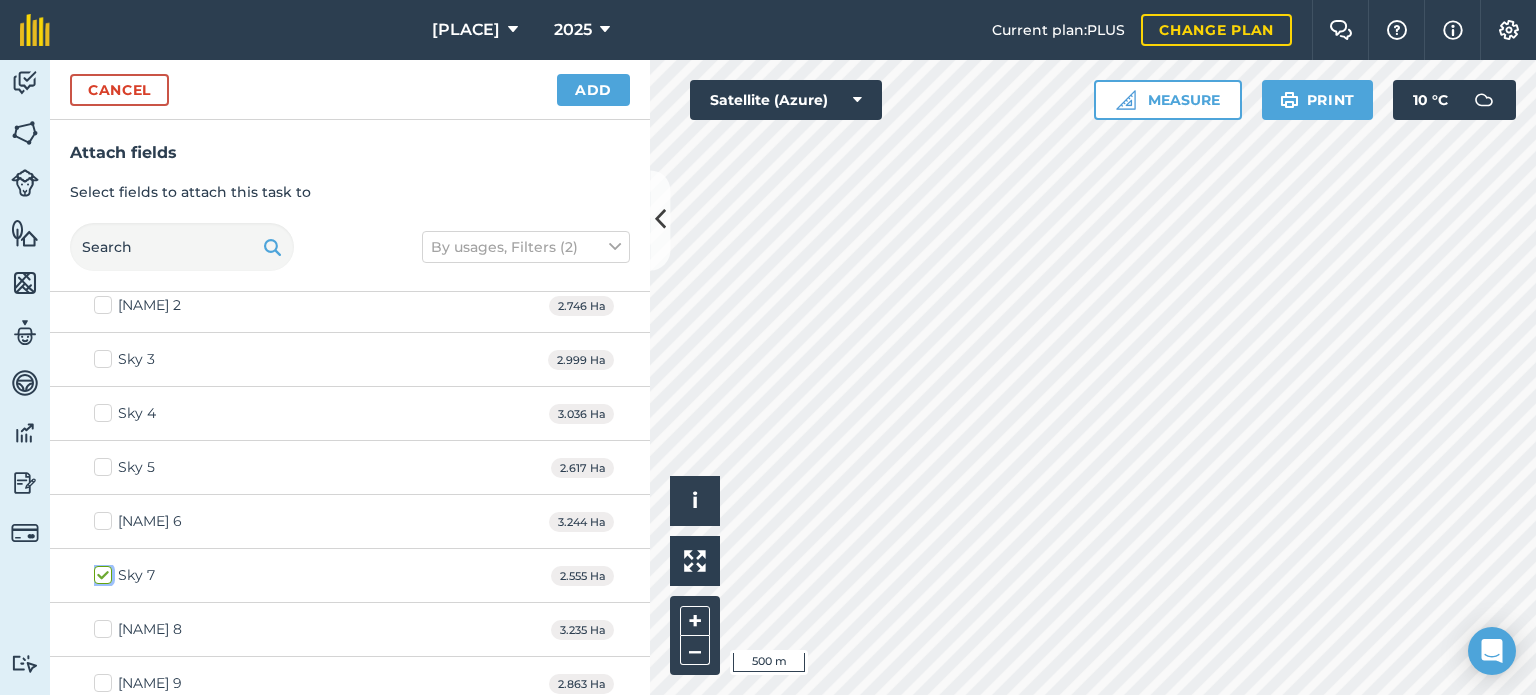 checkbox on "true" 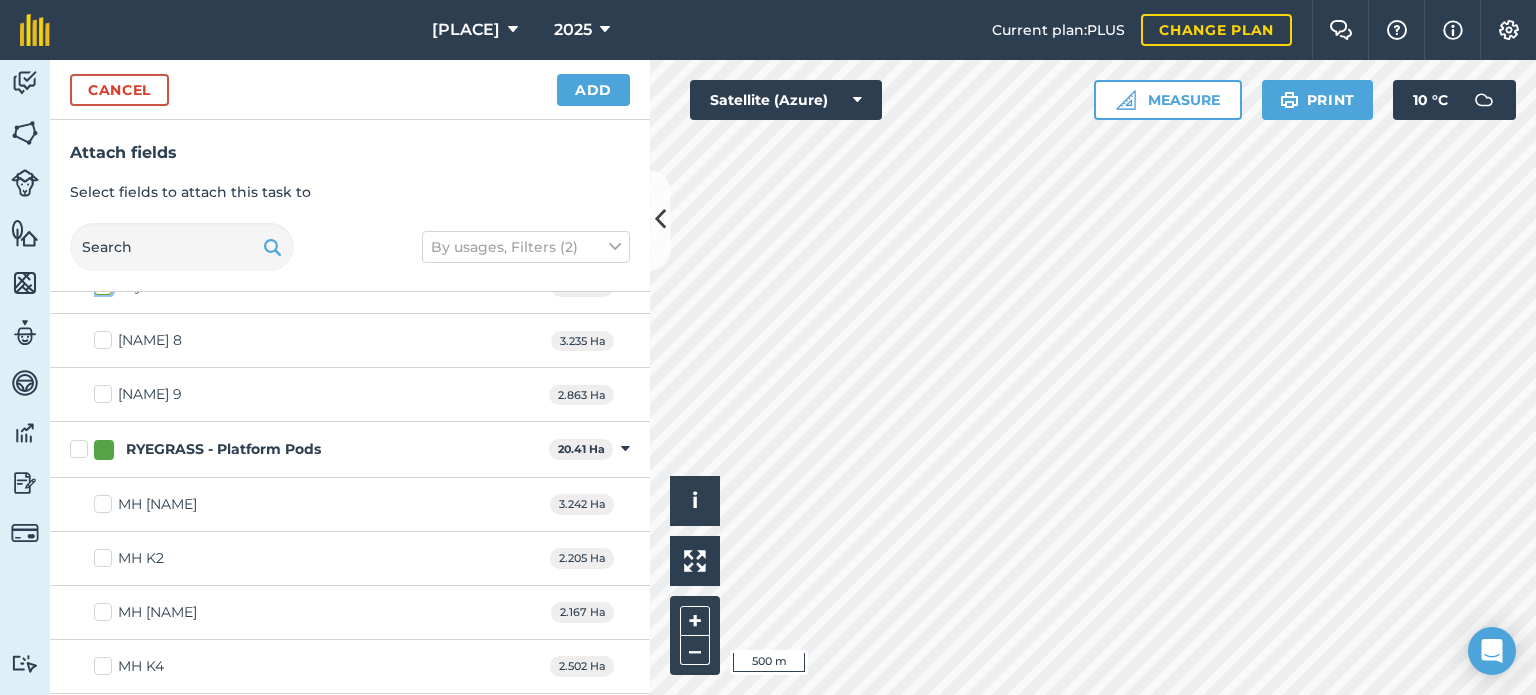 scroll, scrollTop: 1122, scrollLeft: 0, axis: vertical 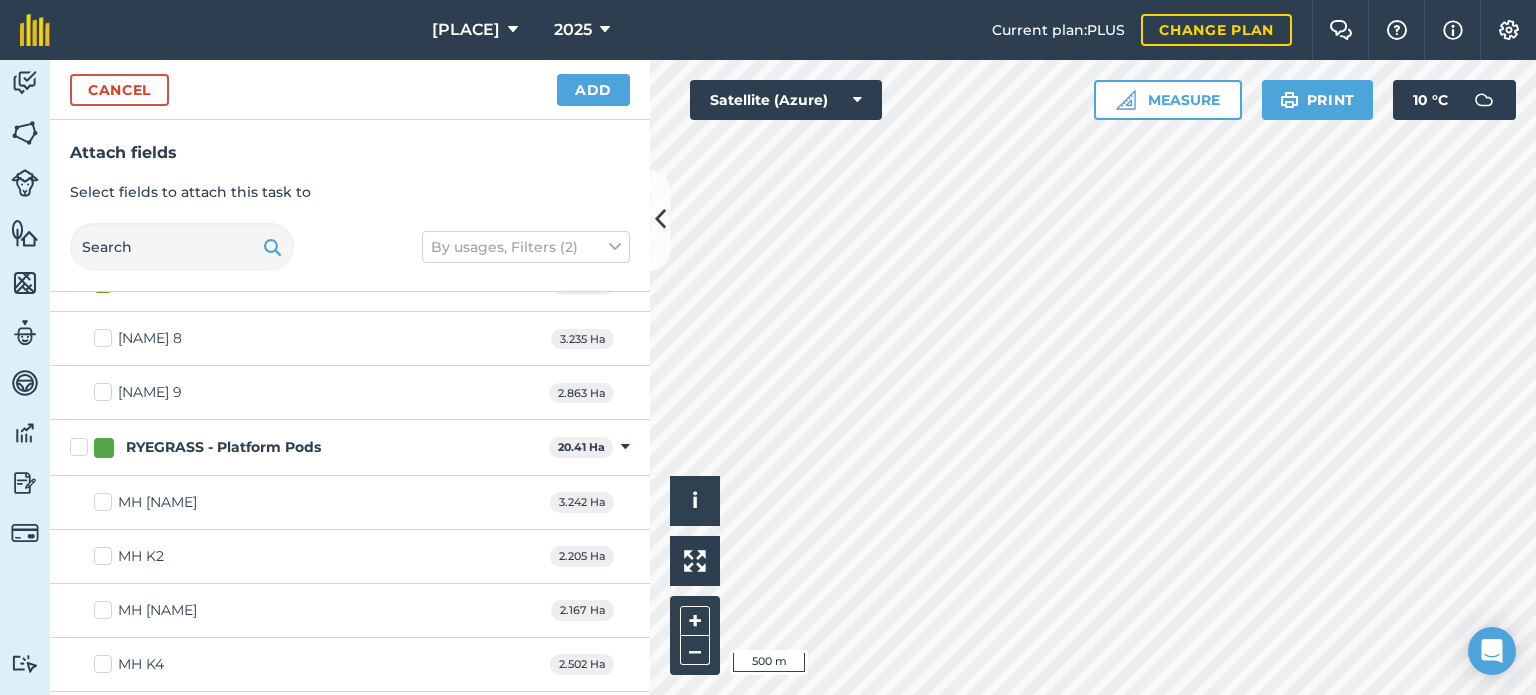 click on "RYEGRASS - Platform Pods" at bounding box center (305, 447) 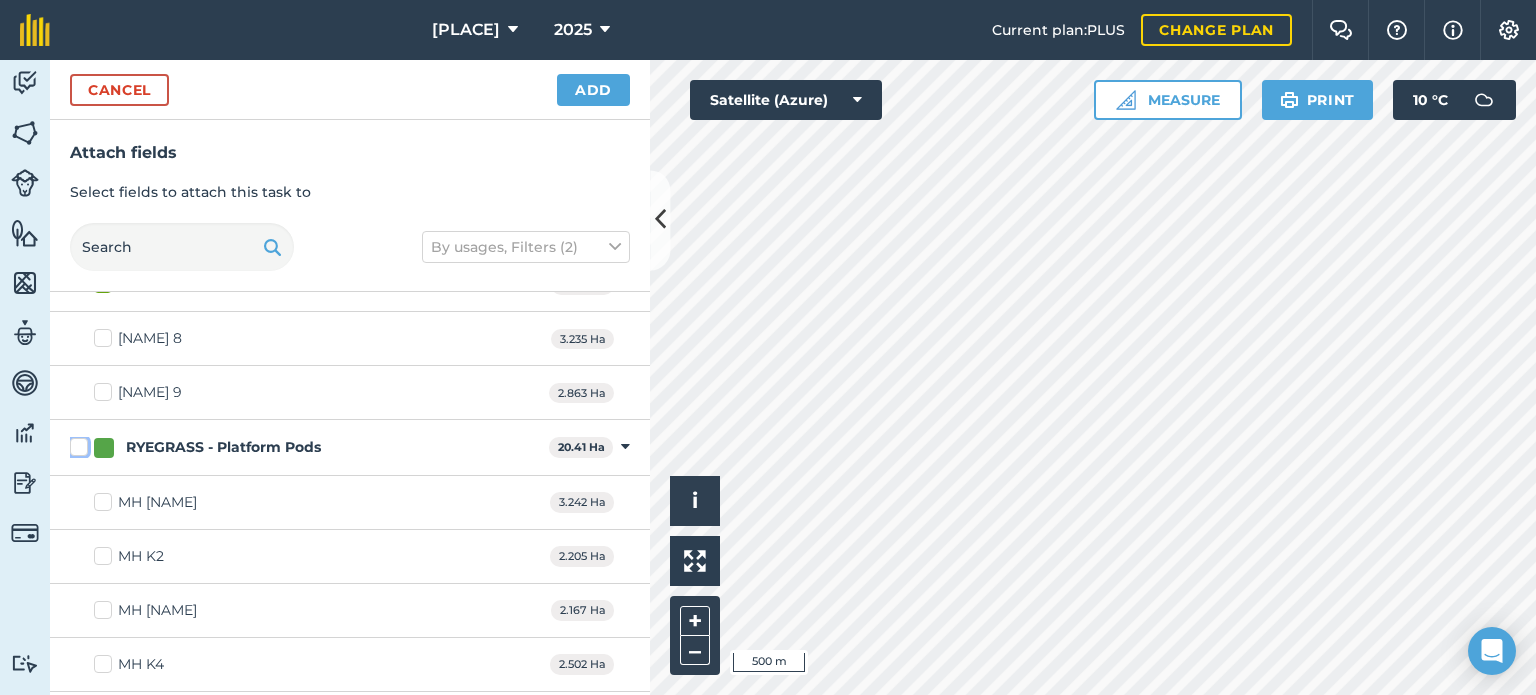 click on "RYEGRASS - Platform Pods" at bounding box center [76, 443] 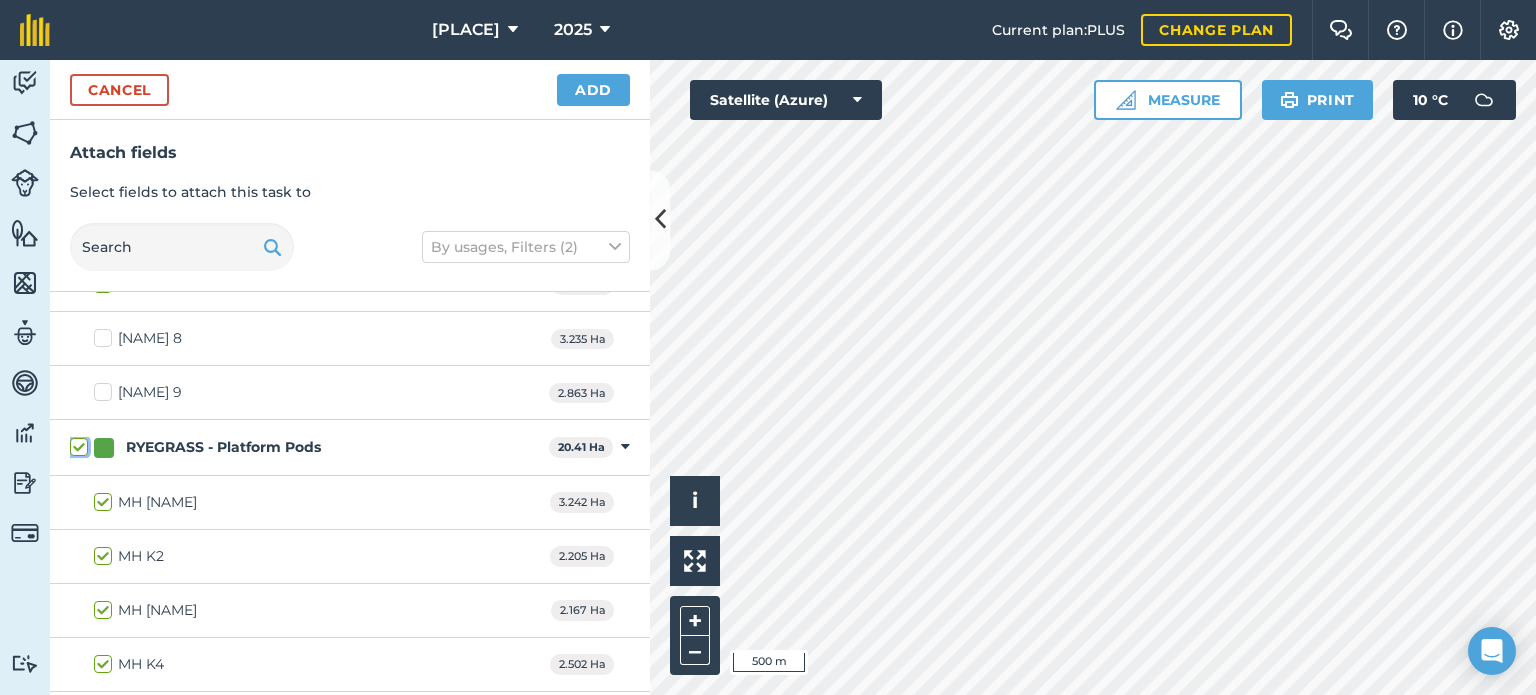 checkbox on "true" 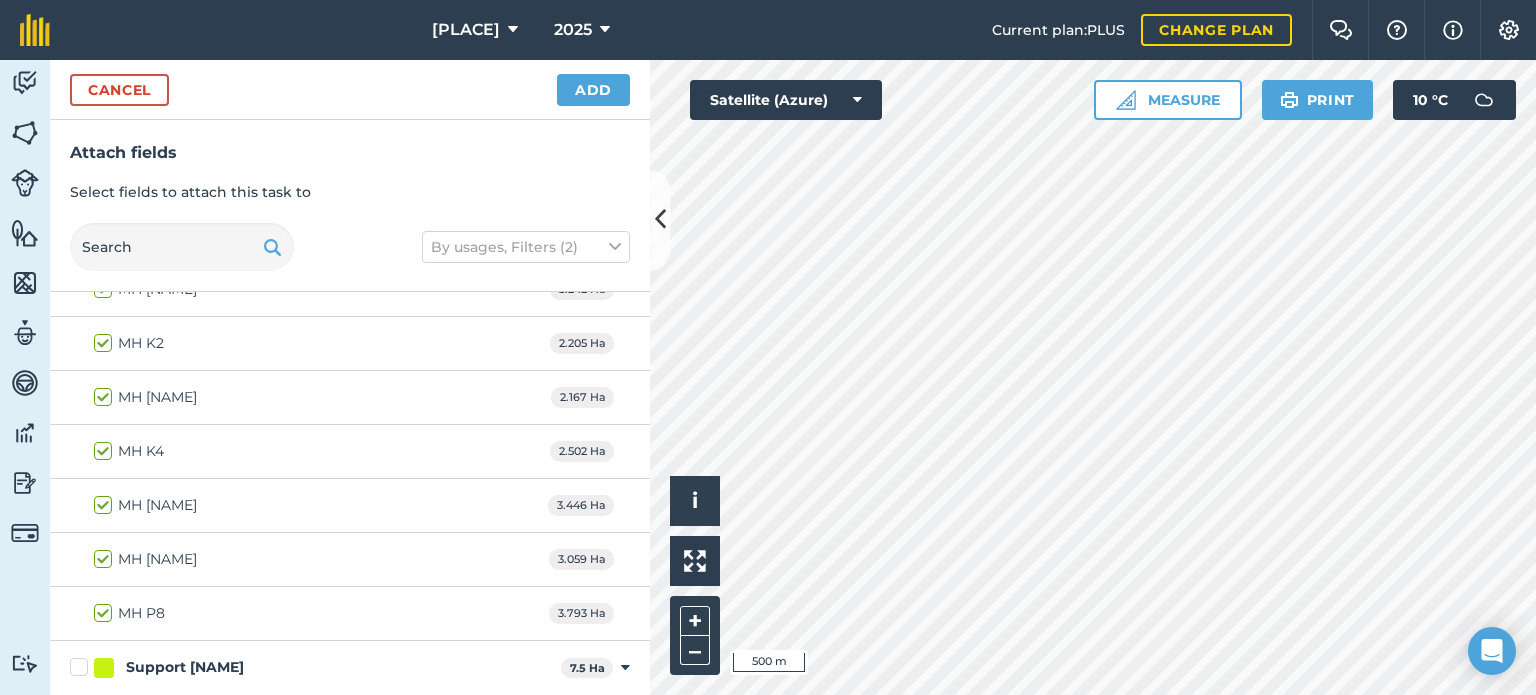 scroll, scrollTop: 1436, scrollLeft: 0, axis: vertical 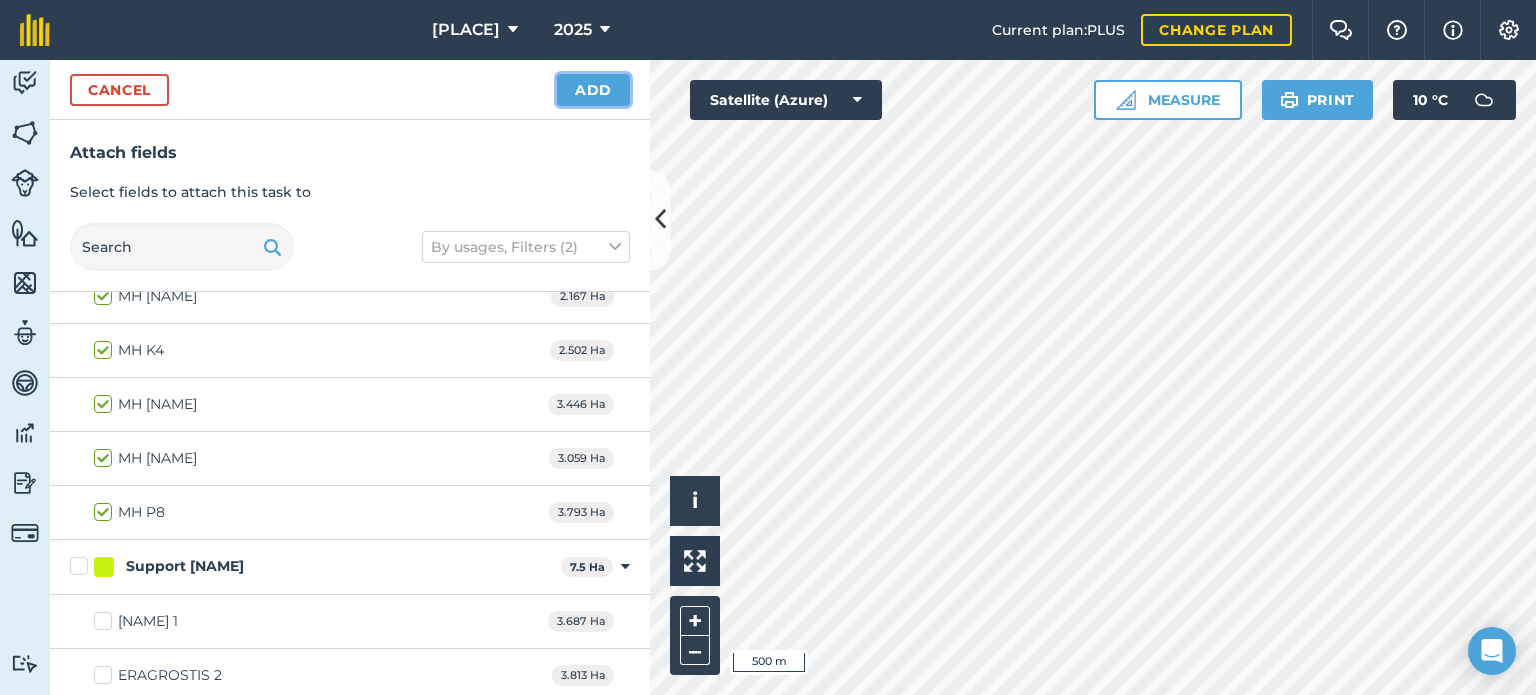click on "Add" at bounding box center (593, 90) 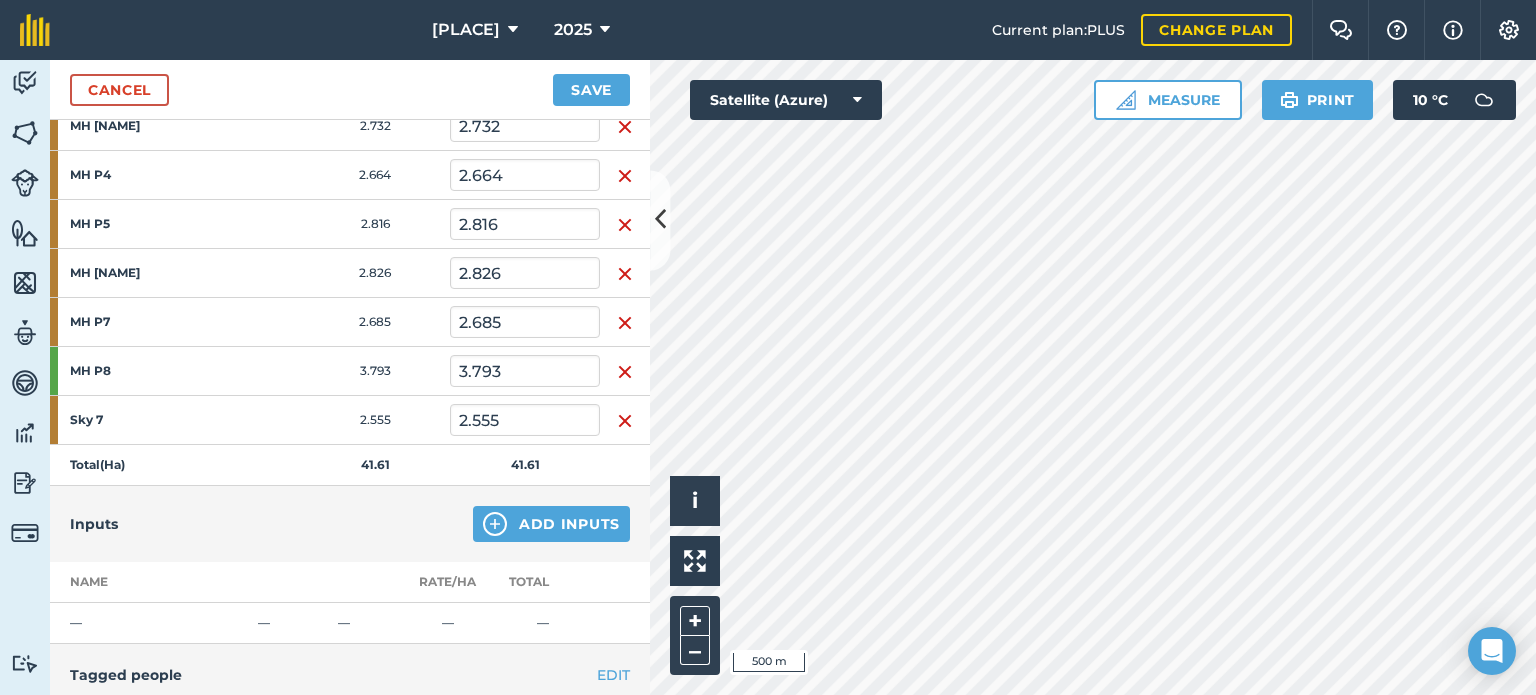 scroll, scrollTop: 744, scrollLeft: 0, axis: vertical 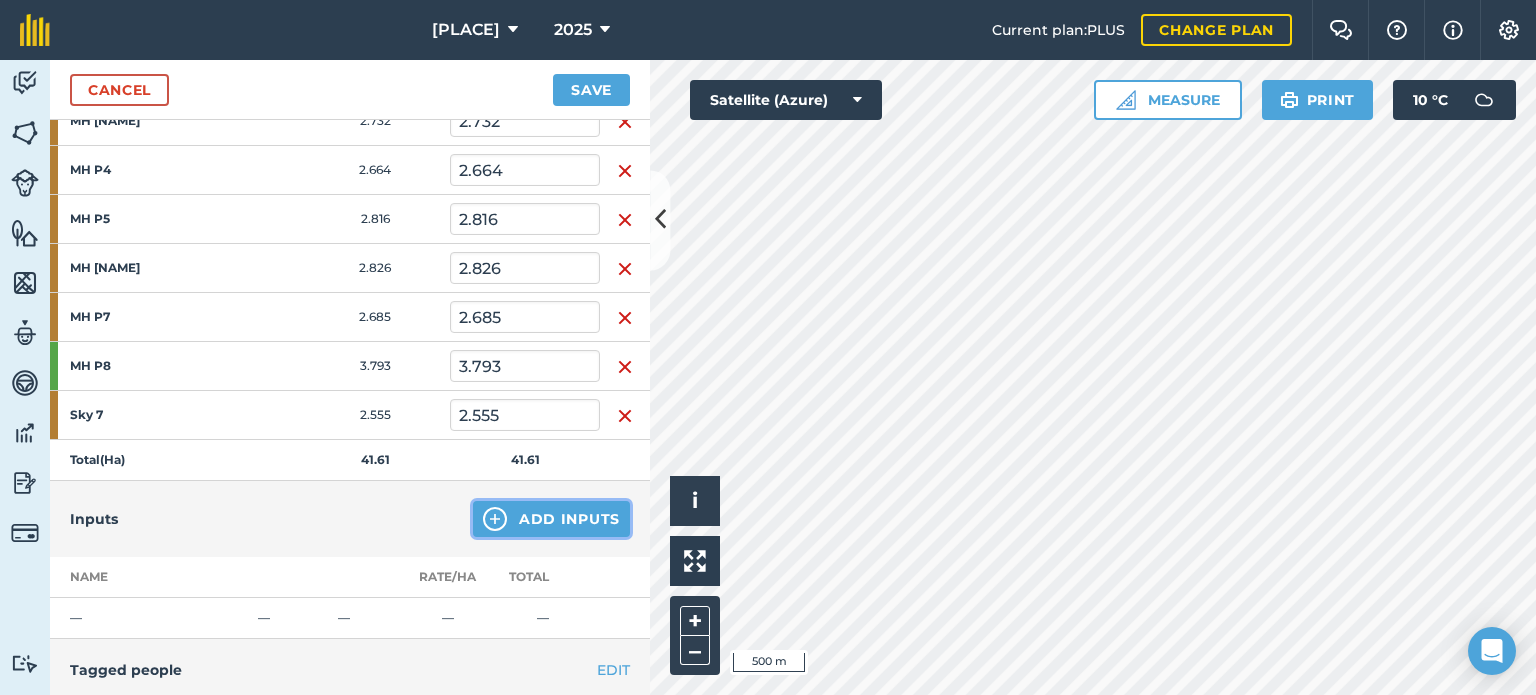 click on "Add Inputs" at bounding box center [551, 519] 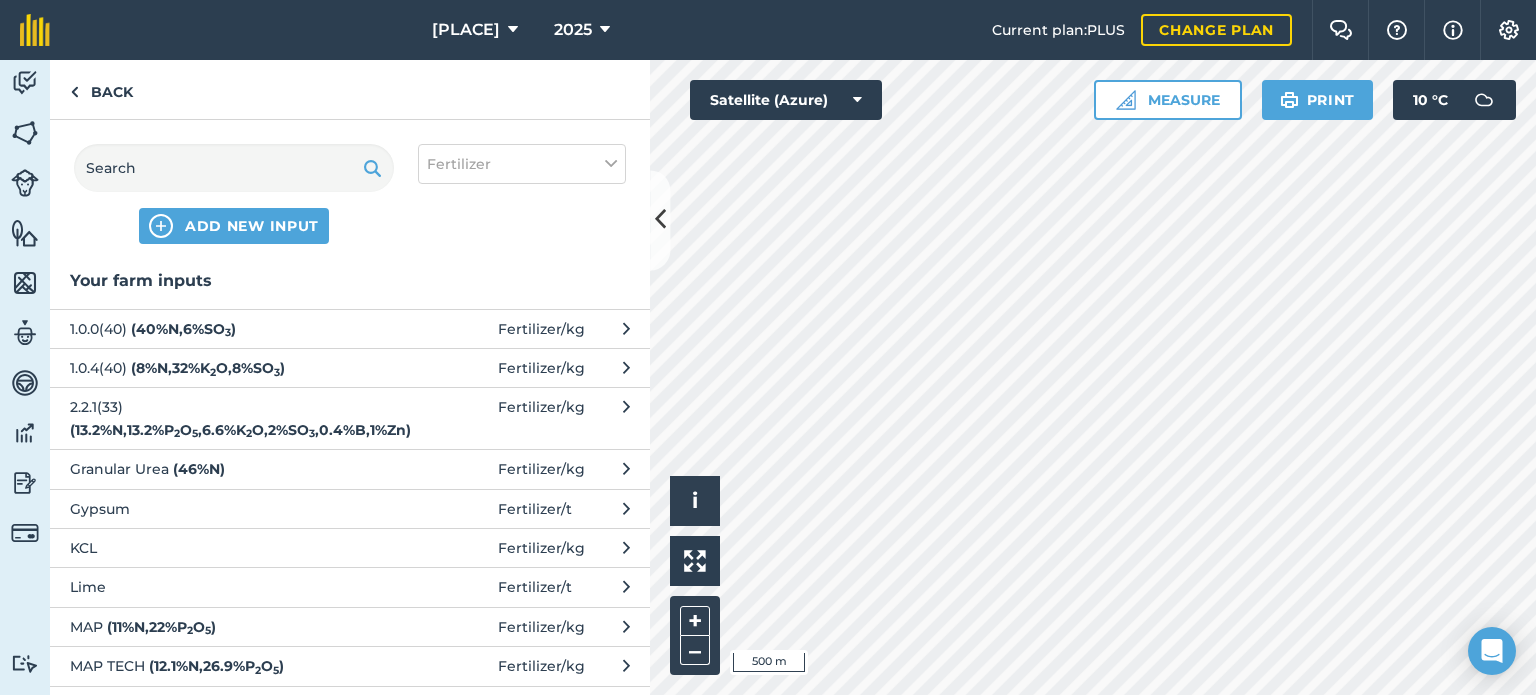 click on "Granular Urea ( 46 % N ) Fertilizer / kg" at bounding box center [350, 468] 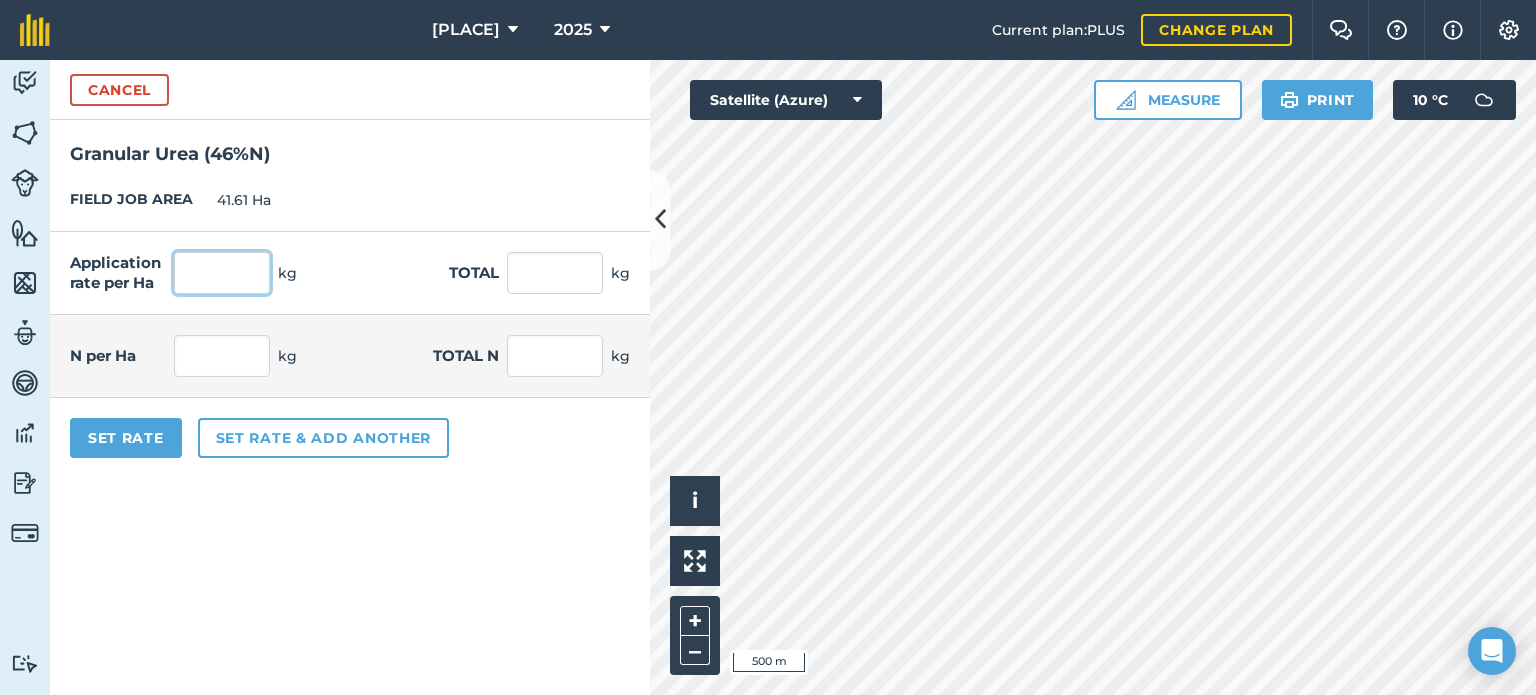 click at bounding box center (222, 273) 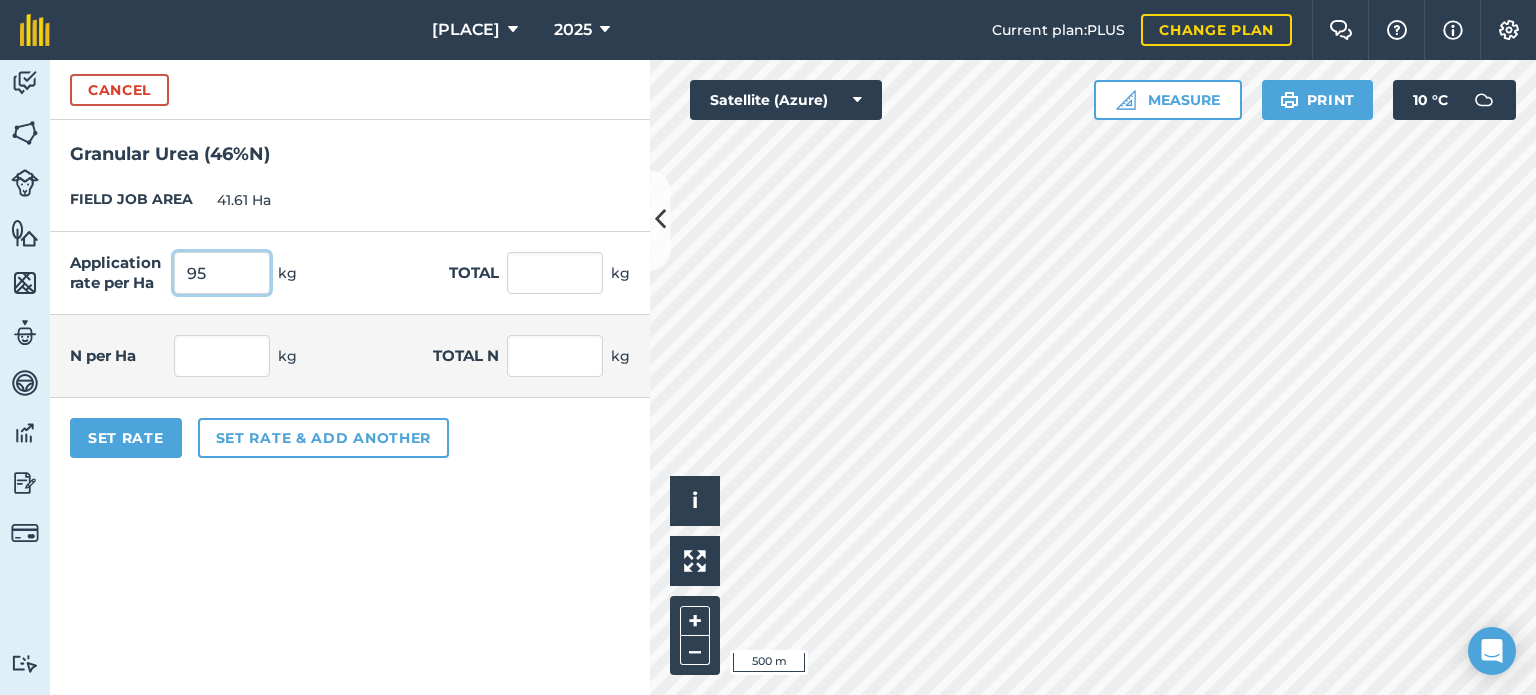 type on "95" 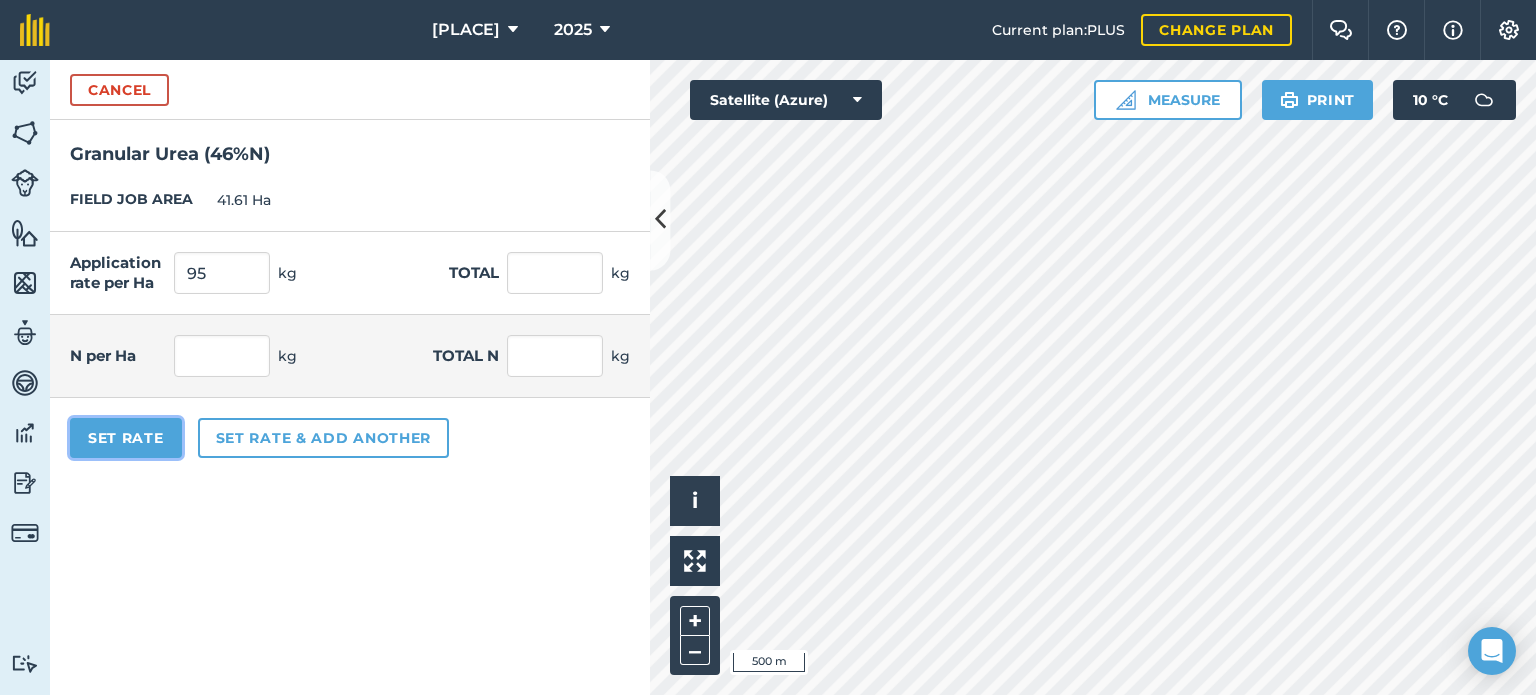 type on "3,952.95" 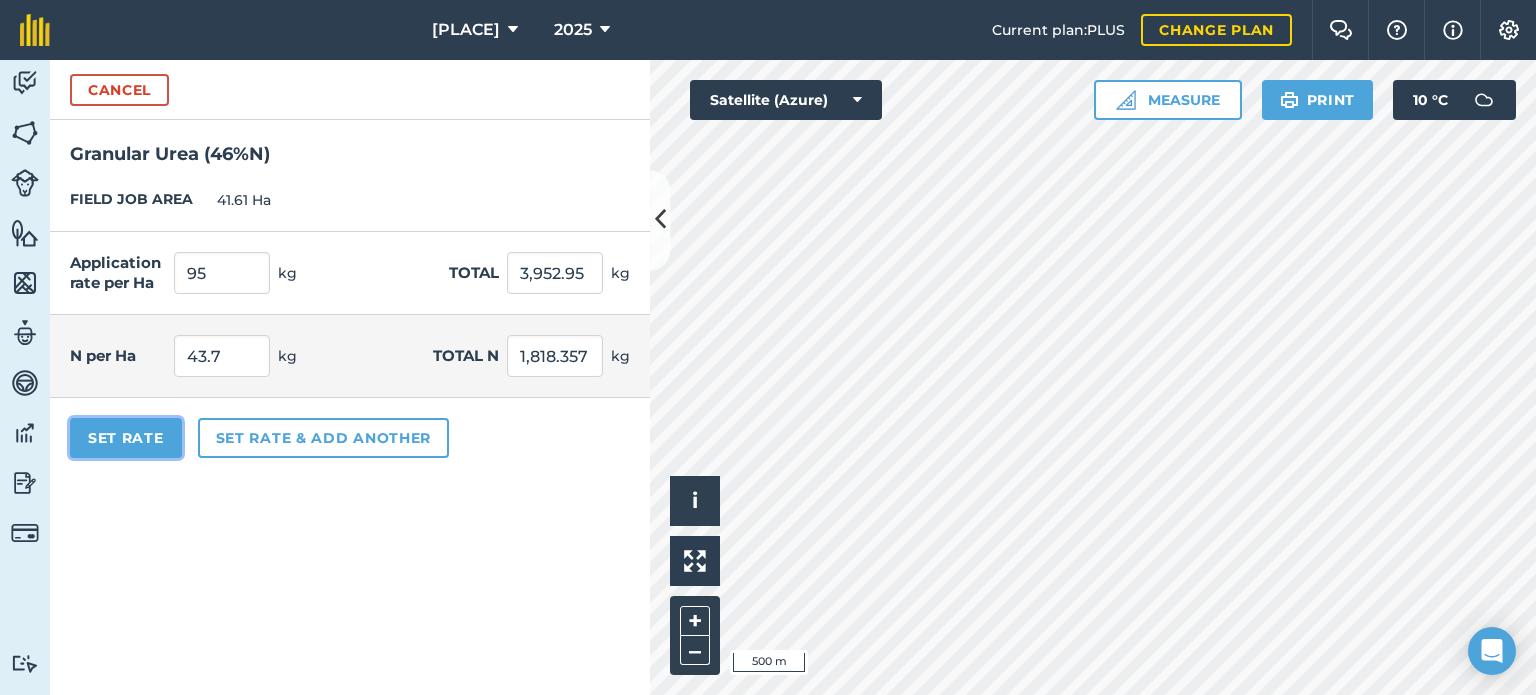 click on "Set Rate" at bounding box center (126, 438) 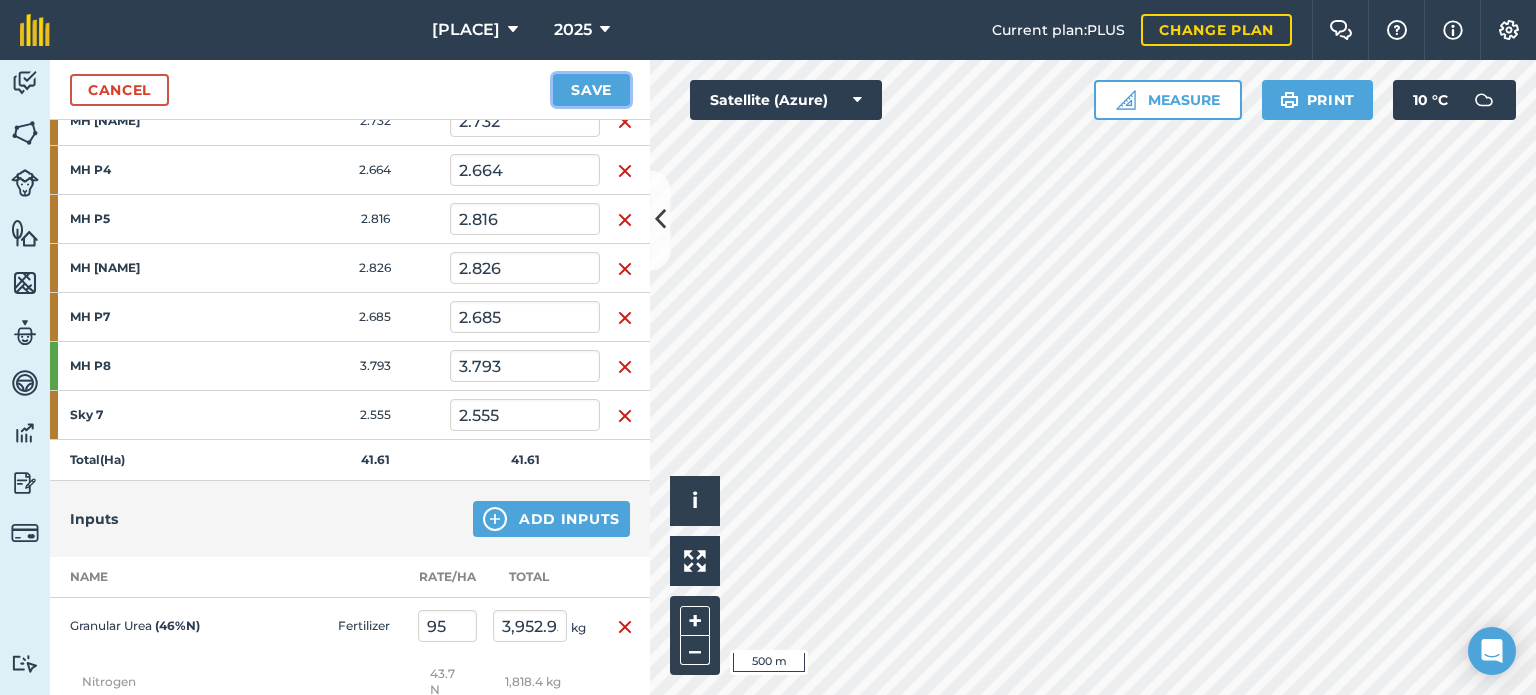 click on "Save" at bounding box center (591, 90) 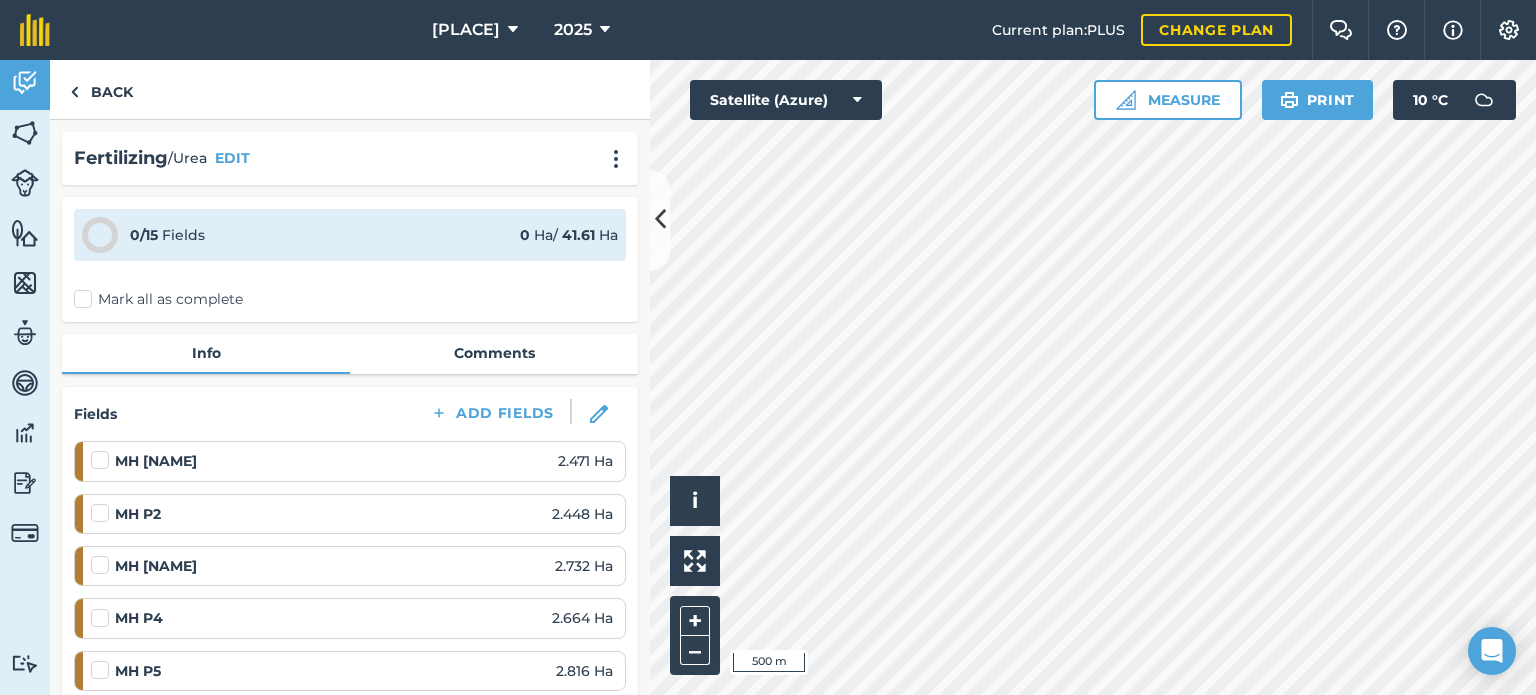 click on "Mark all as complete" at bounding box center [158, 299] 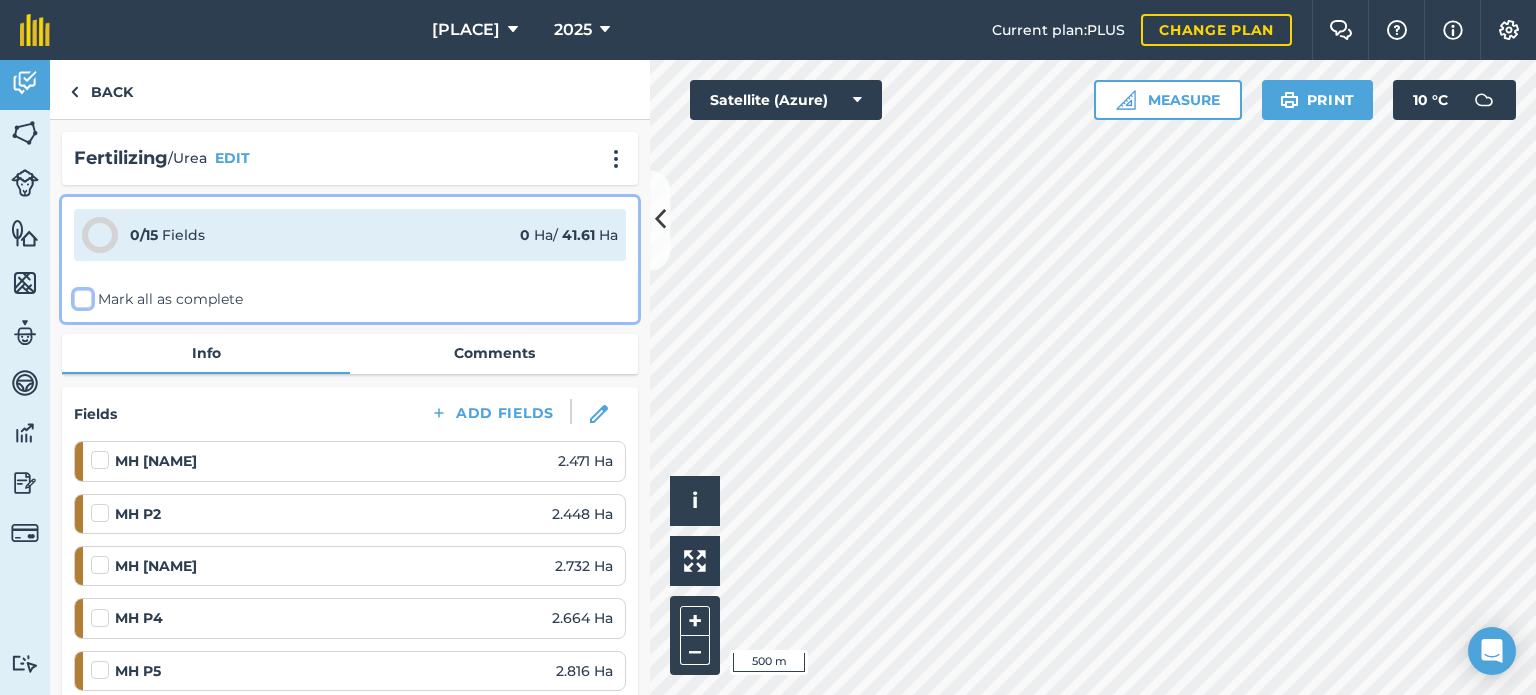 click on "Mark all as complete" at bounding box center (80, 295) 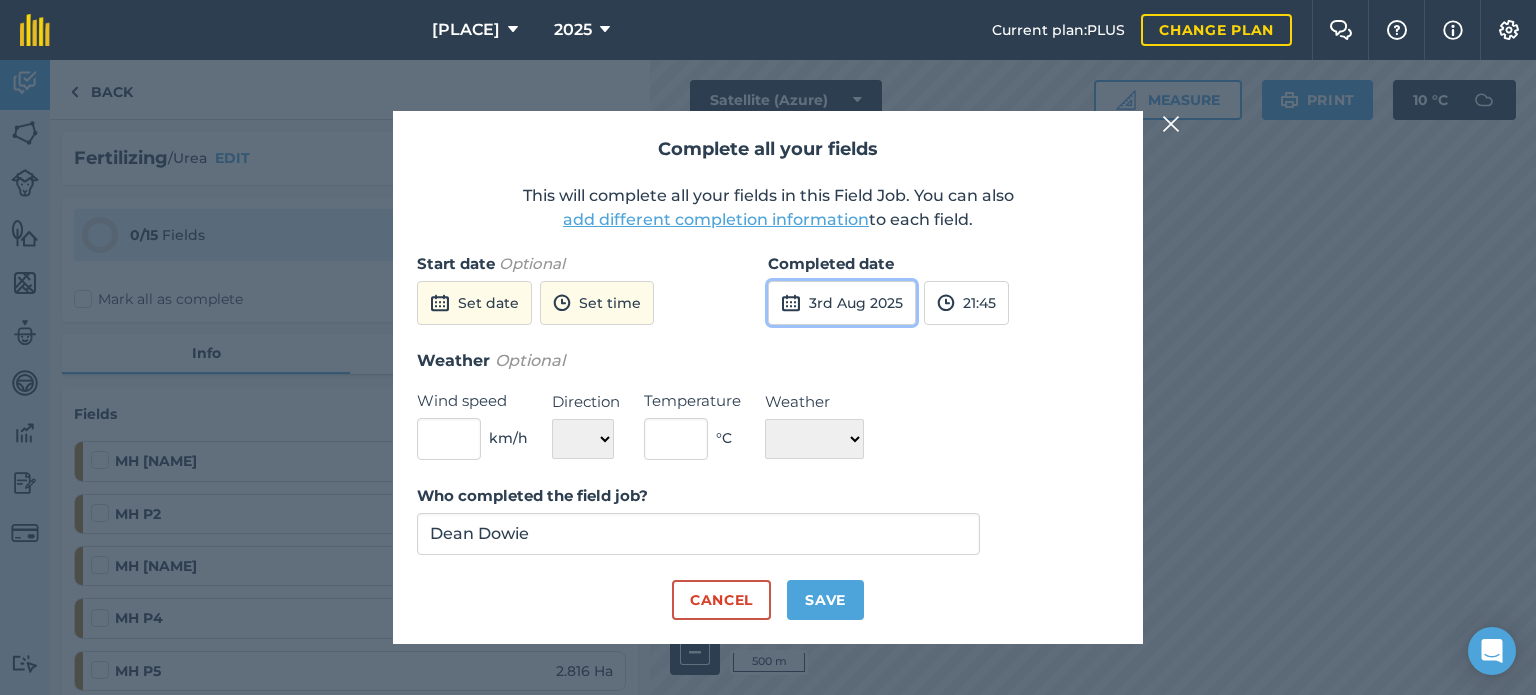 click on "3rd Aug 2025" at bounding box center [842, 303] 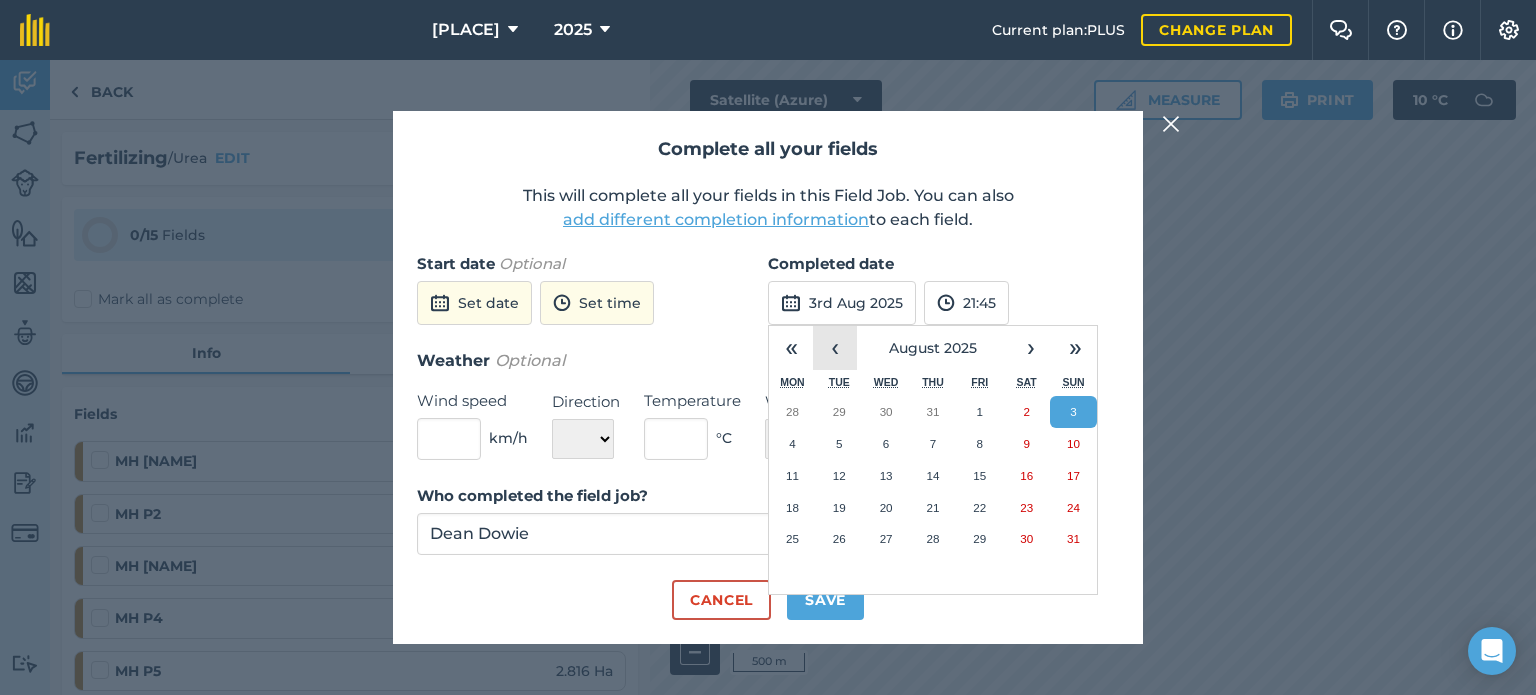 click on "‹" at bounding box center [835, 348] 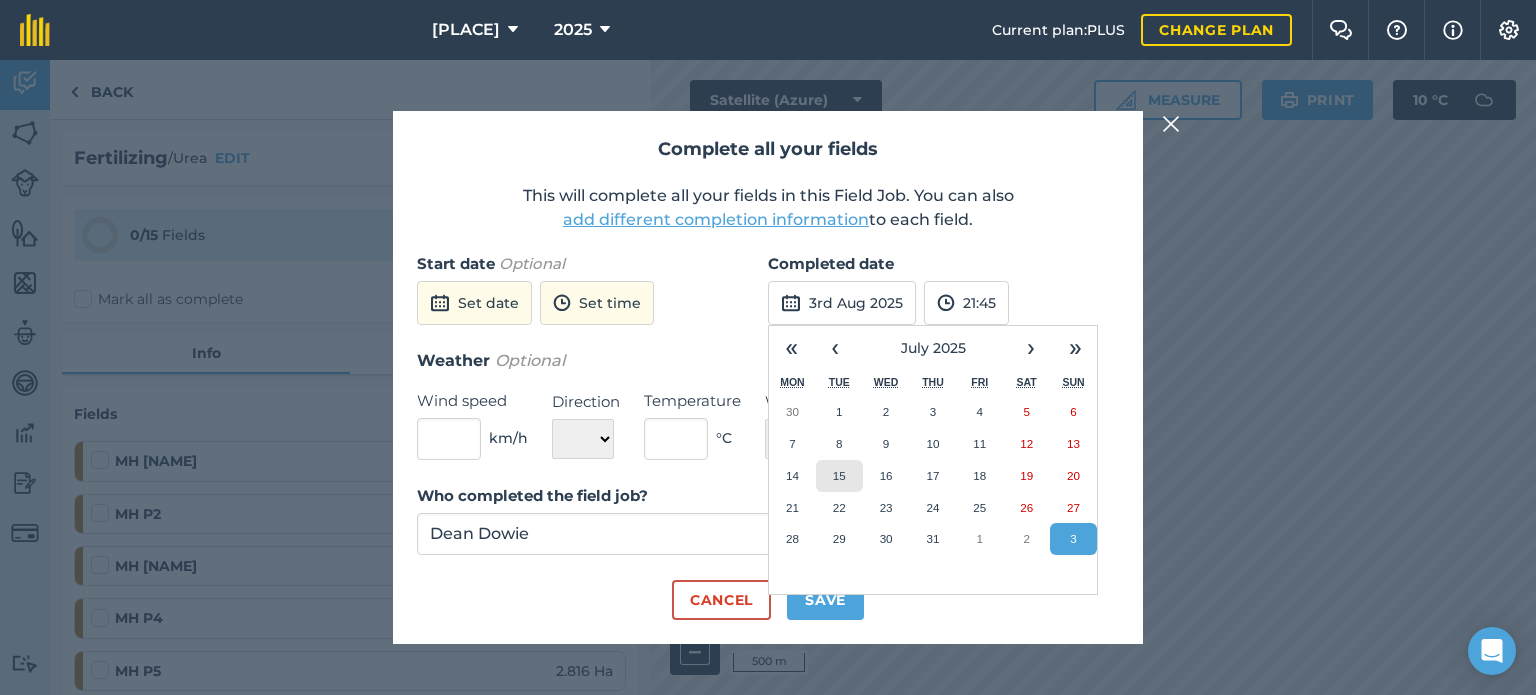 click on "15" at bounding box center [839, 475] 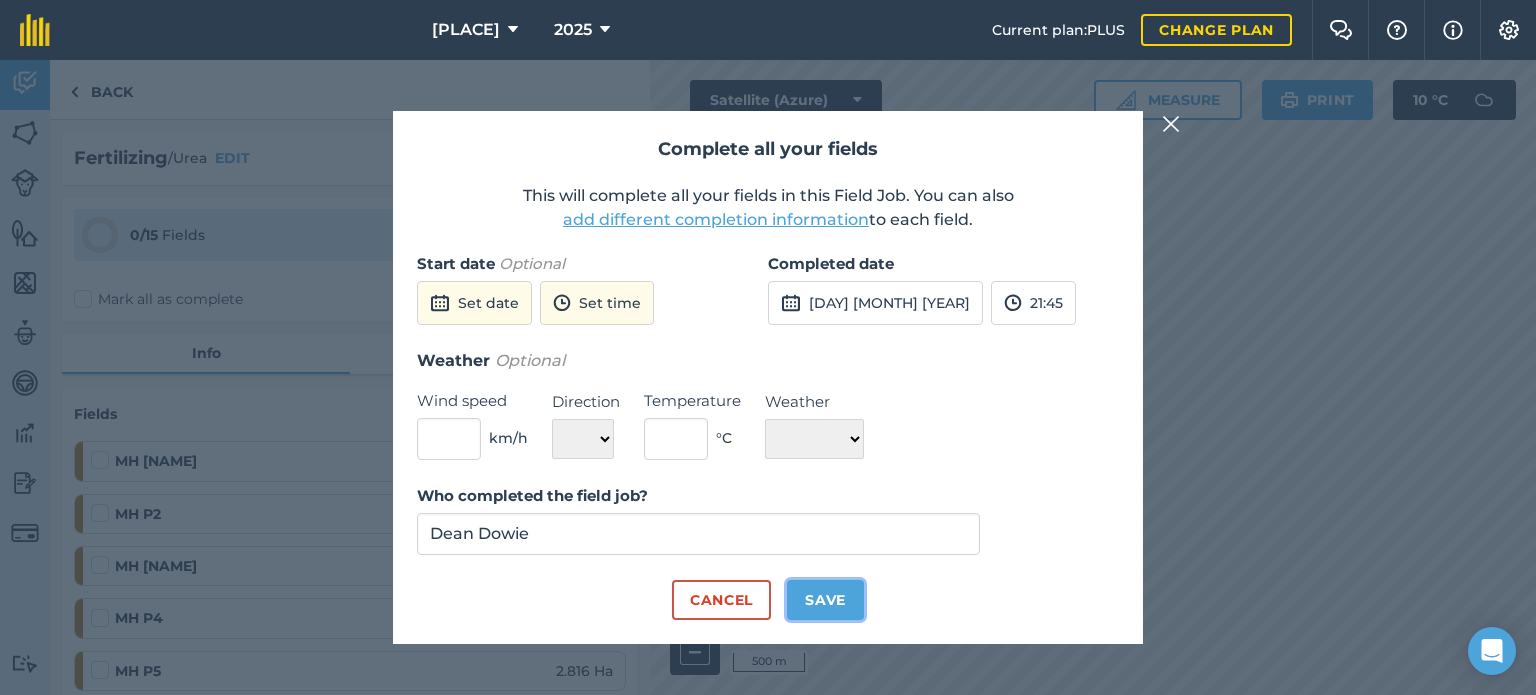 click on "Save" at bounding box center (825, 600) 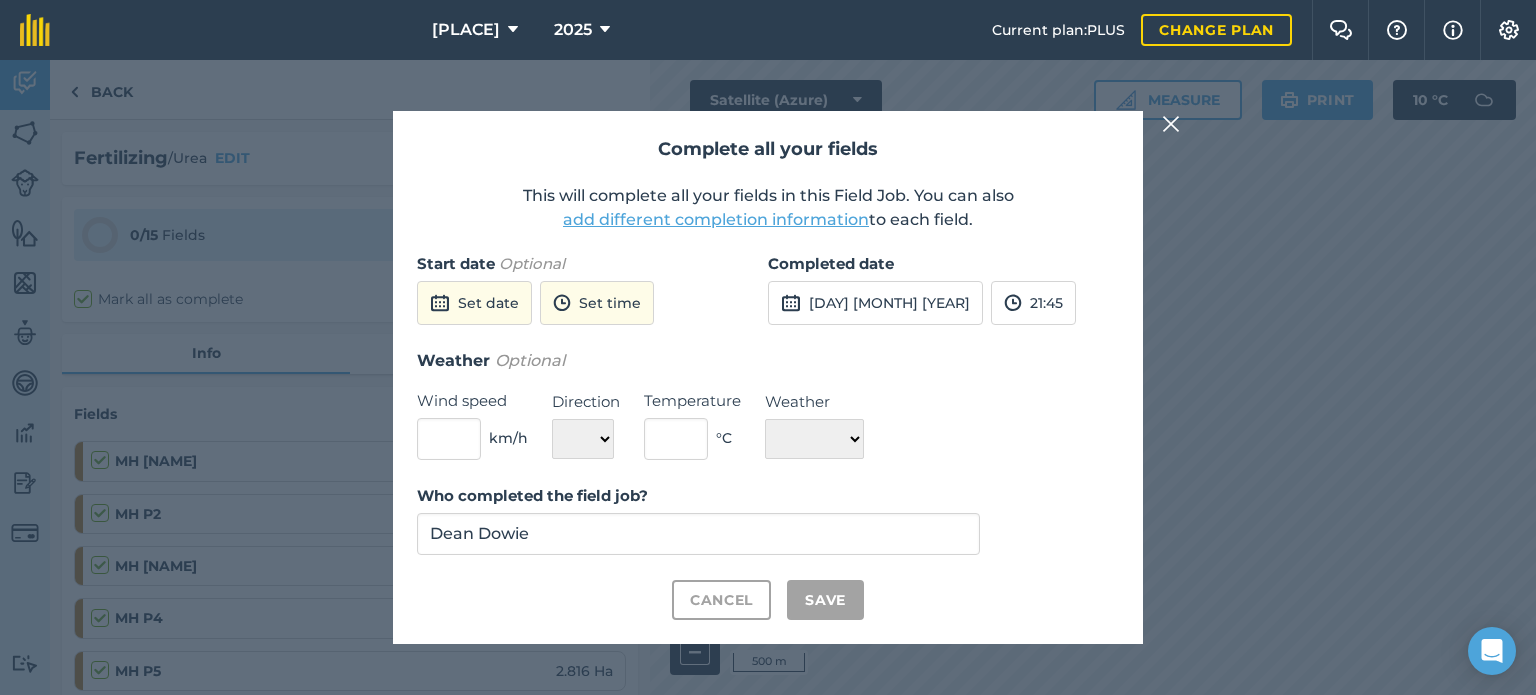checkbox on "true" 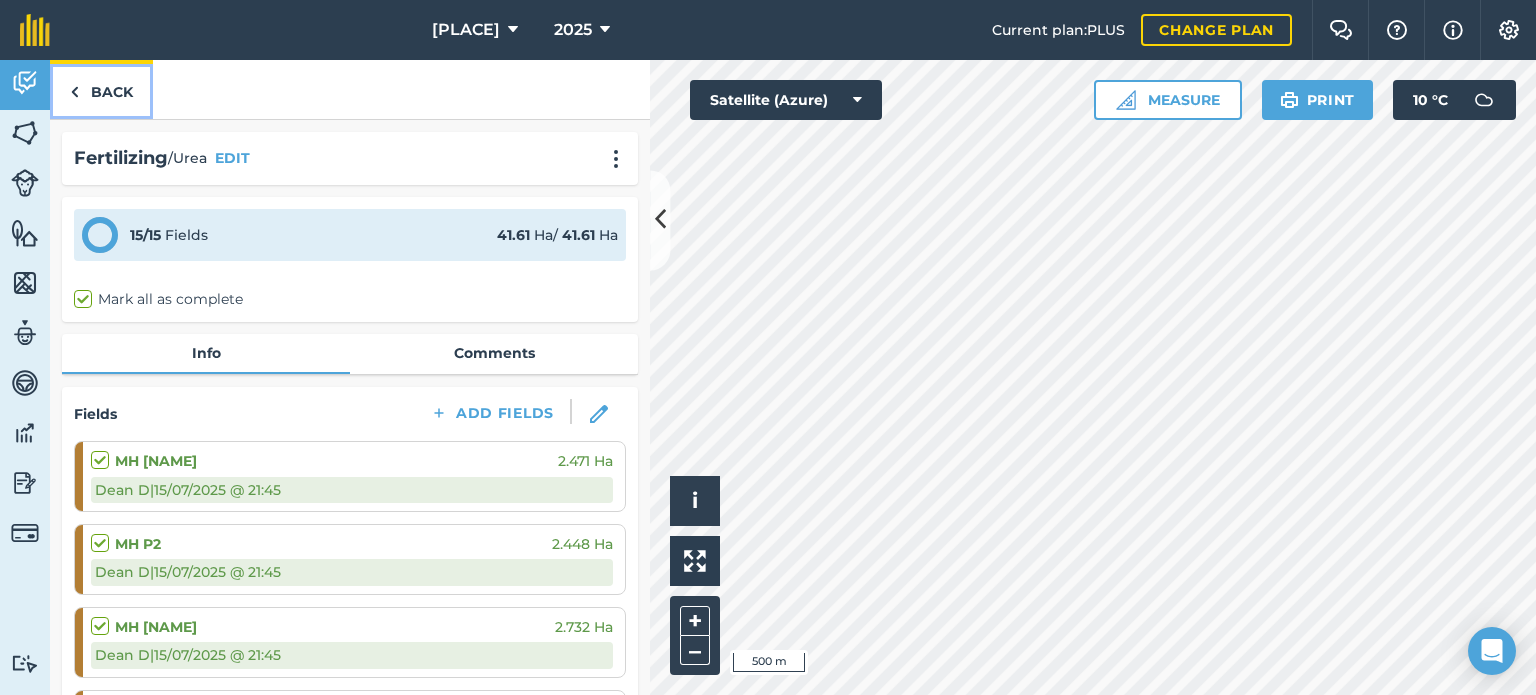 click on "Back" at bounding box center [101, 89] 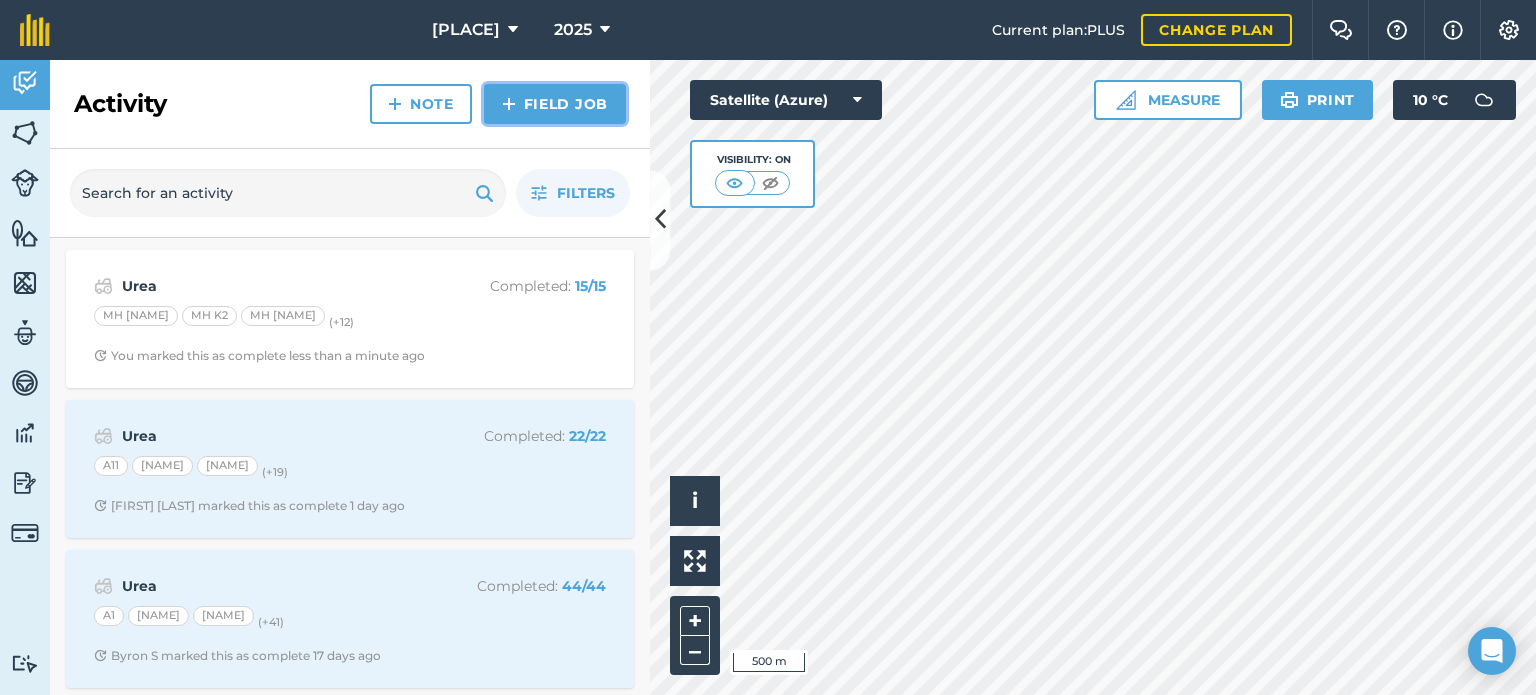 click on "Field Job" at bounding box center [555, 104] 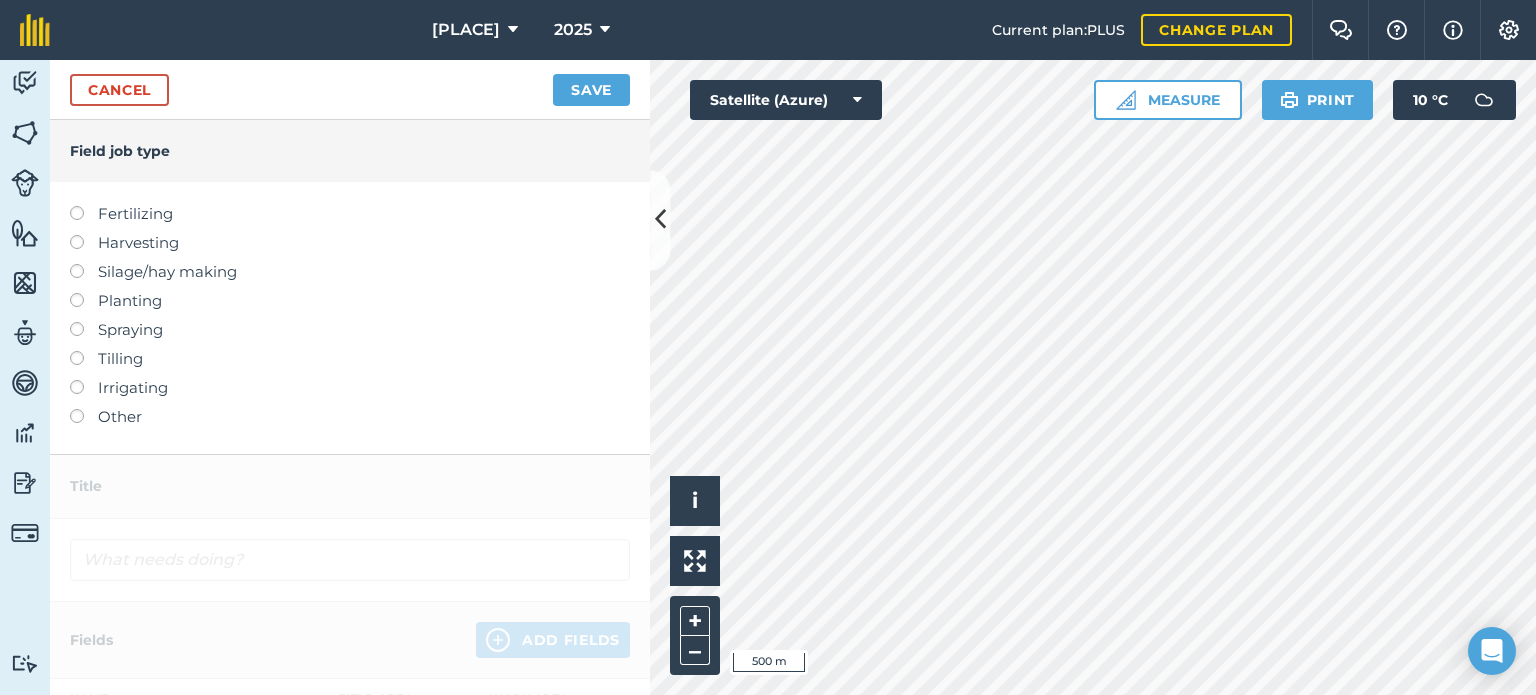click at bounding box center [84, 206] 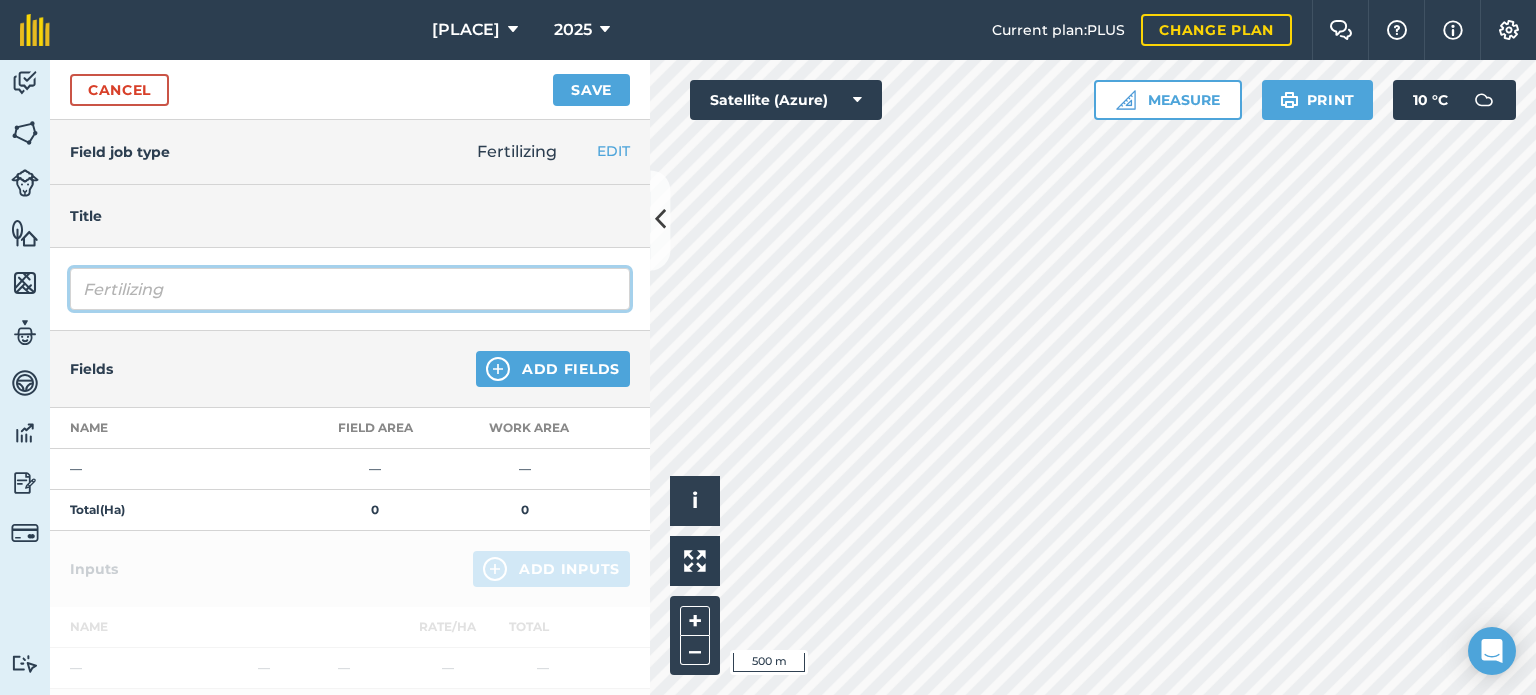 click on "Fertilizing" at bounding box center (350, 289) 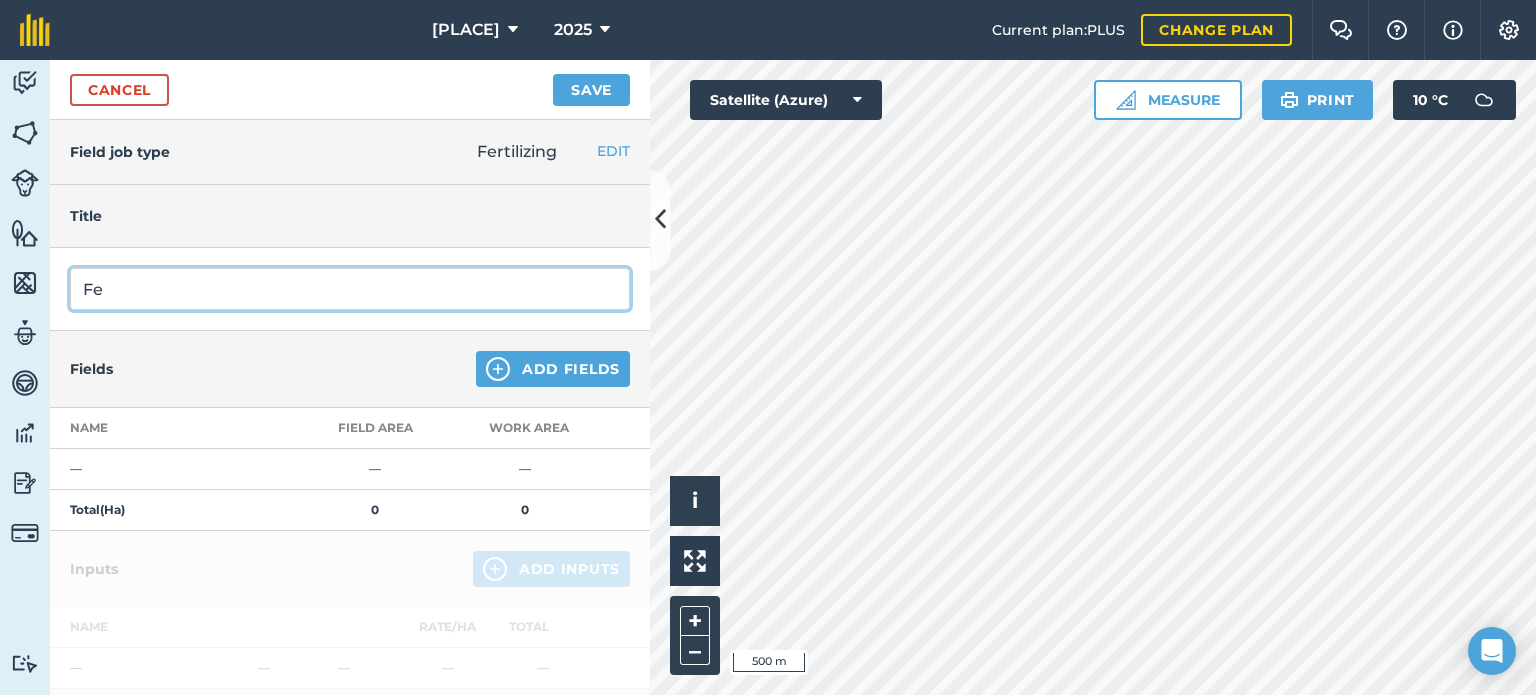 type on "F" 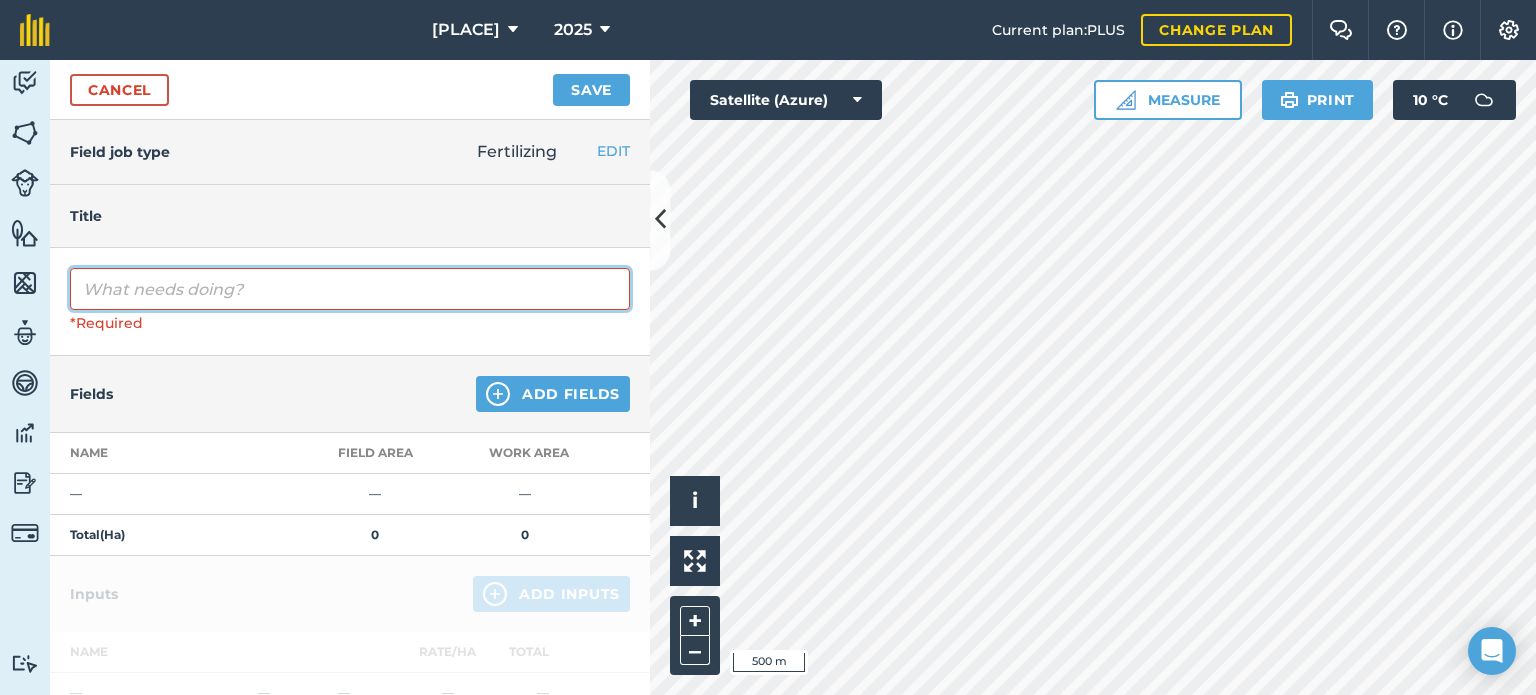 type 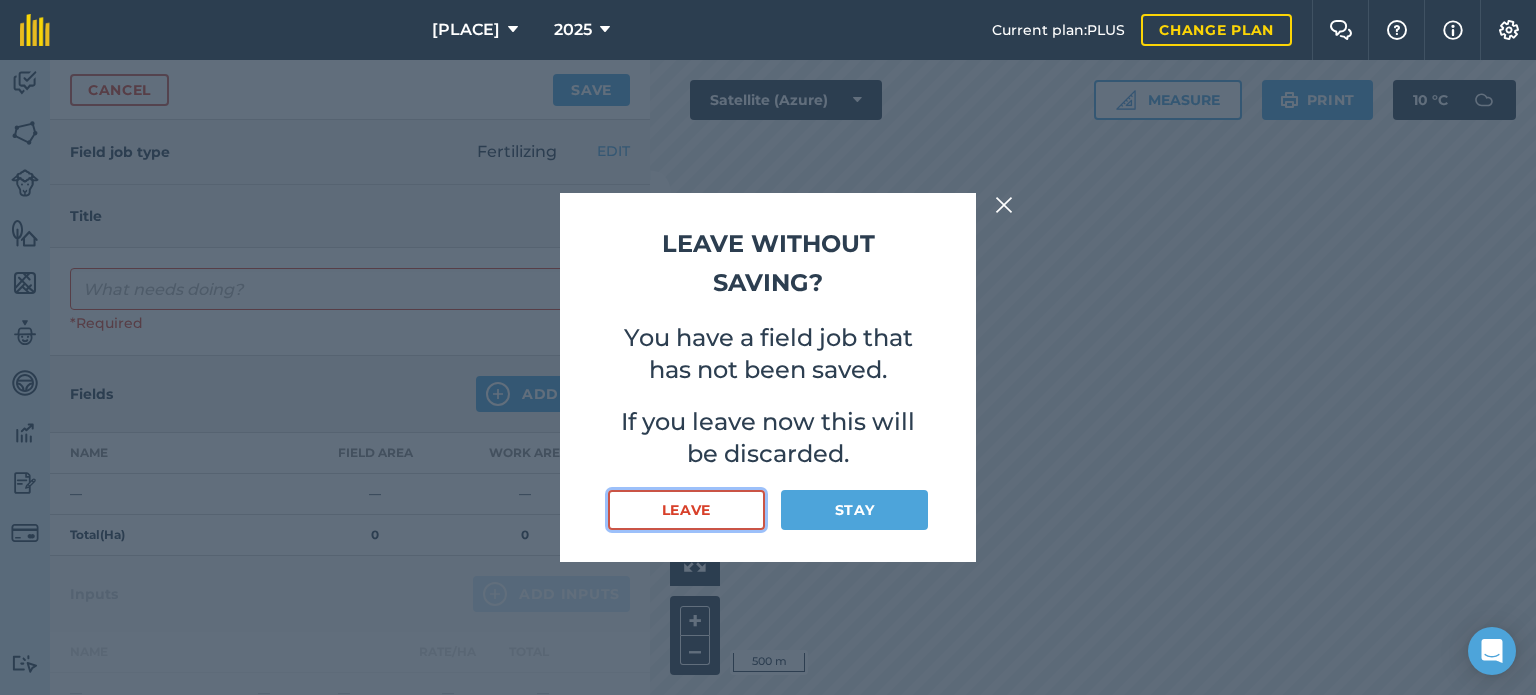 click on "Leave" at bounding box center [686, 510] 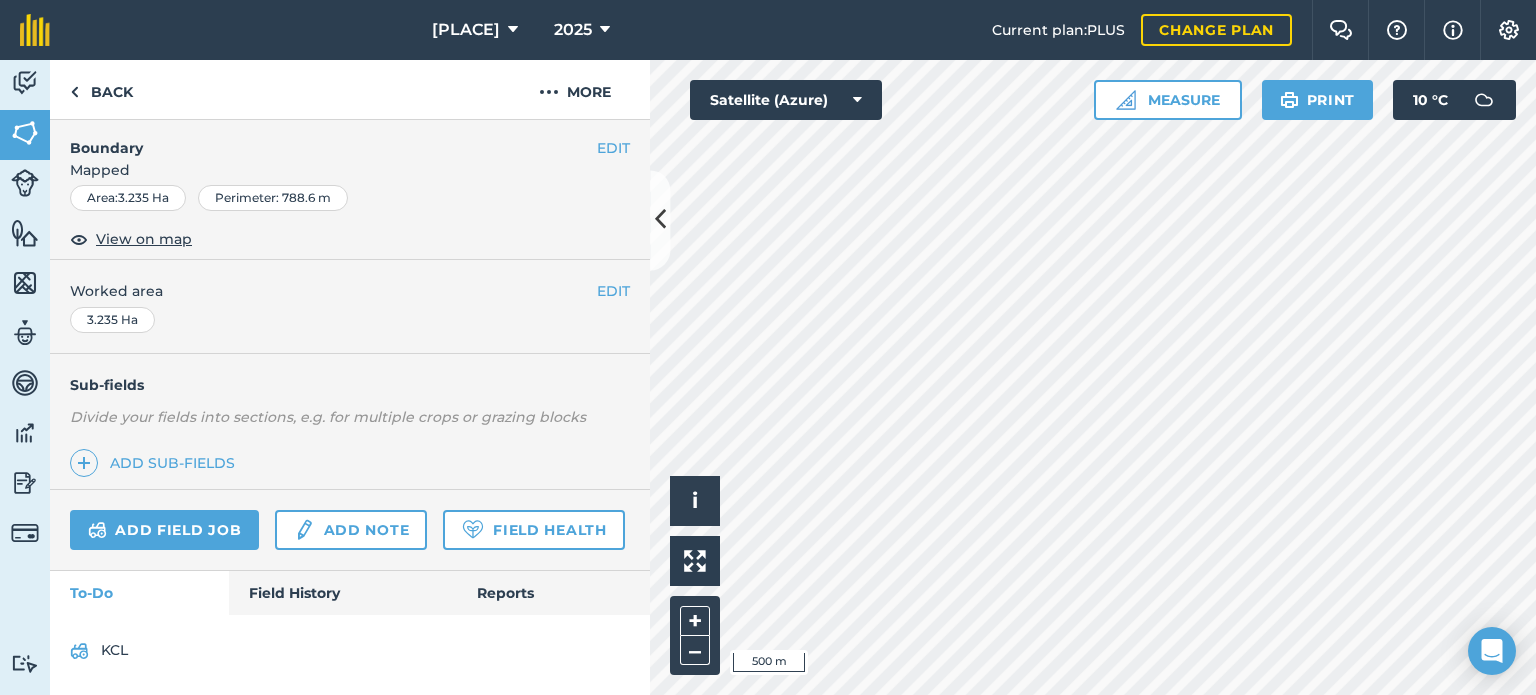 scroll, scrollTop: 316, scrollLeft: 0, axis: vertical 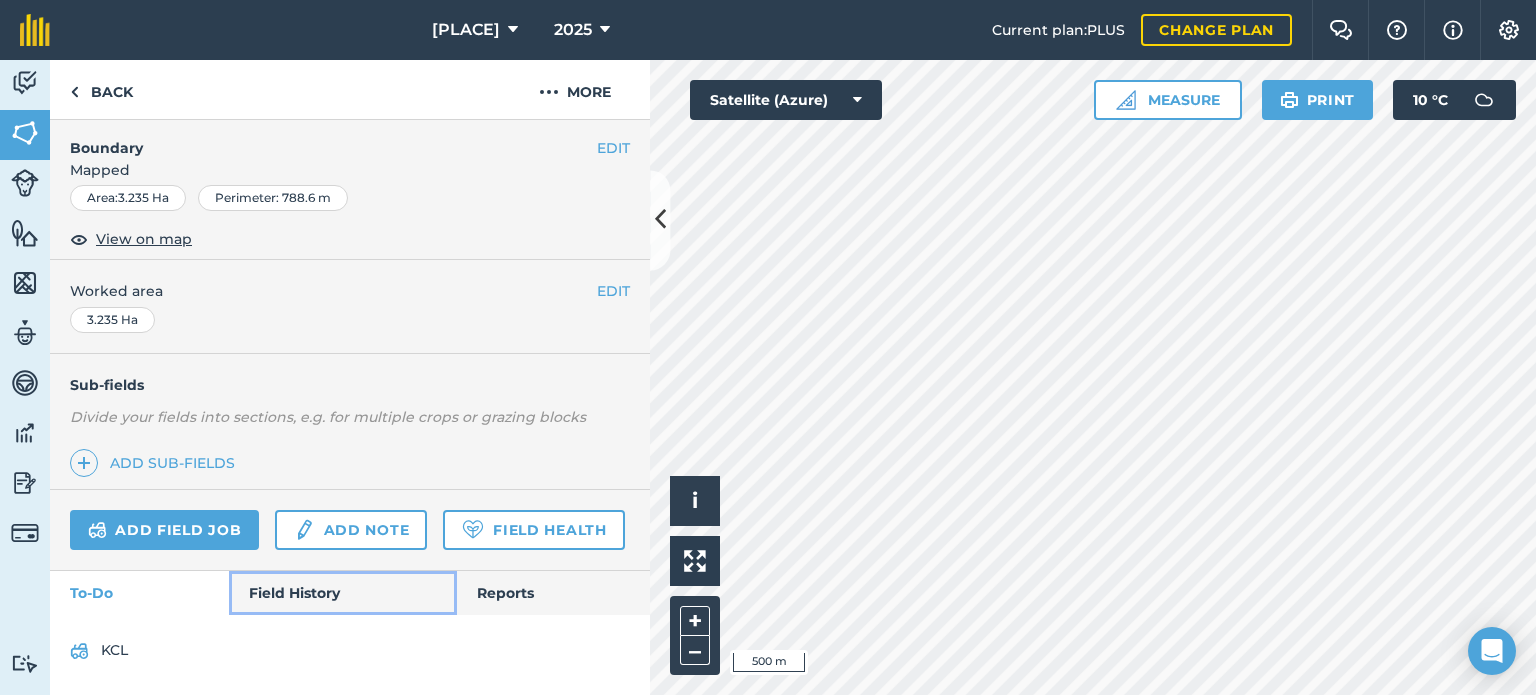 click on "Field History" at bounding box center [342, 593] 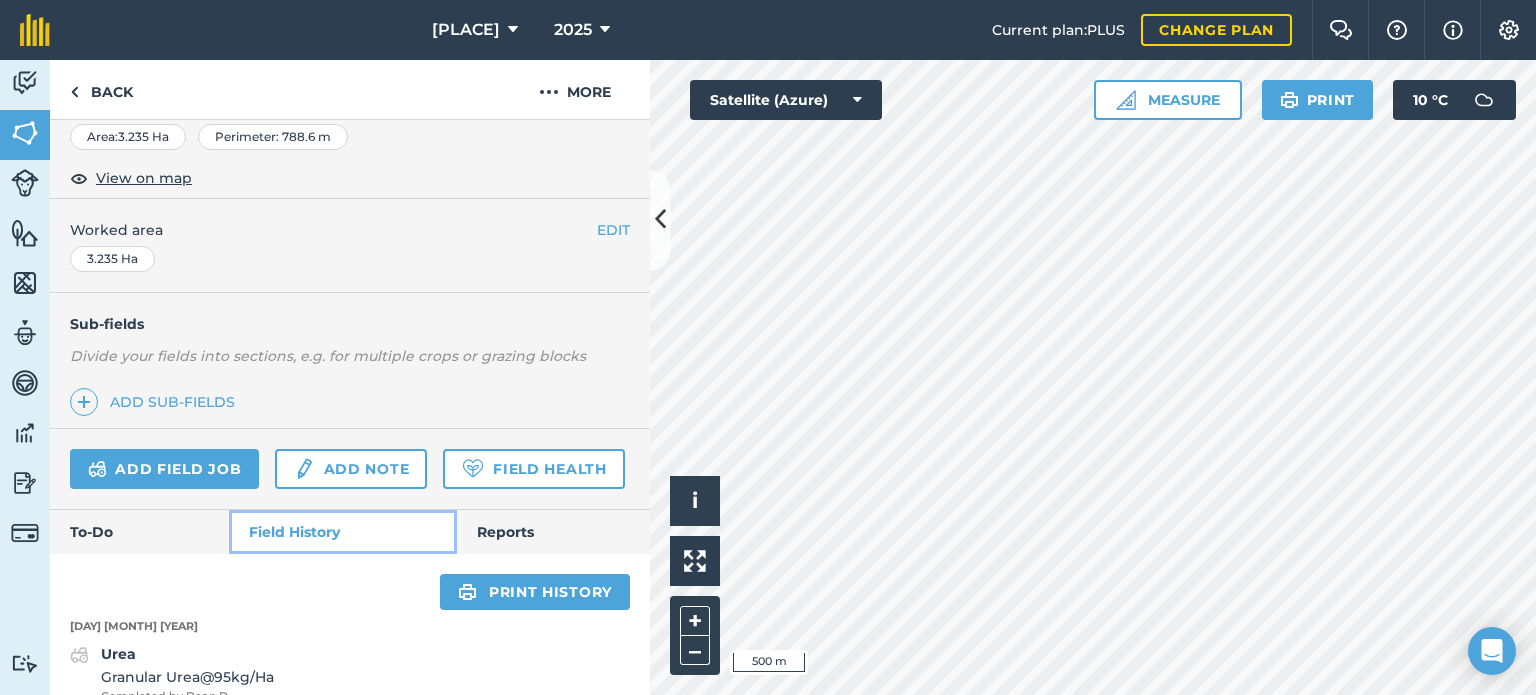 scroll, scrollTop: 0, scrollLeft: 0, axis: both 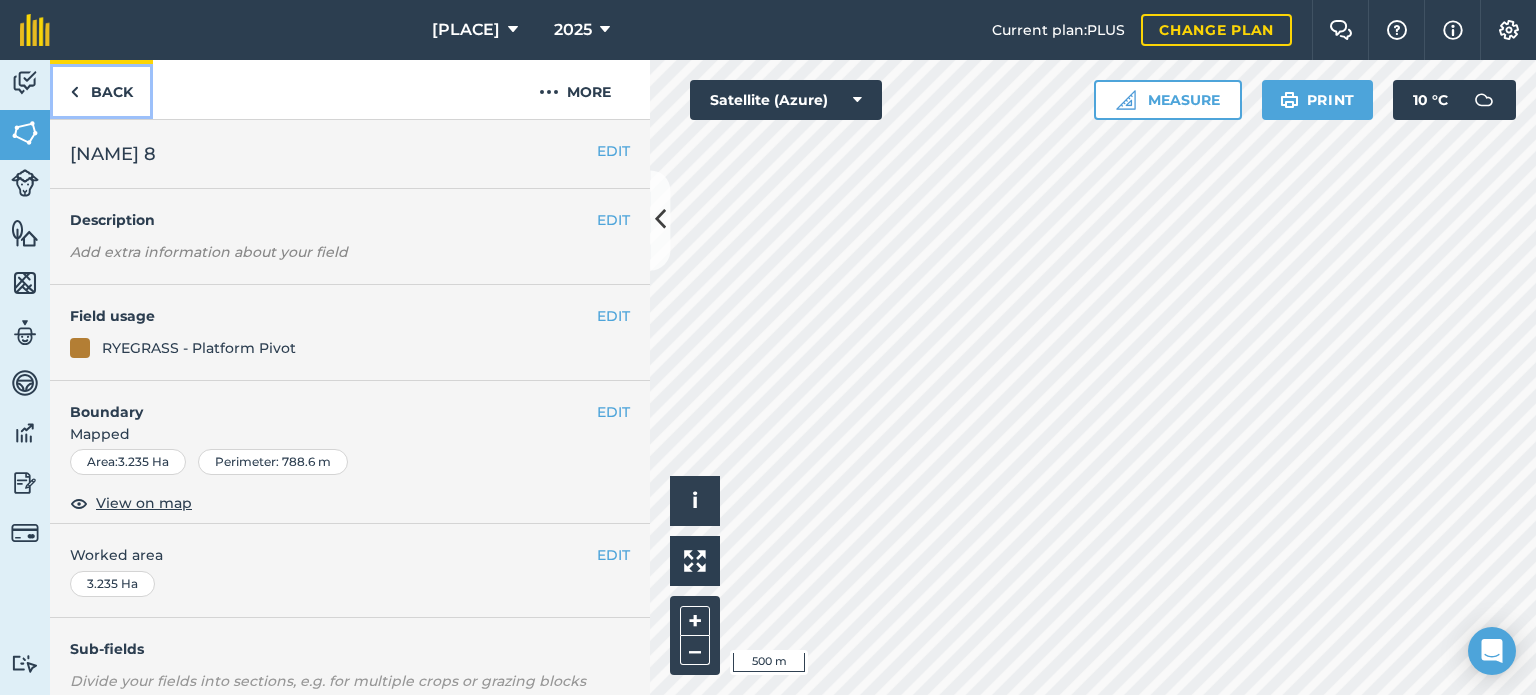 click on "Back" at bounding box center (101, 89) 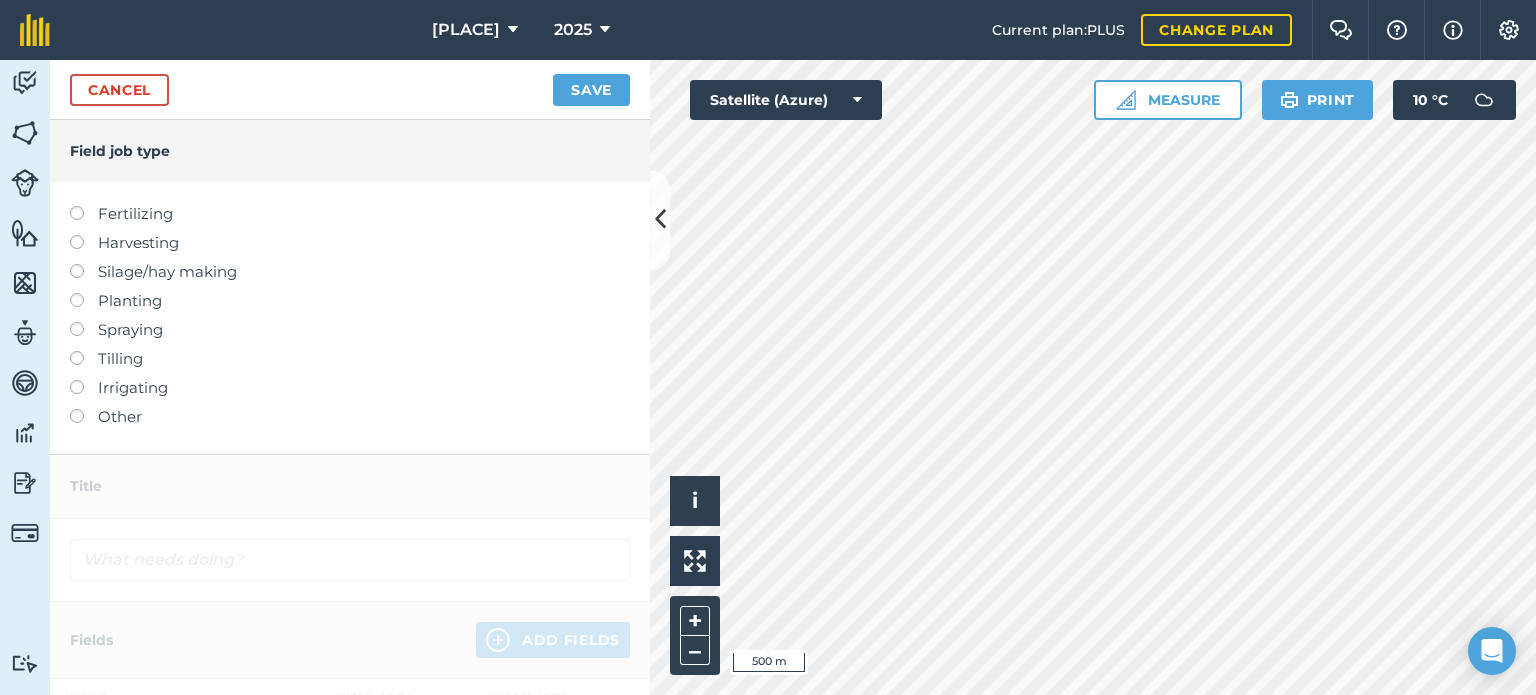 click at bounding box center [84, 206] 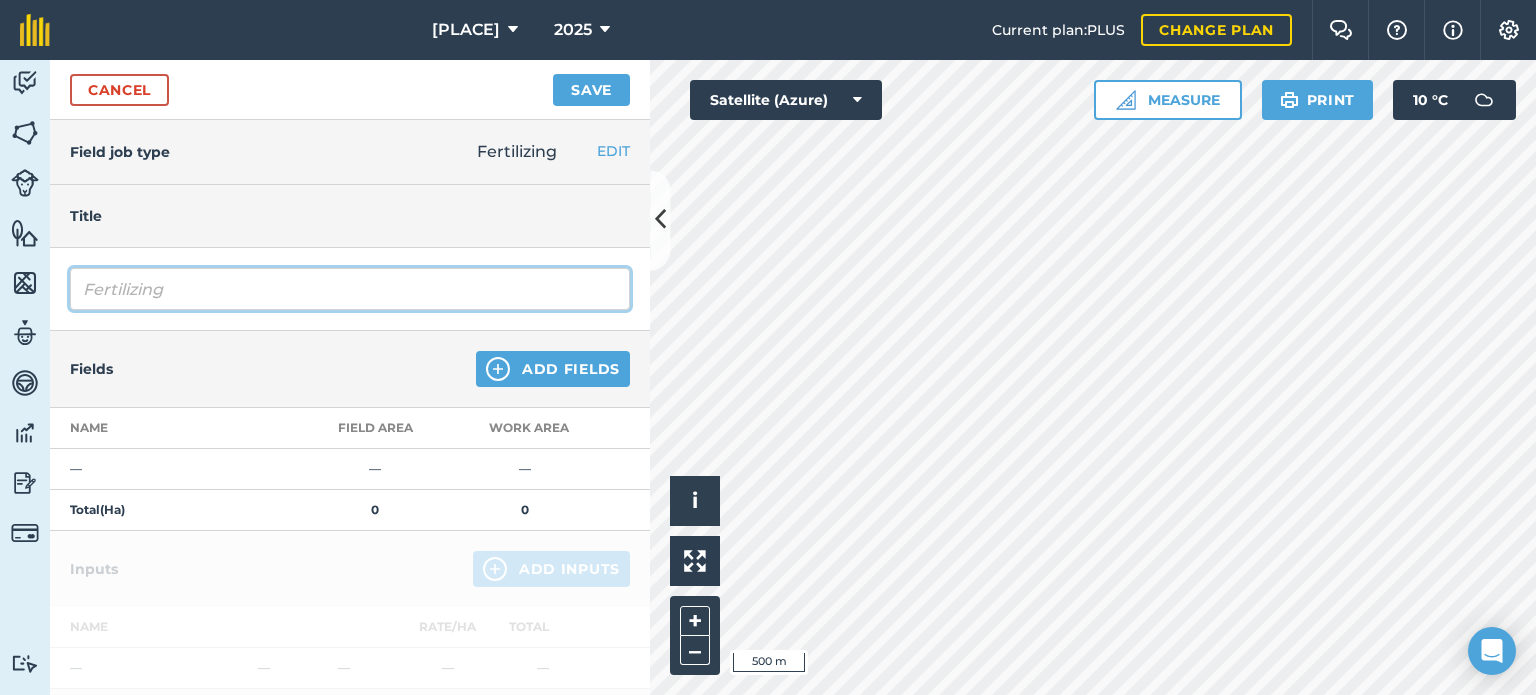 drag, startPoint x: 188, startPoint y: 287, endPoint x: 63, endPoint y: 315, distance: 128.09763 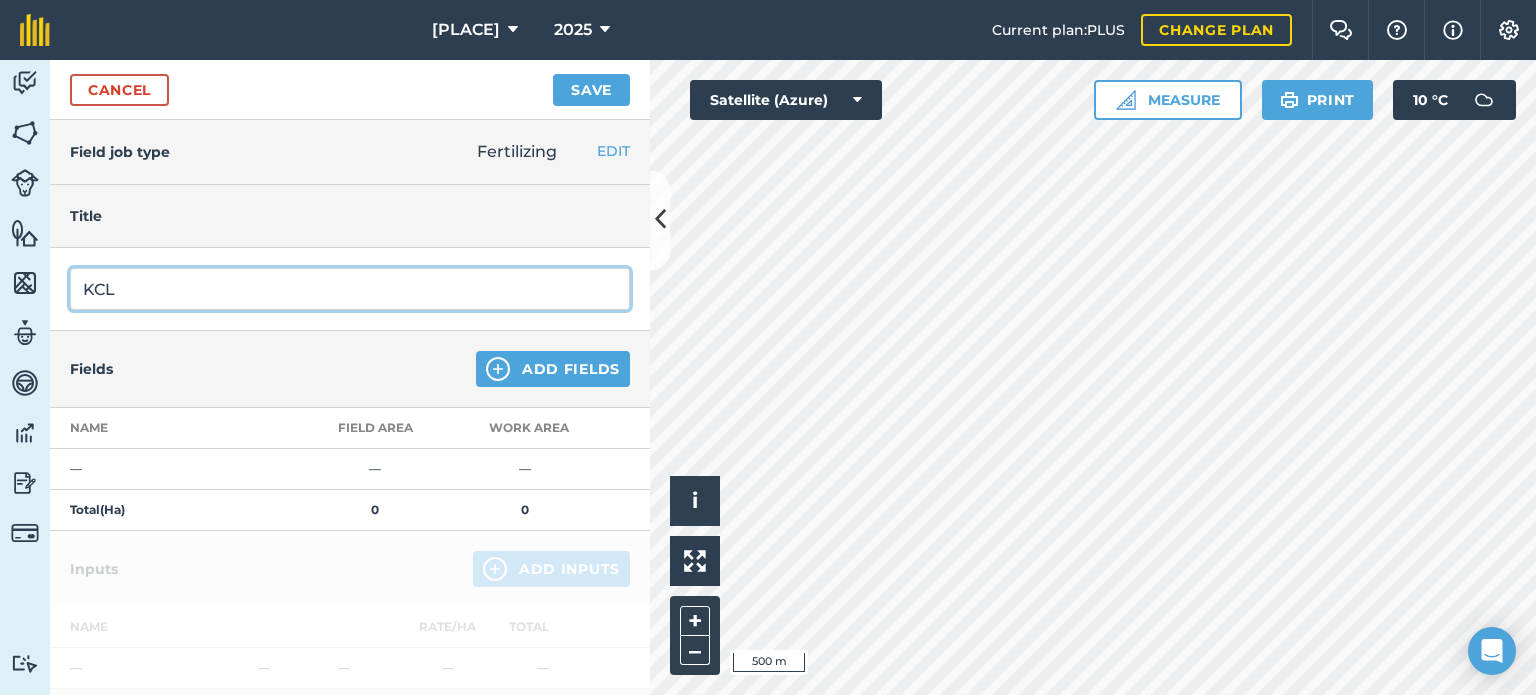 type on "KCL" 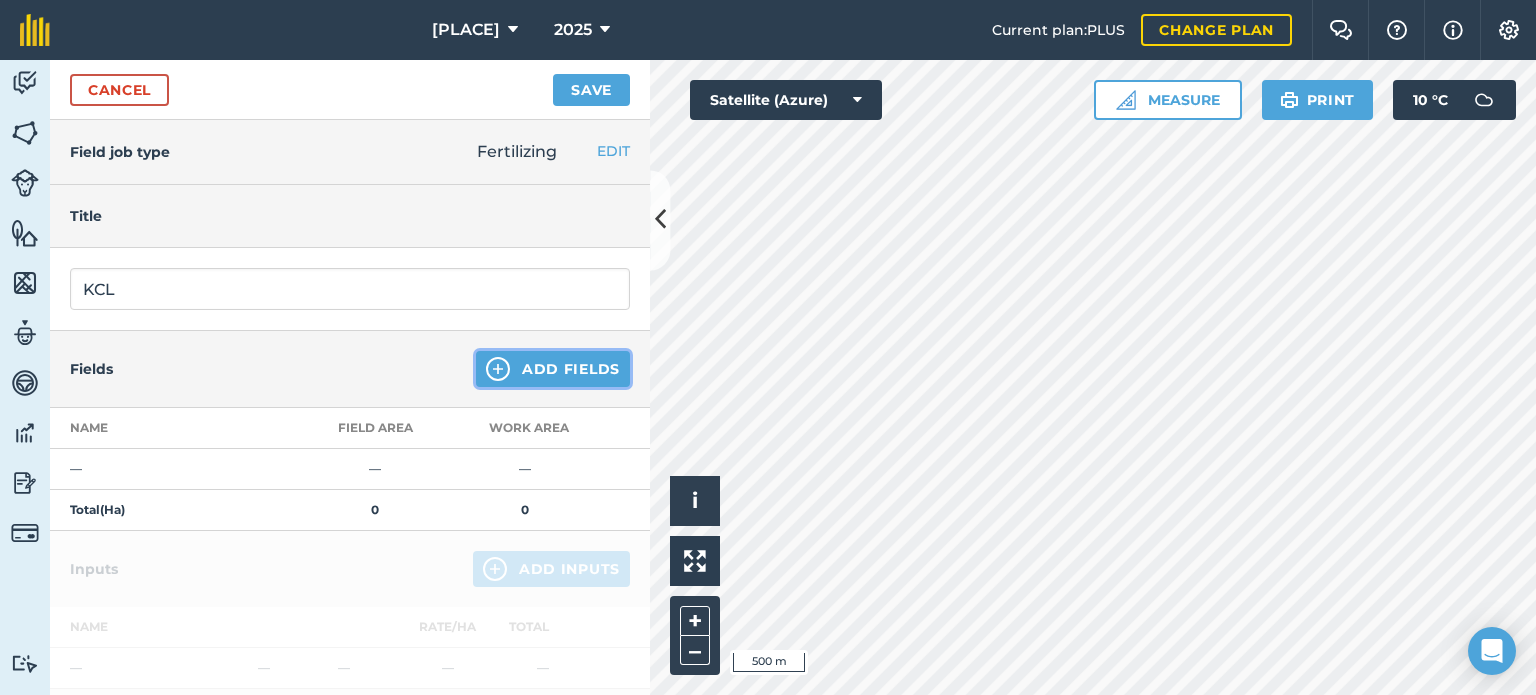 click on "Add Fields" at bounding box center (553, 369) 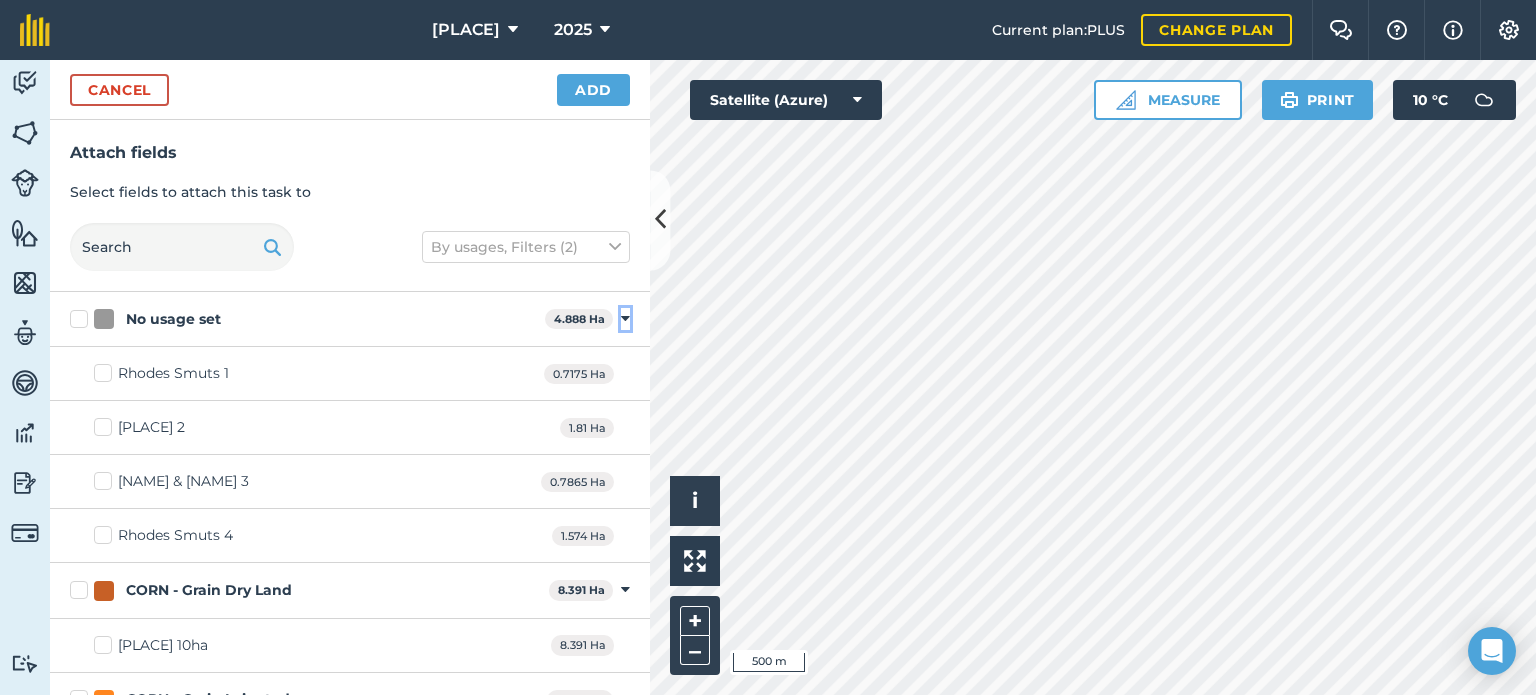 click at bounding box center [625, 319] 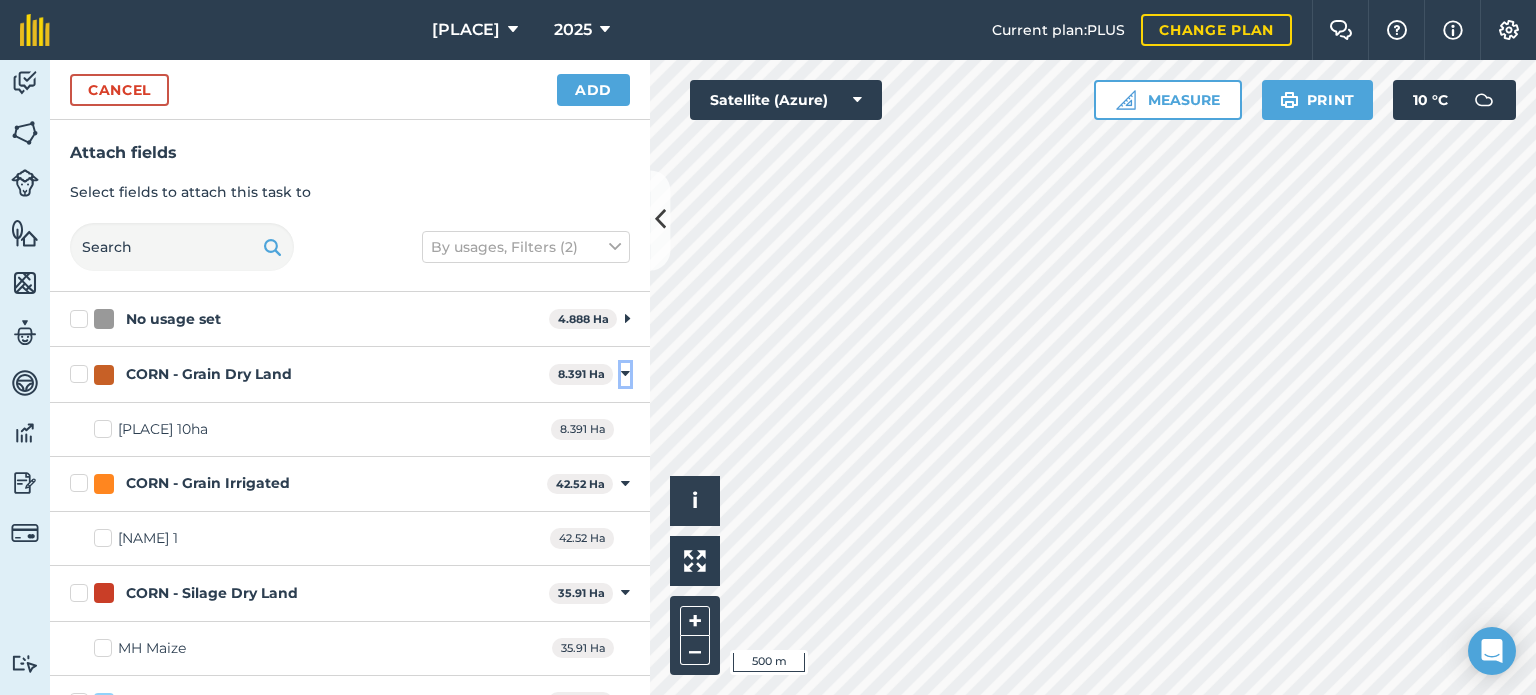 click at bounding box center (625, 374) 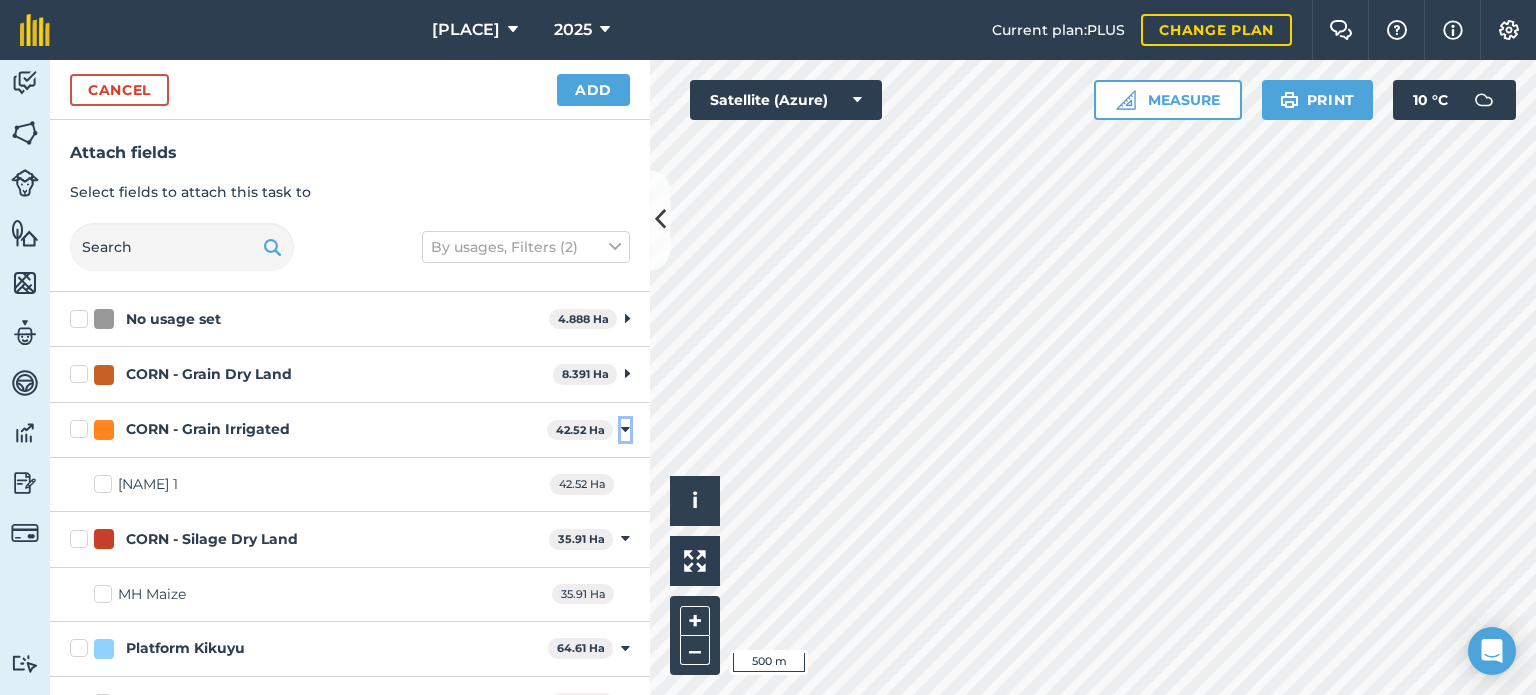click at bounding box center (625, 430) 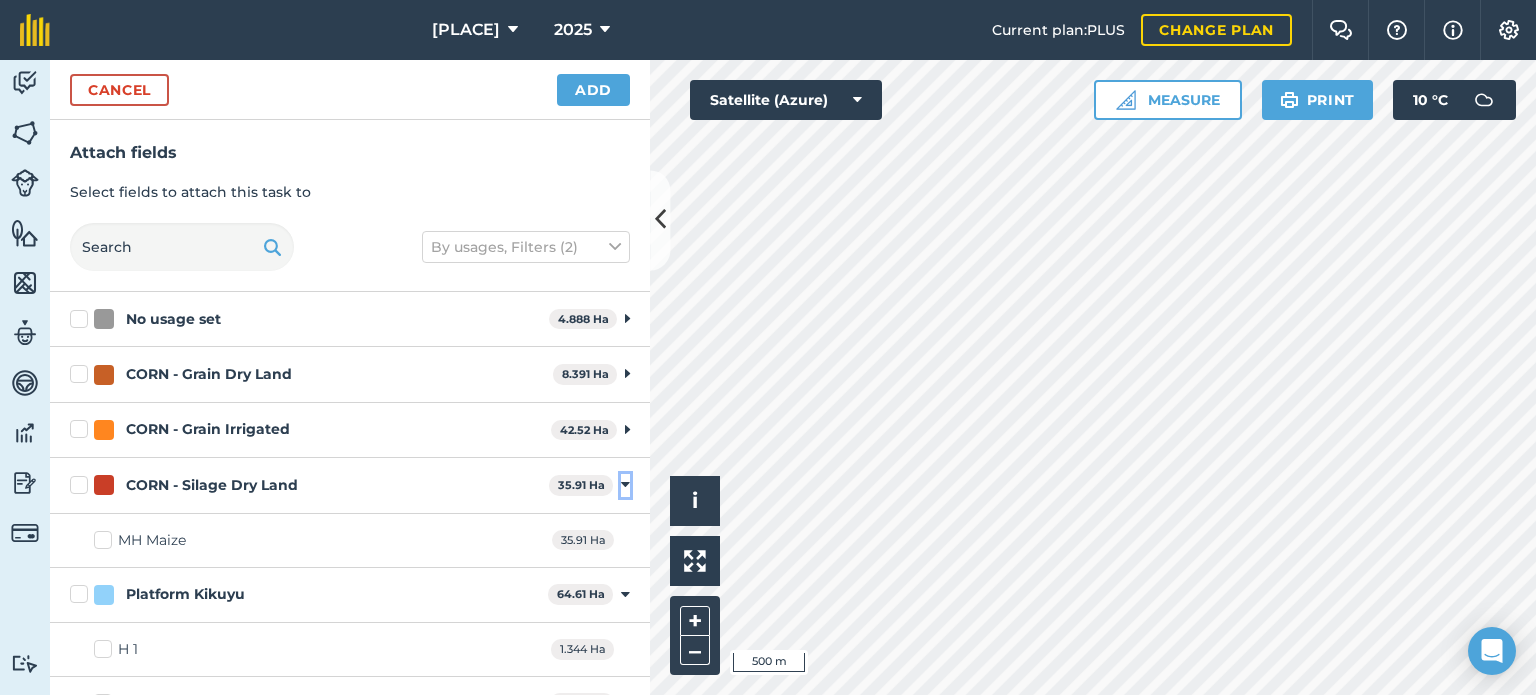 click at bounding box center (625, 485) 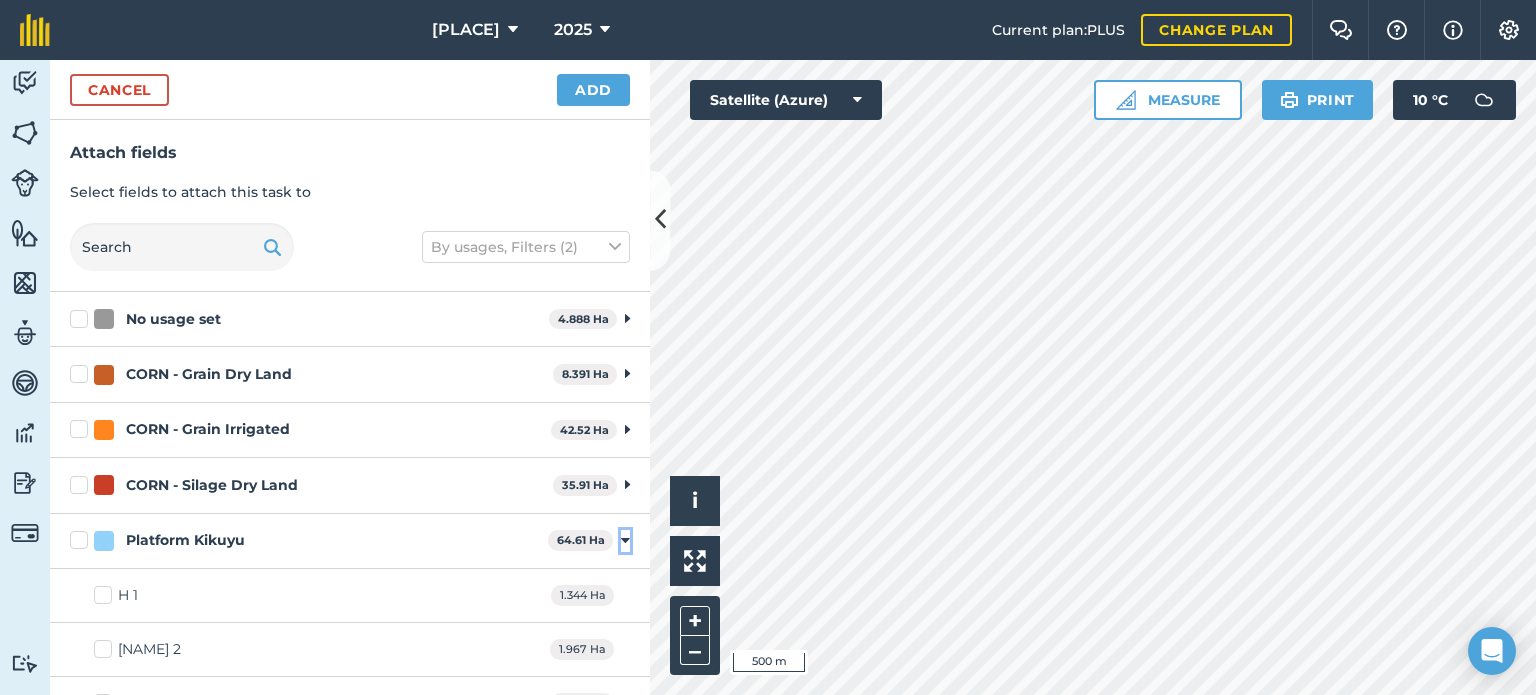 click at bounding box center [625, 541] 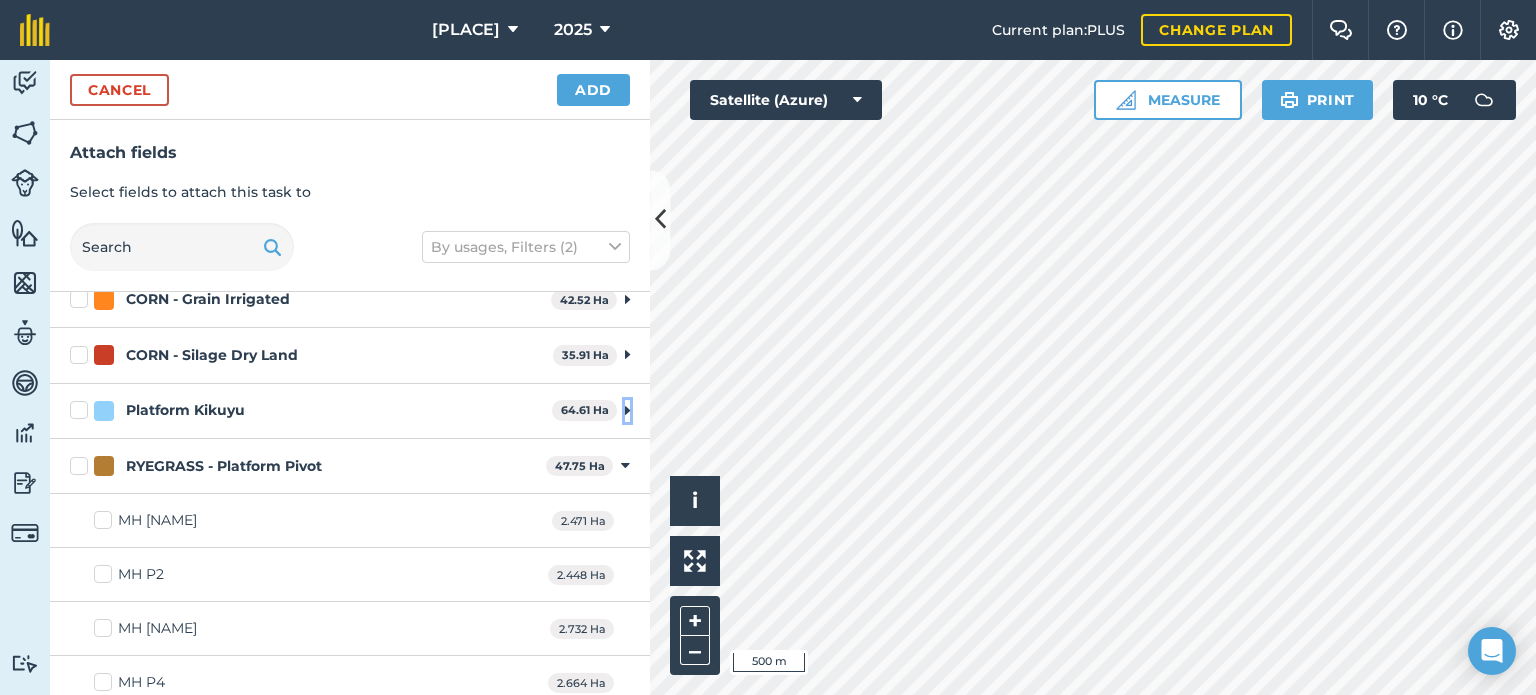 scroll, scrollTop: 202, scrollLeft: 0, axis: vertical 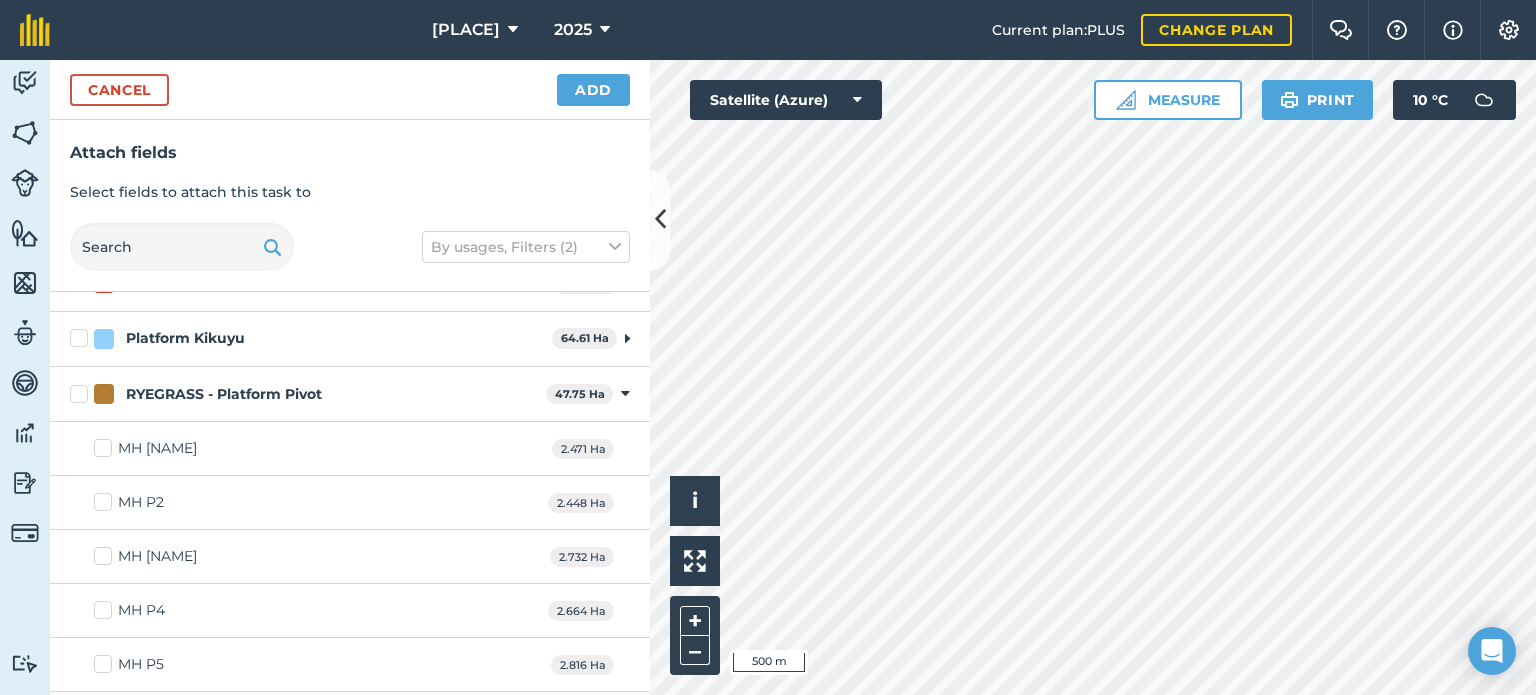 click on "RYEGRASS - Platform Pivot" at bounding box center (304, 394) 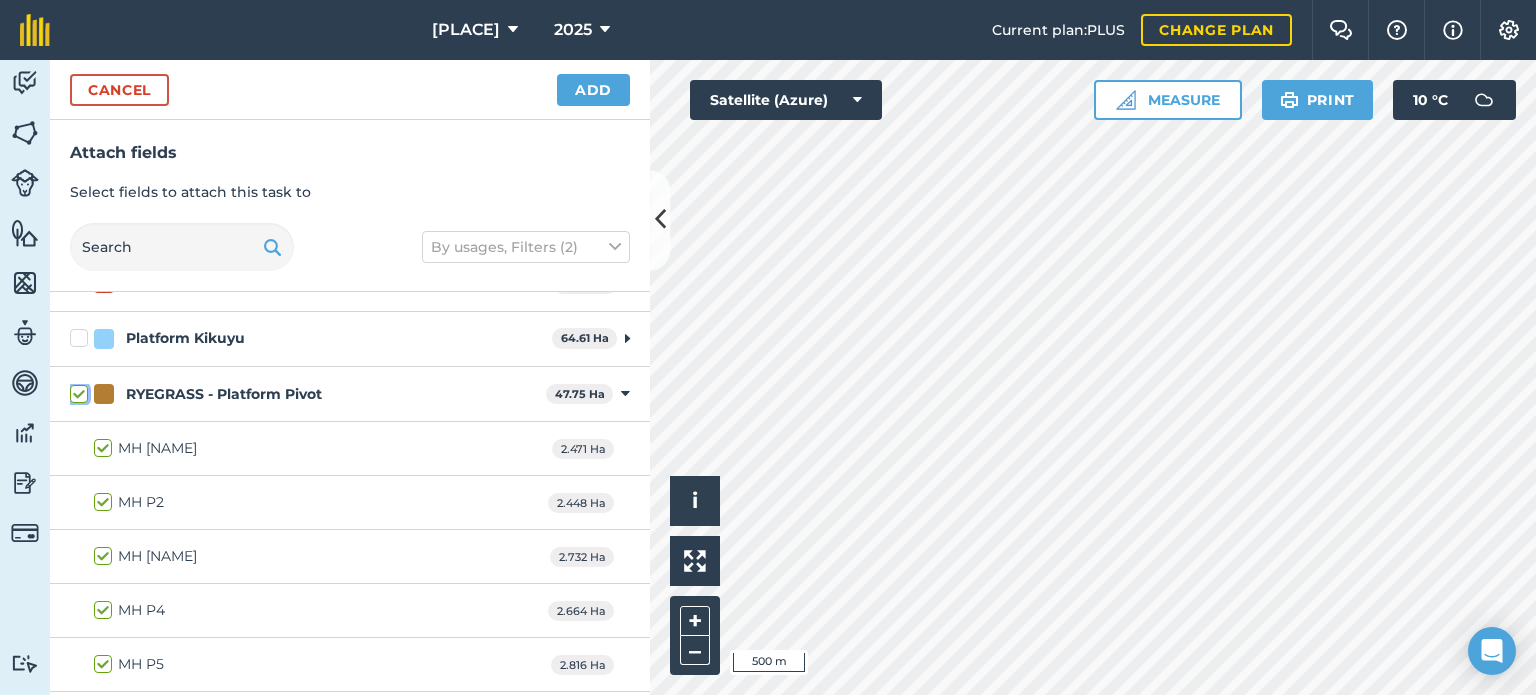 checkbox on "true" 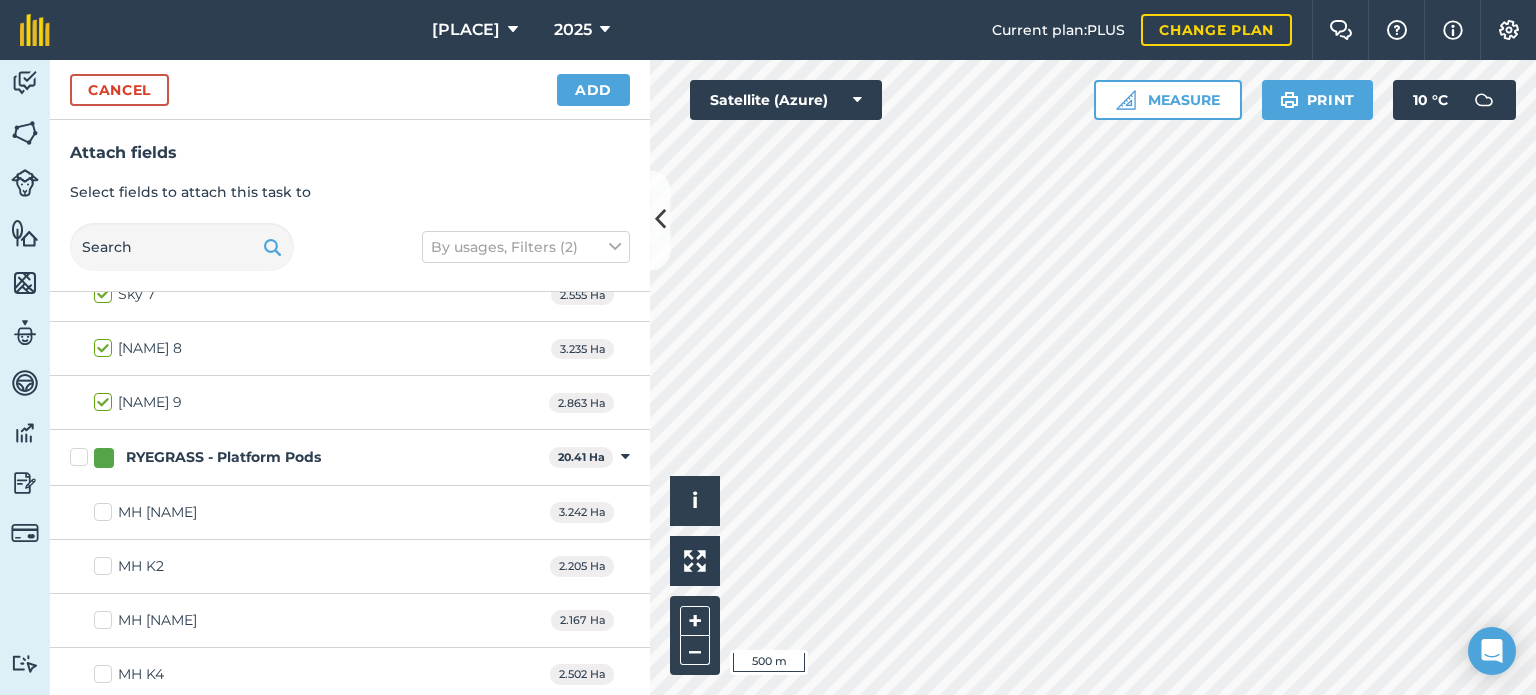 scroll, scrollTop: 1134, scrollLeft: 0, axis: vertical 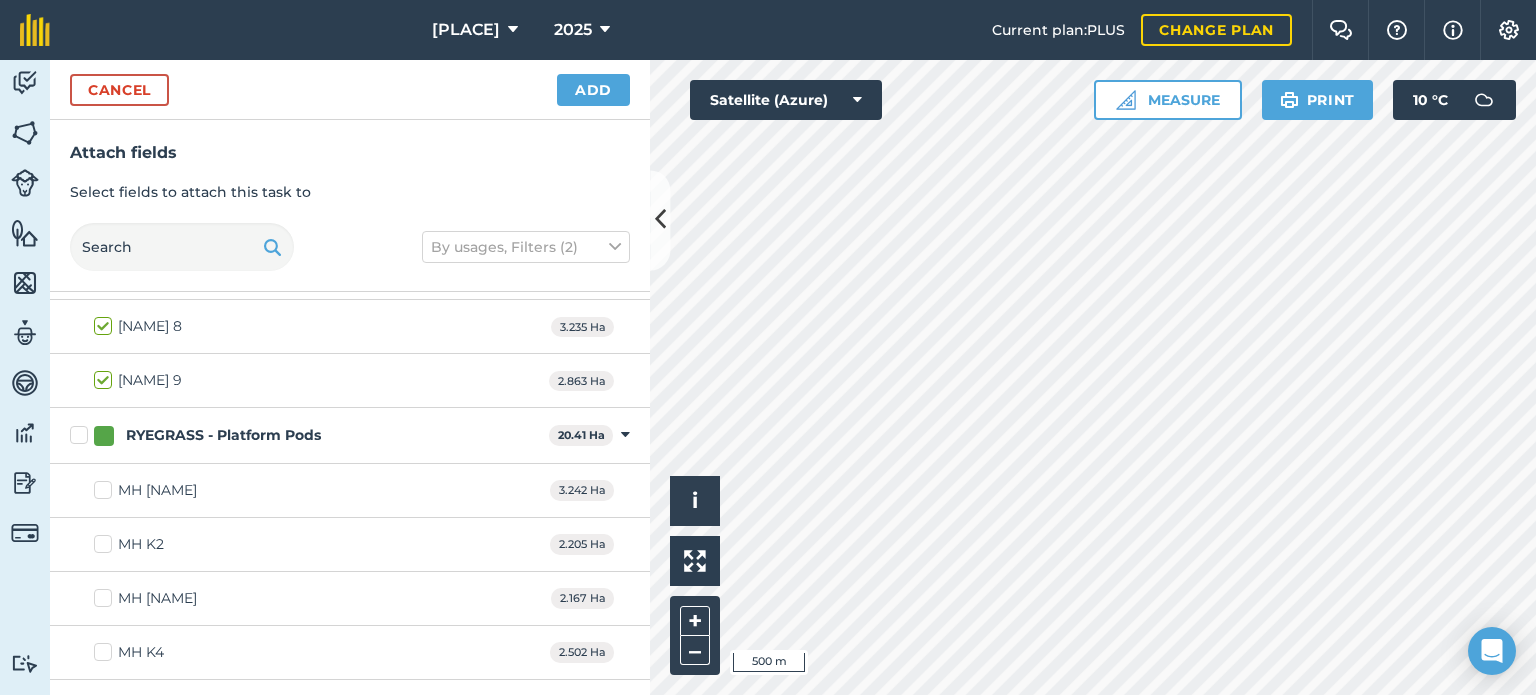 click on "RYEGRASS - Platform Pods" at bounding box center [305, 435] 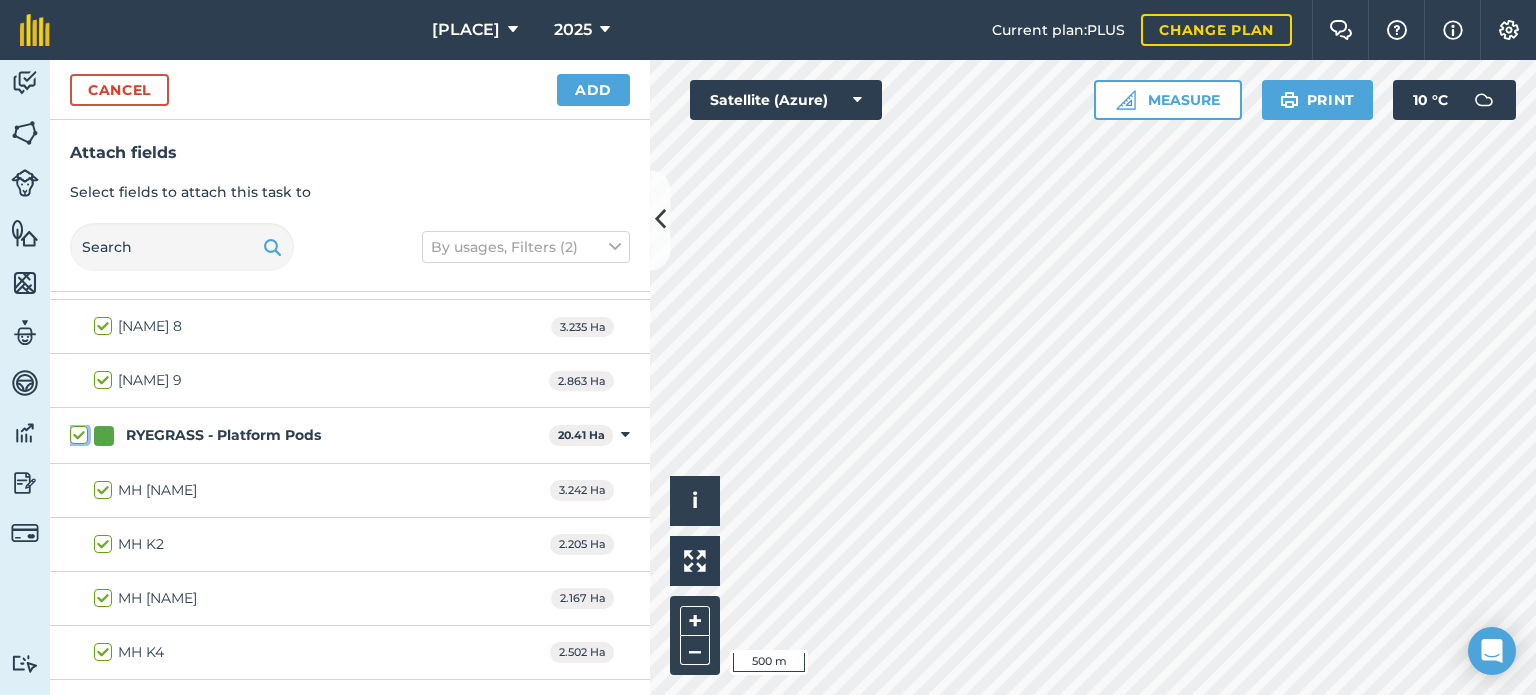 checkbox on "true" 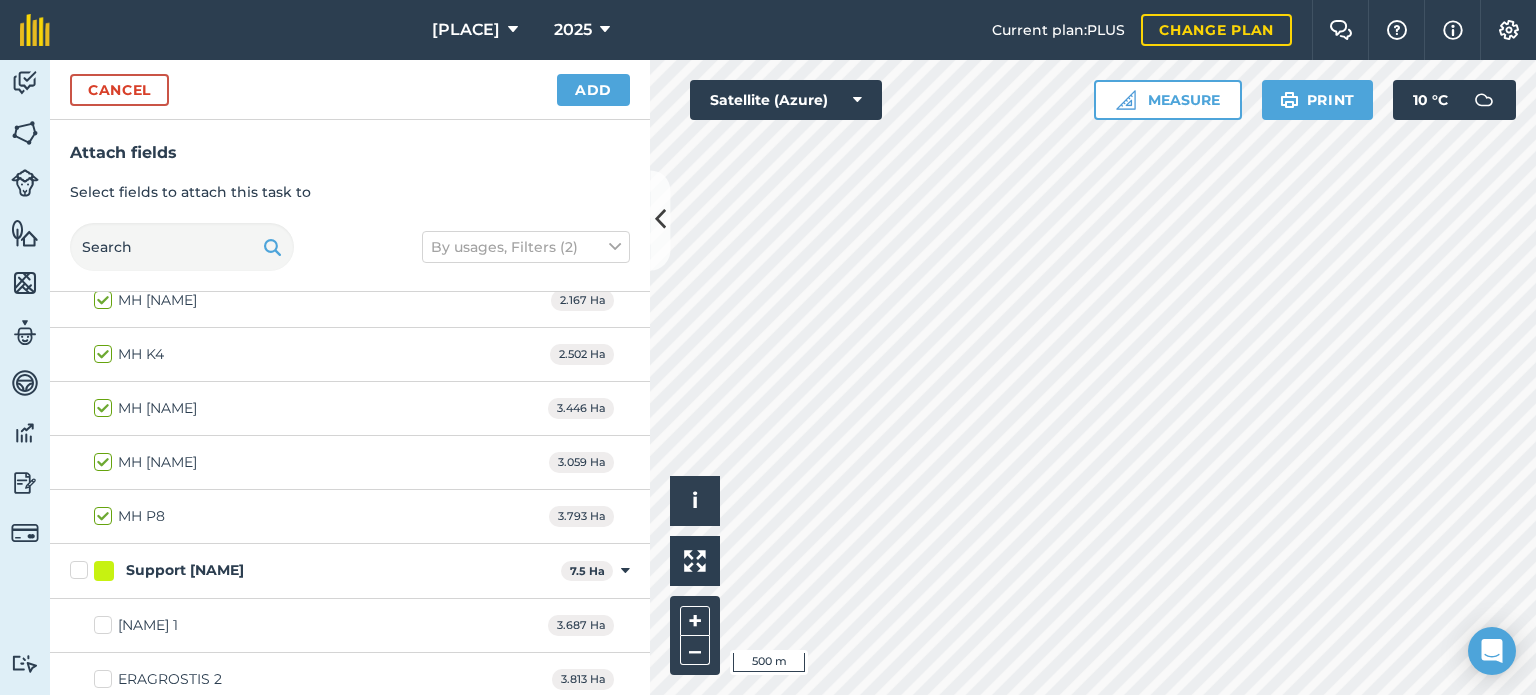 scroll, scrollTop: 1436, scrollLeft: 0, axis: vertical 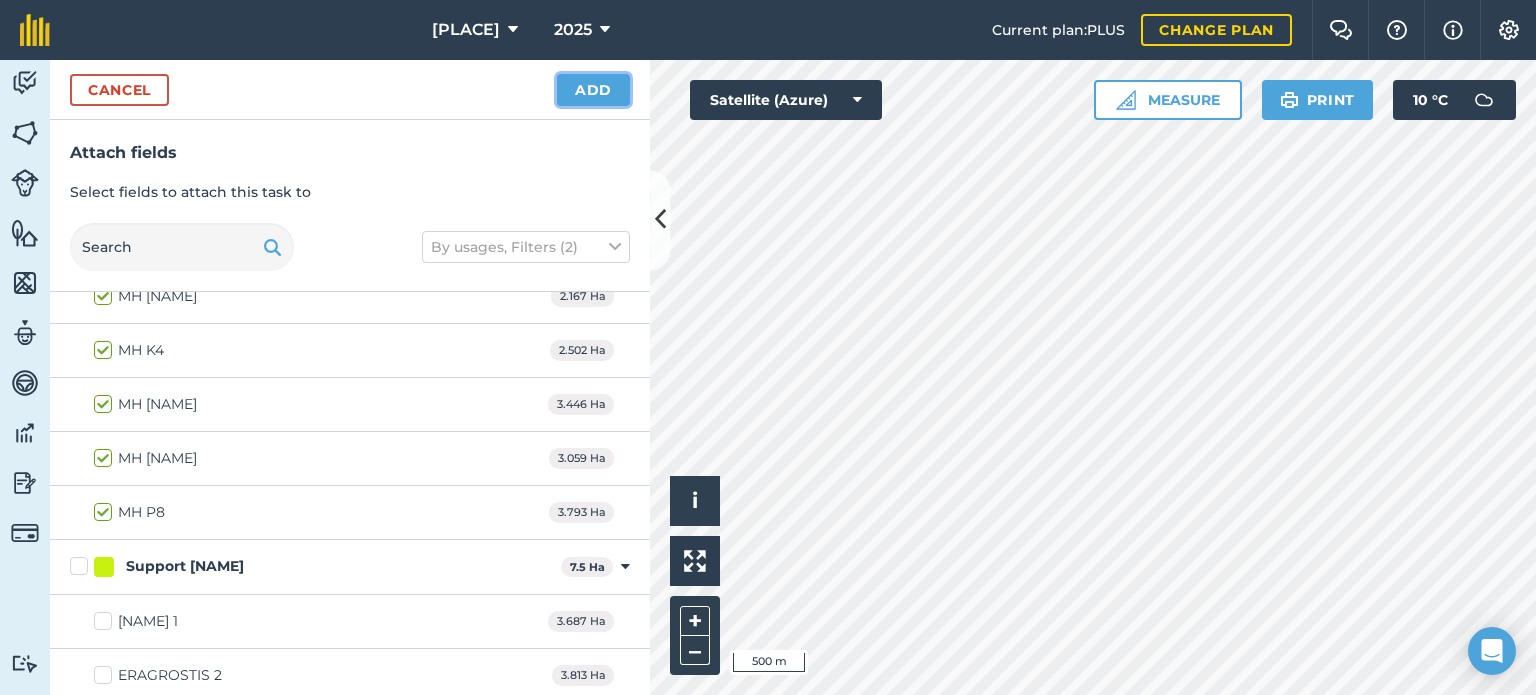 click on "Add" at bounding box center (593, 90) 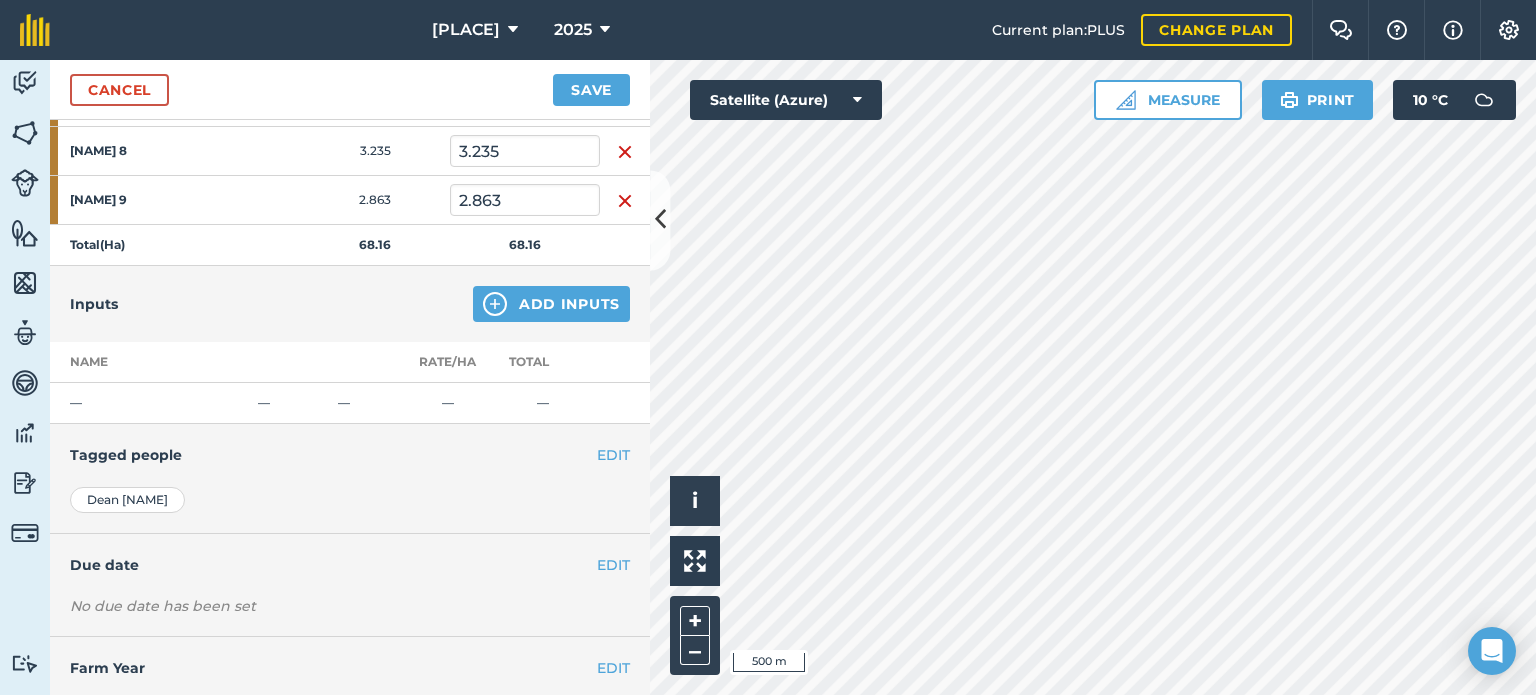 scroll, scrollTop: 1404, scrollLeft: 0, axis: vertical 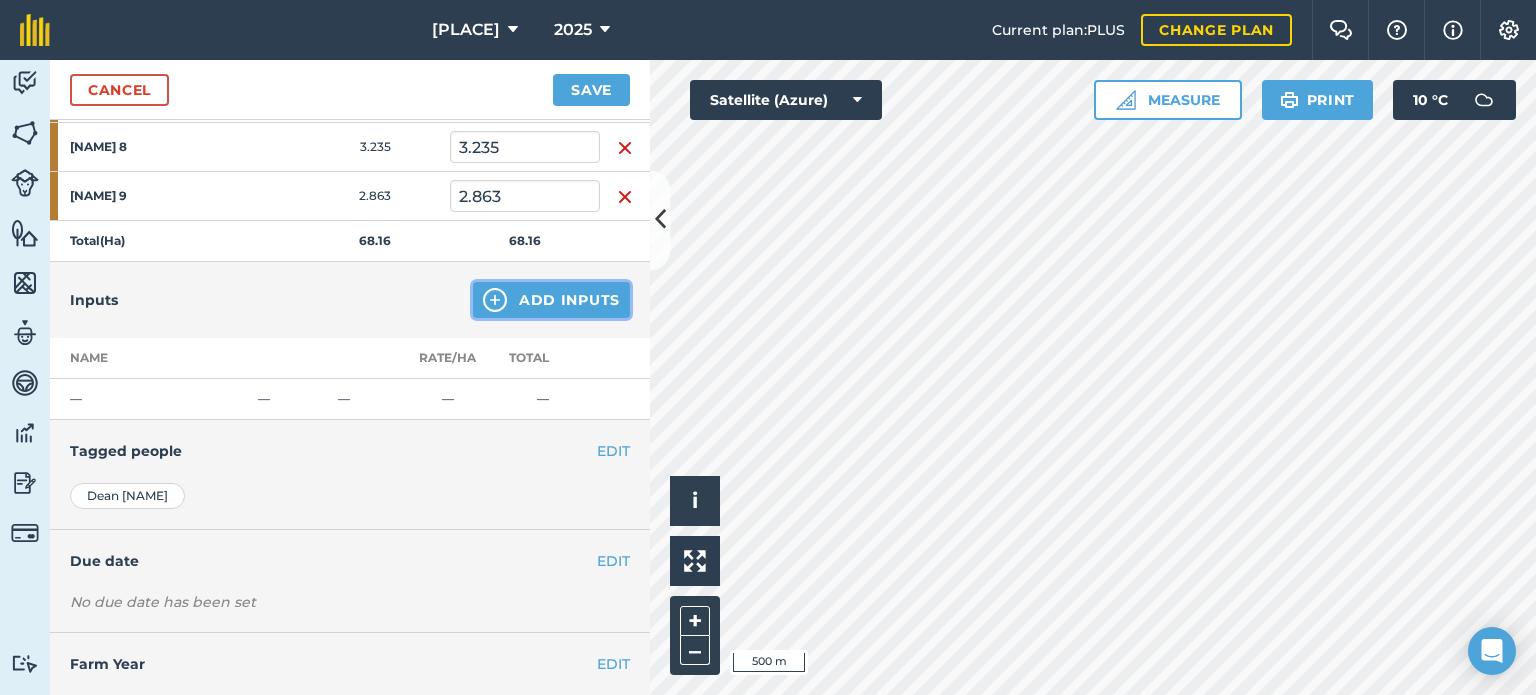 click on "Add Inputs" at bounding box center (551, 300) 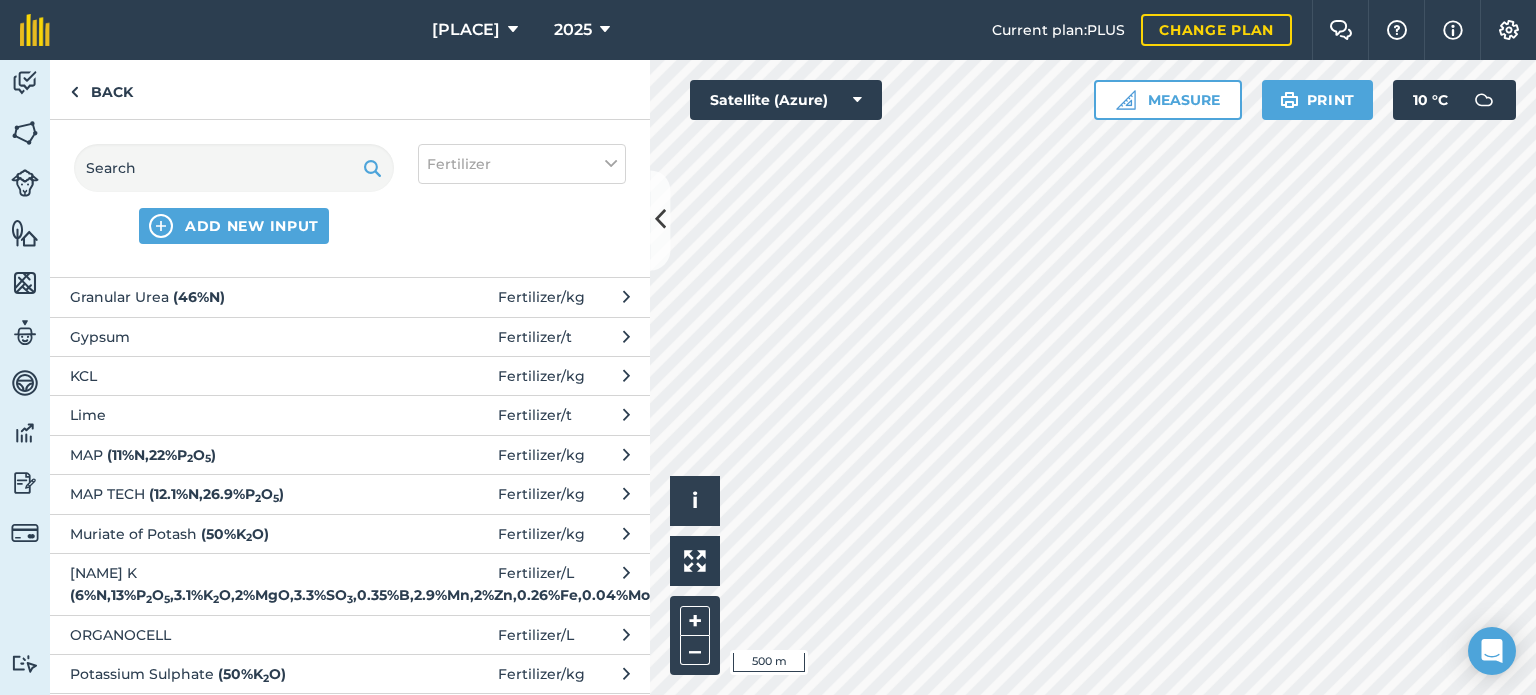 scroll, scrollTop: 171, scrollLeft: 0, axis: vertical 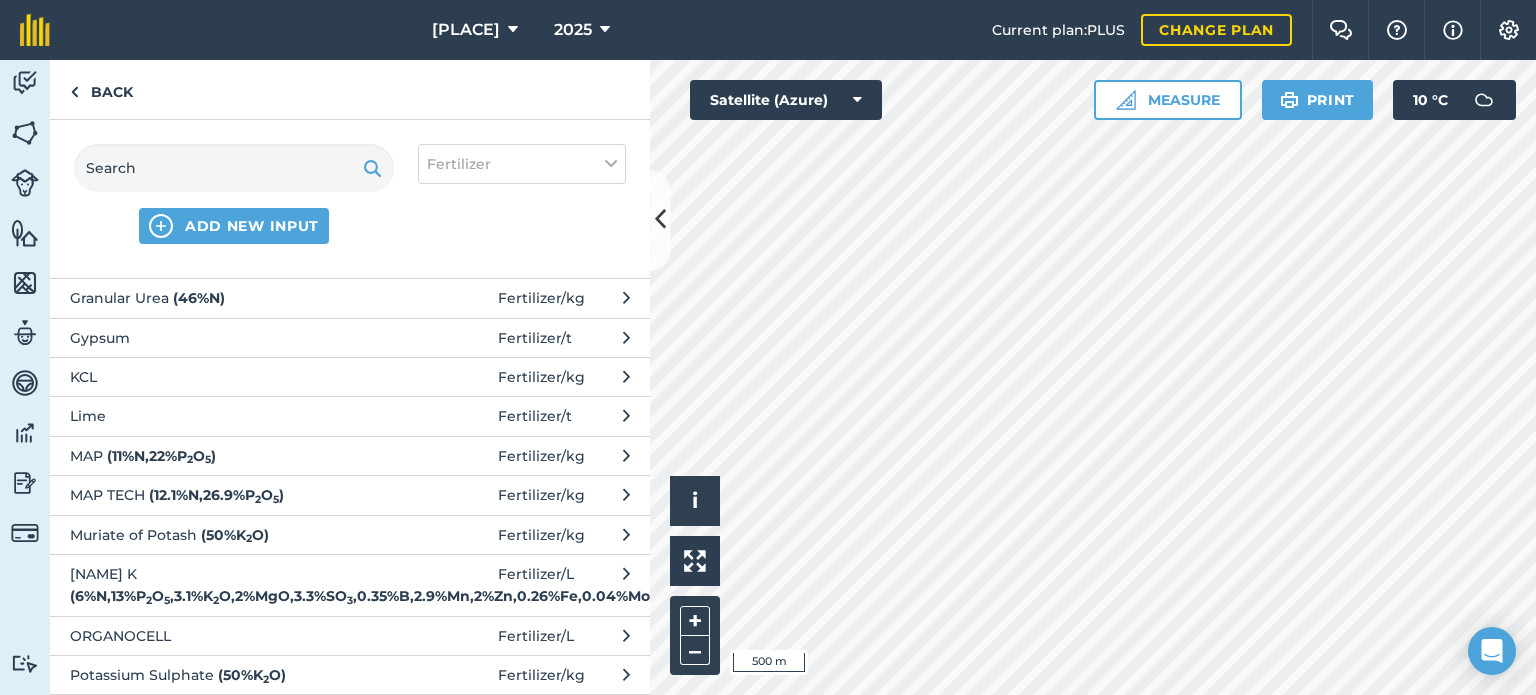 click at bounding box center [451, 535] 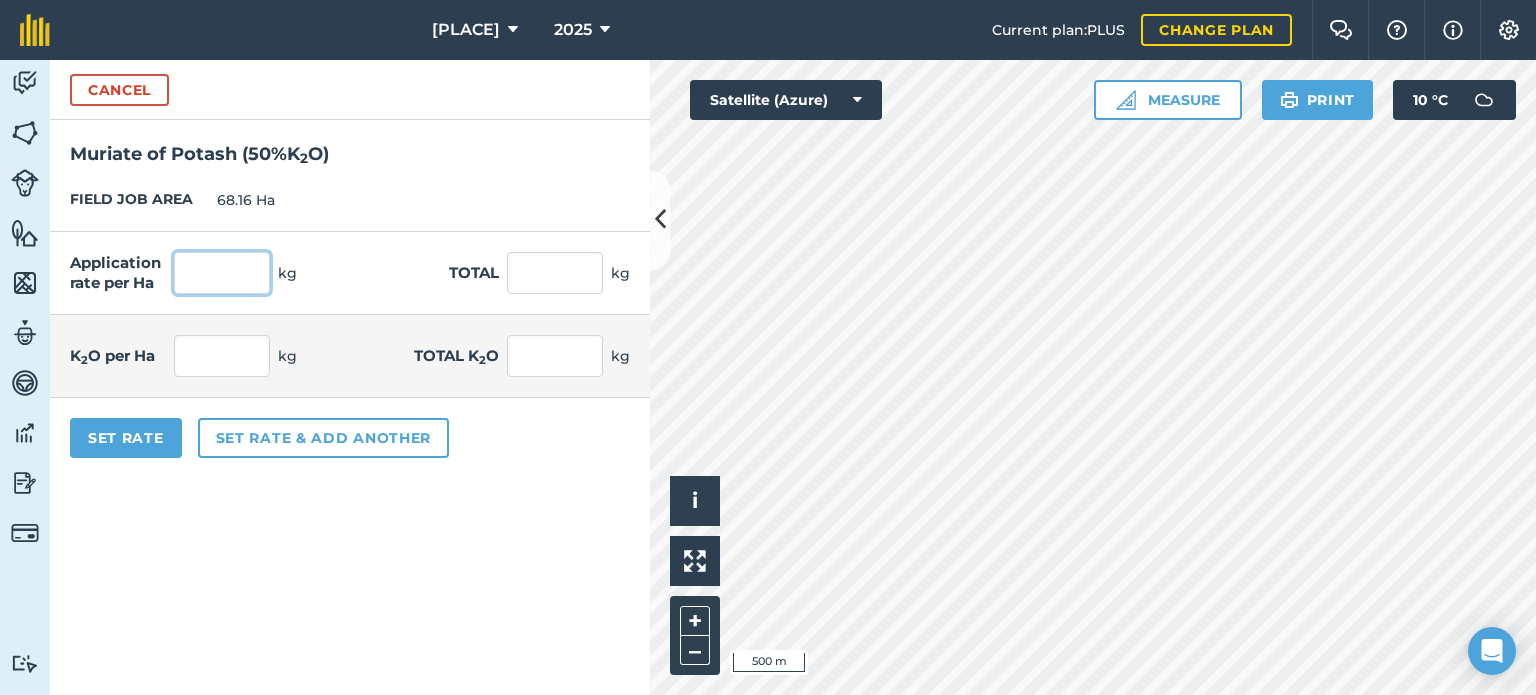 click at bounding box center [222, 273] 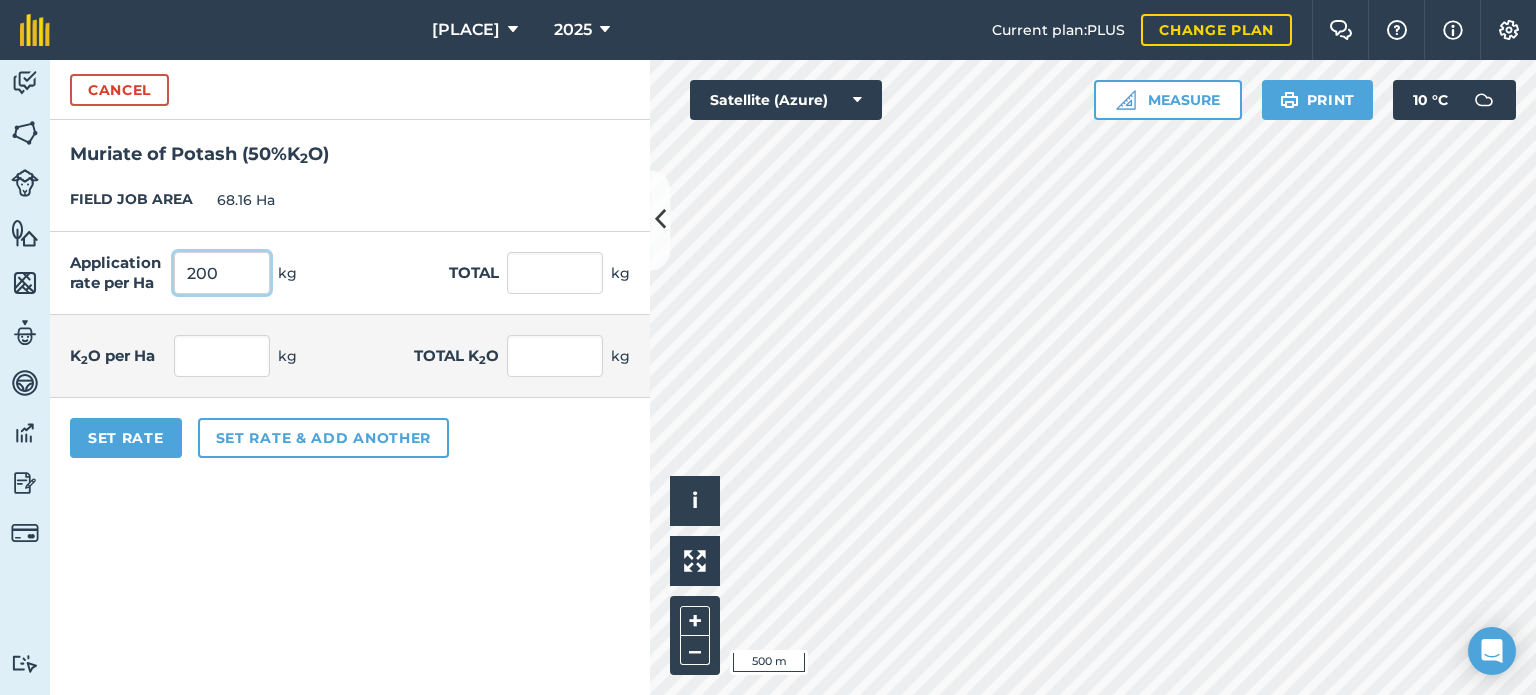 type on "200" 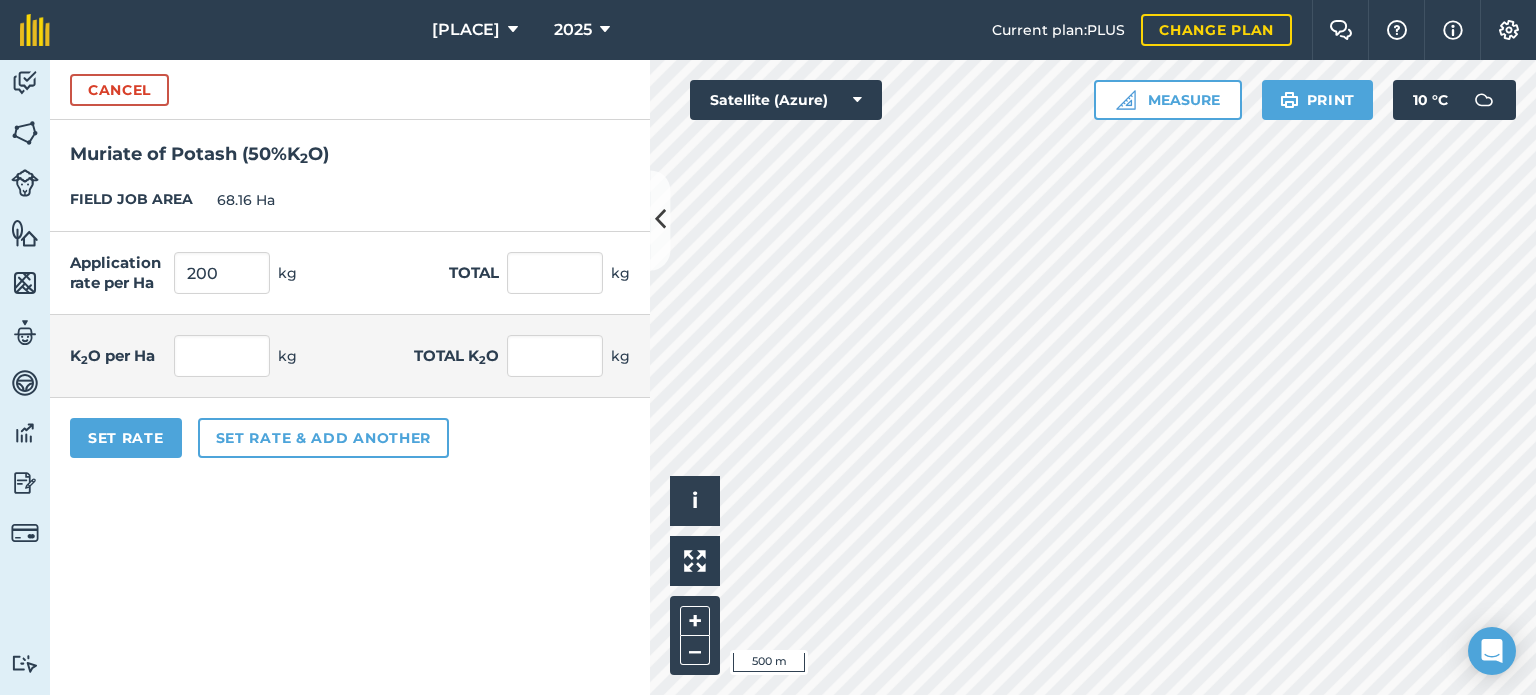 type on "13,632" 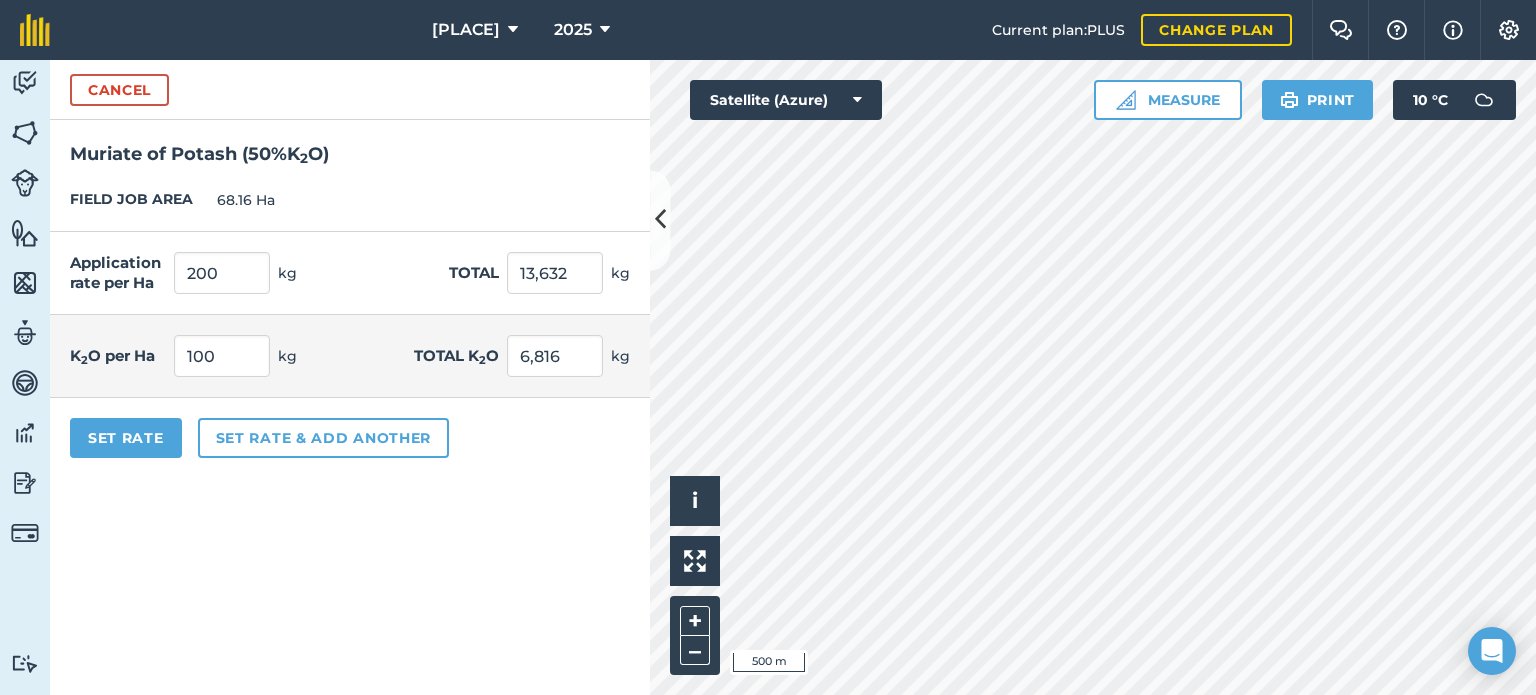 click on "Cancel Muriate of Potash ( 50 % K 2 O ) FIELD JOB AREA 68.16 Ha Application rate per Ha 200 kg Total 13,632 kg K 2 O per Ha 100 kg Total K 2 O 6,816 kg Set Rate Set rate & add another" at bounding box center (350, 377) 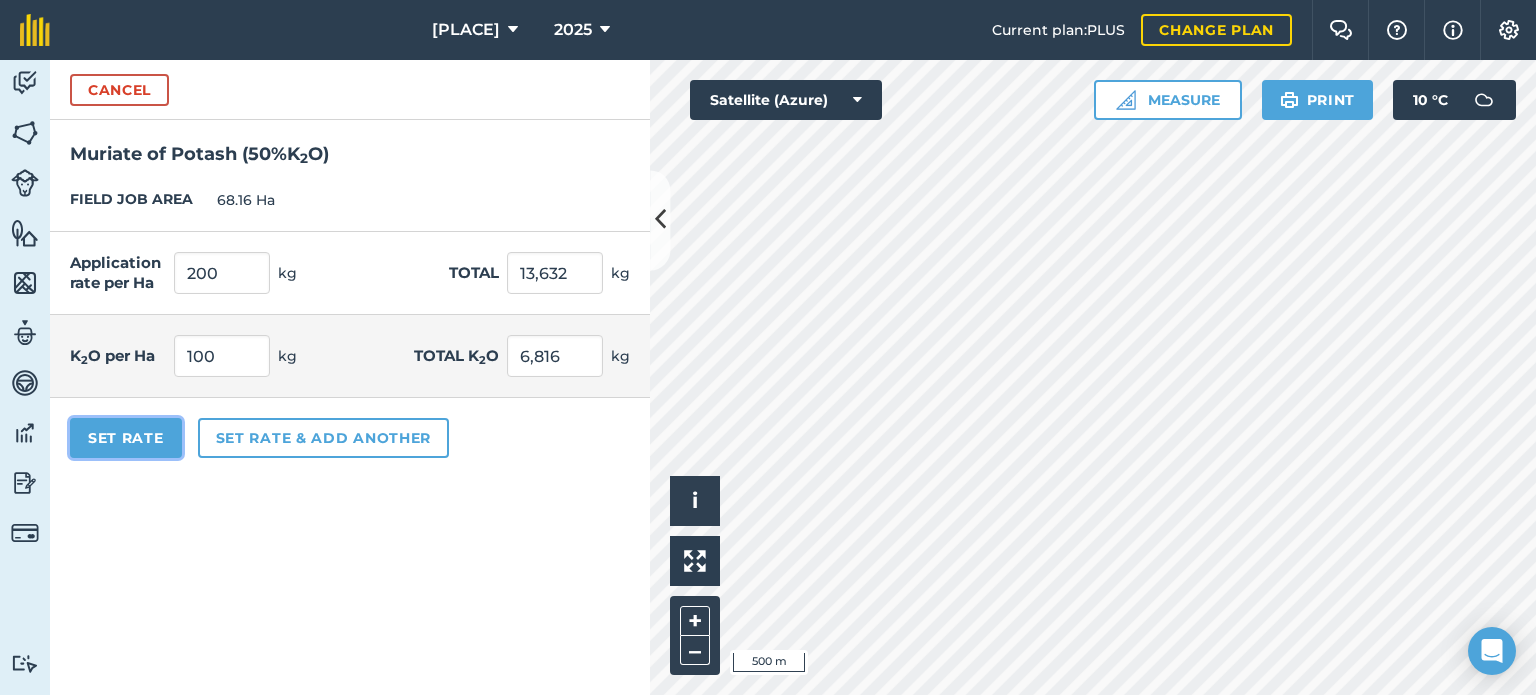 click on "Set Rate" at bounding box center [126, 438] 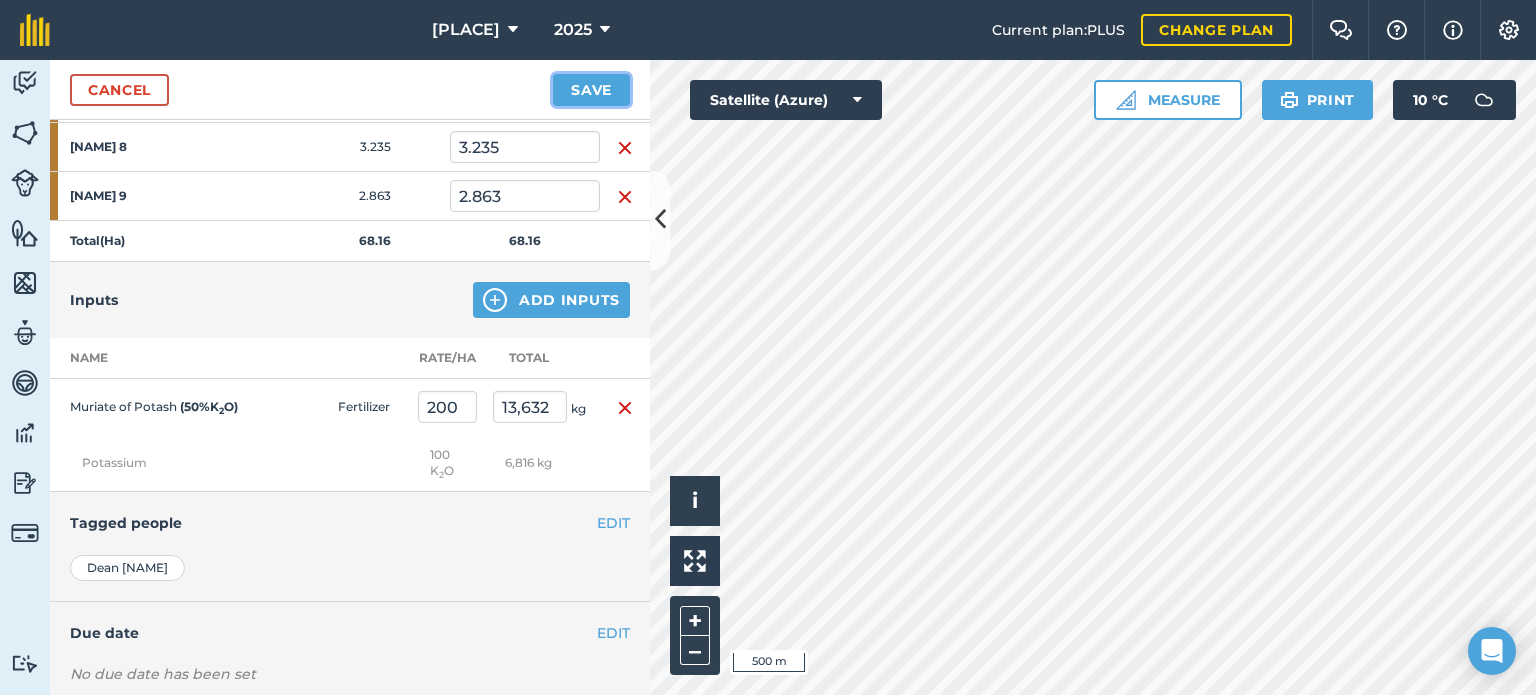 click on "Save" at bounding box center (591, 90) 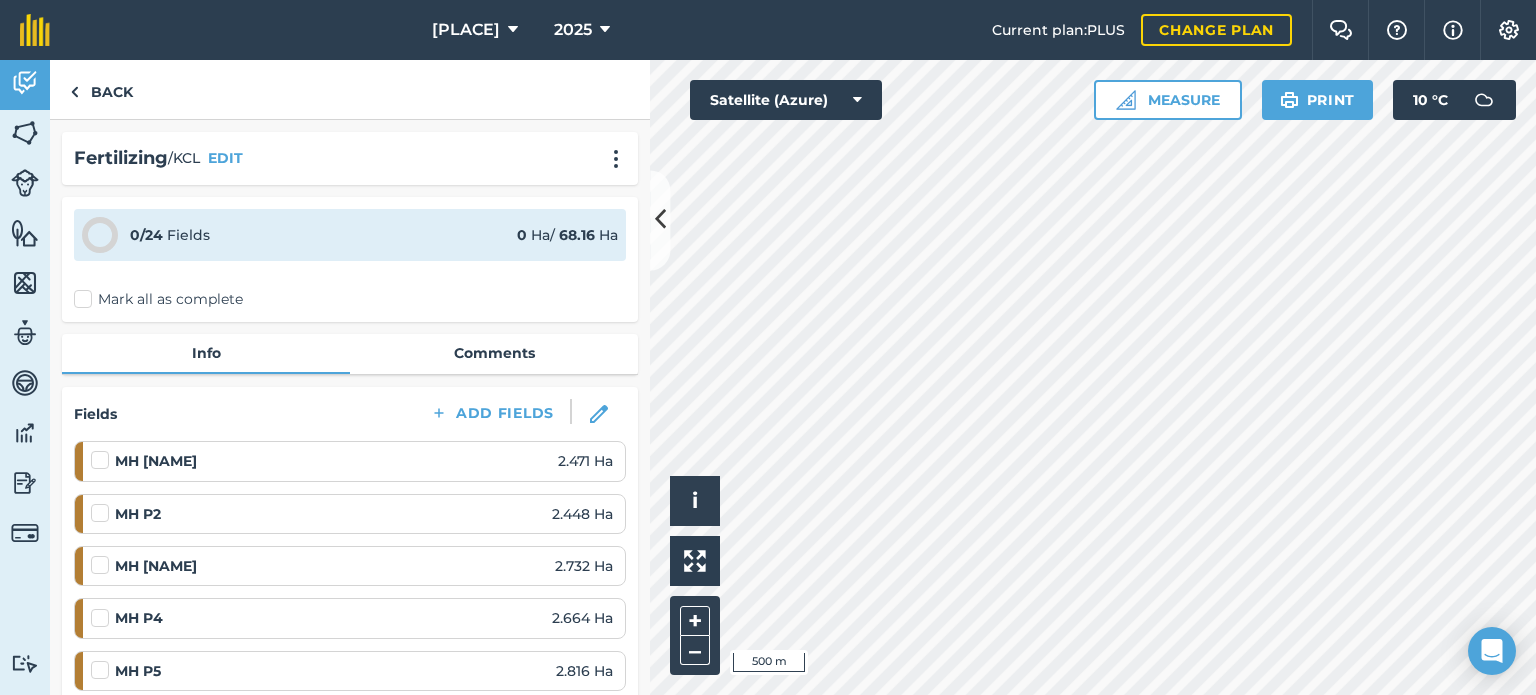 click on "Mark all as complete" at bounding box center [158, 299] 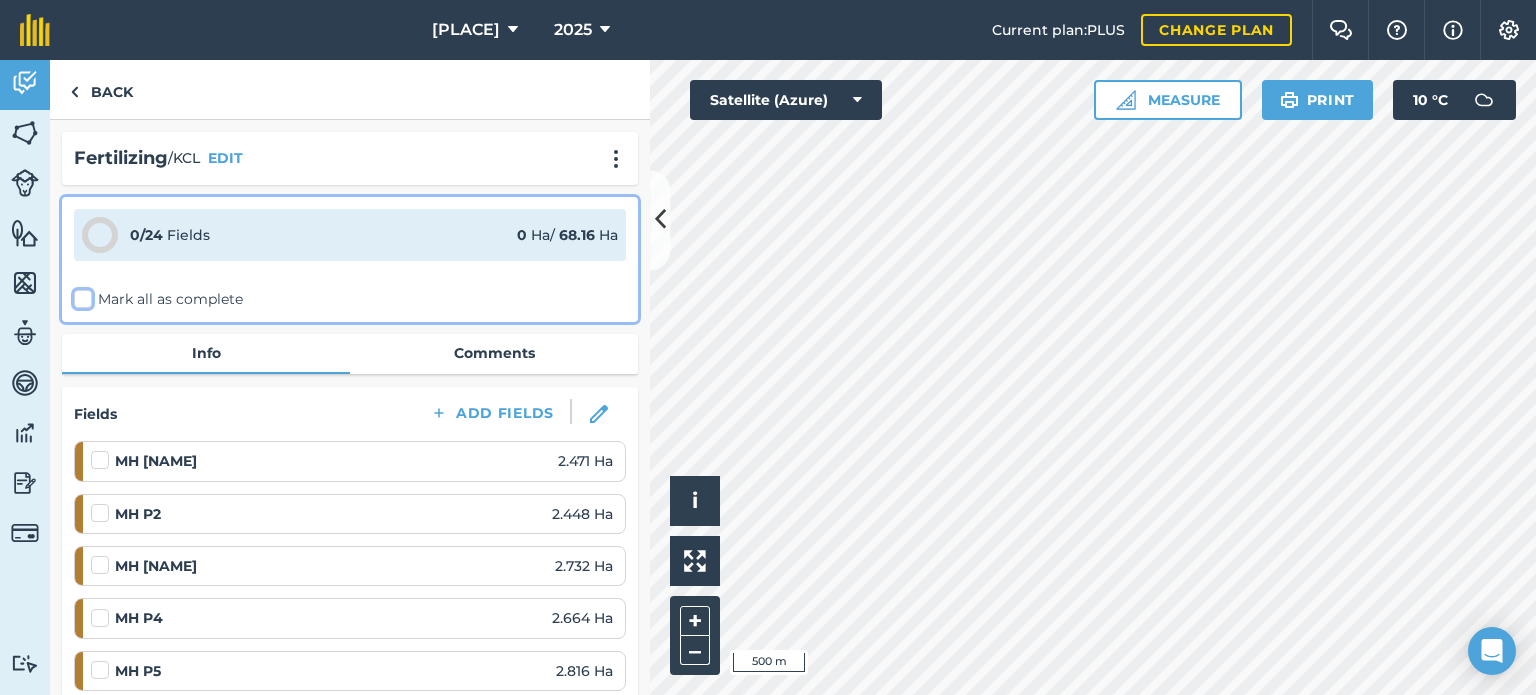 click on "Mark all as complete" at bounding box center [80, 295] 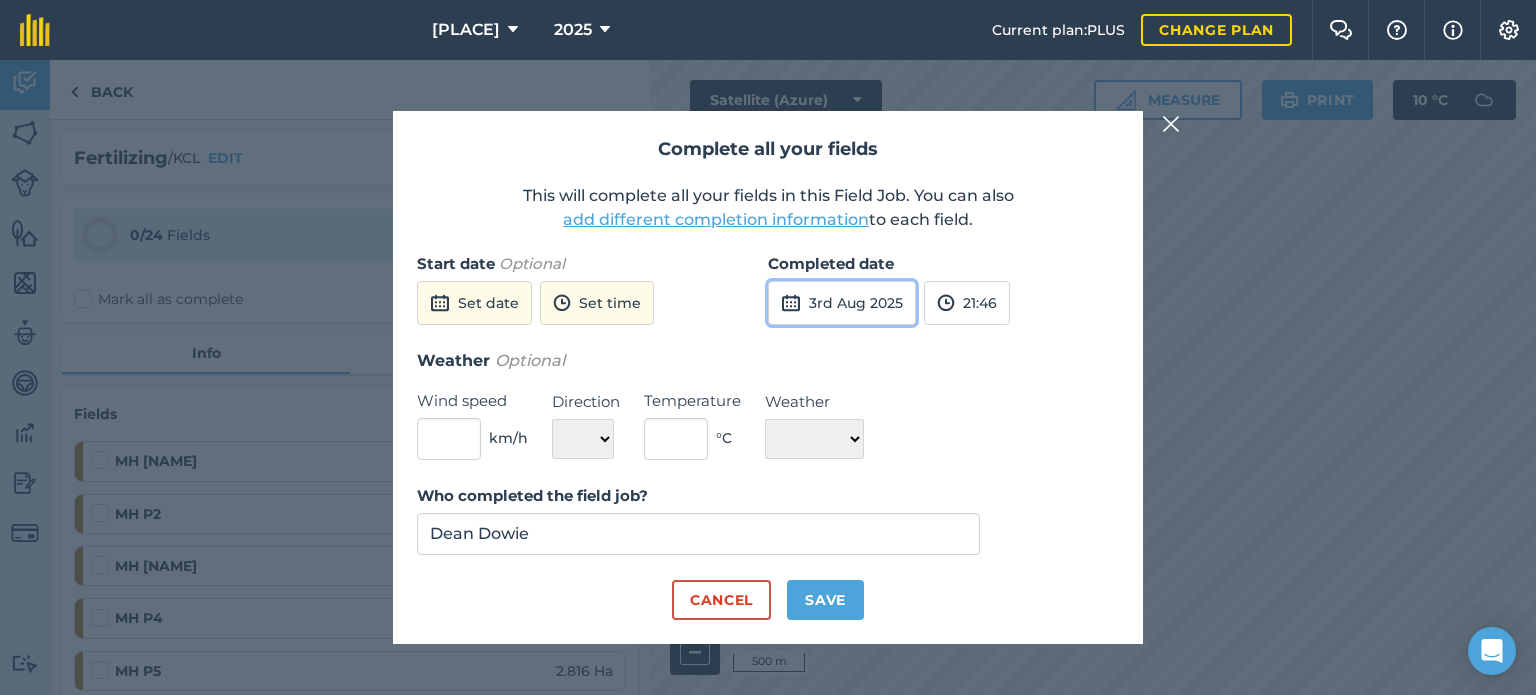 click on "3rd Aug 2025" at bounding box center [842, 303] 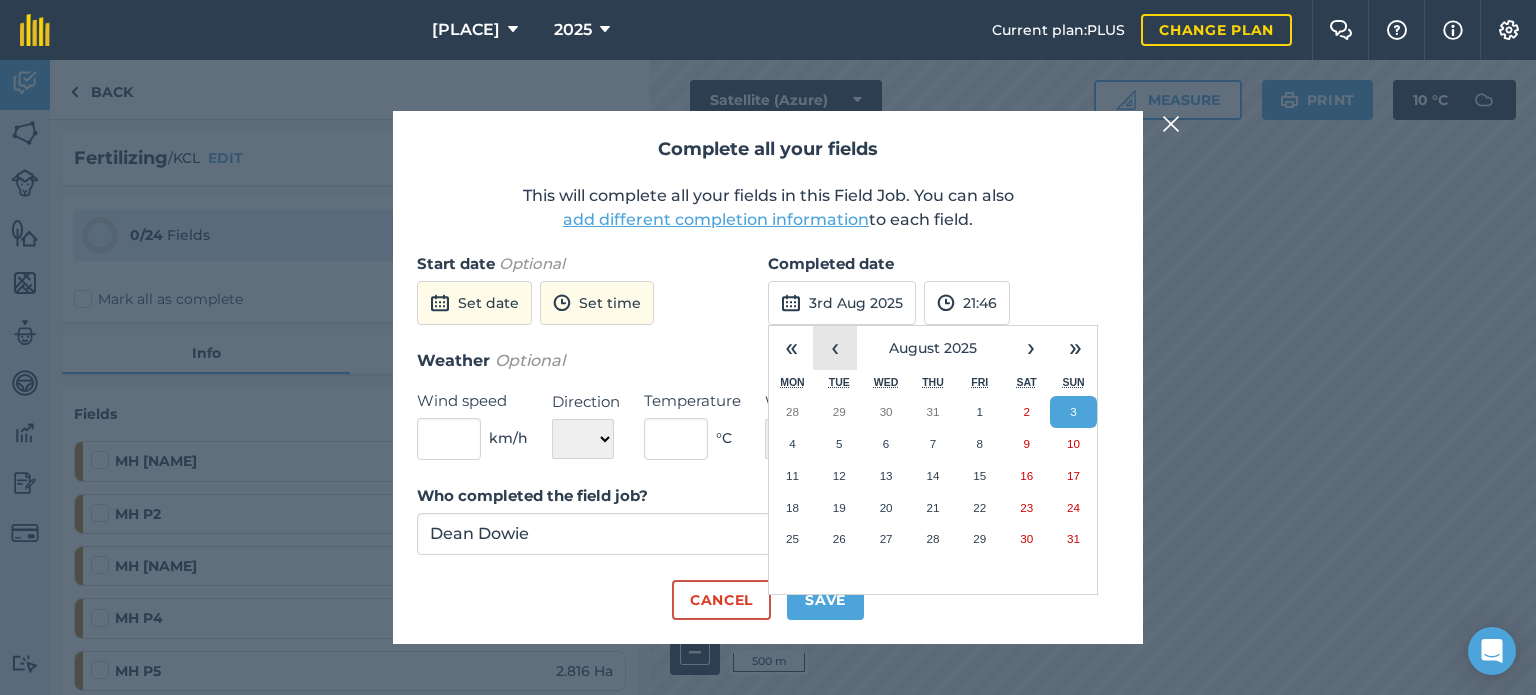 click on "‹" at bounding box center (835, 348) 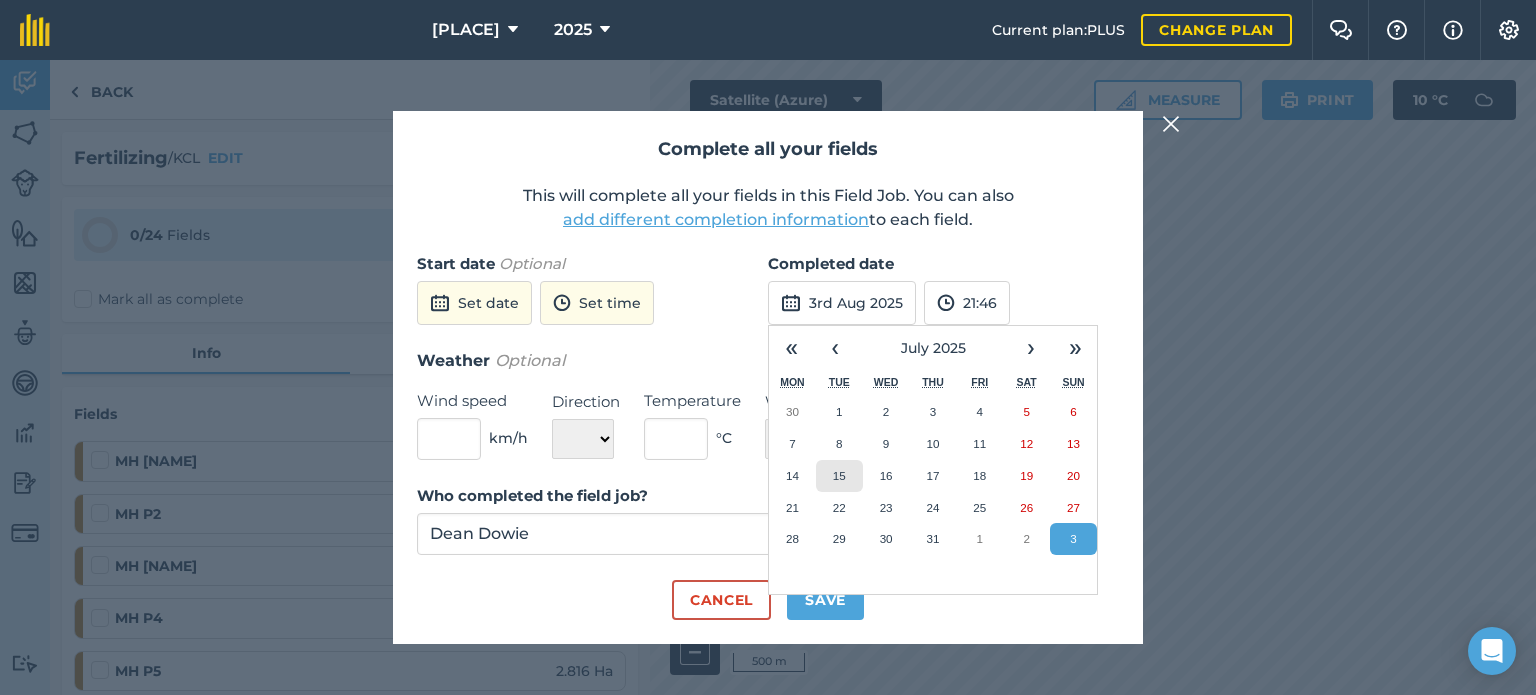 click on "15" at bounding box center [839, 476] 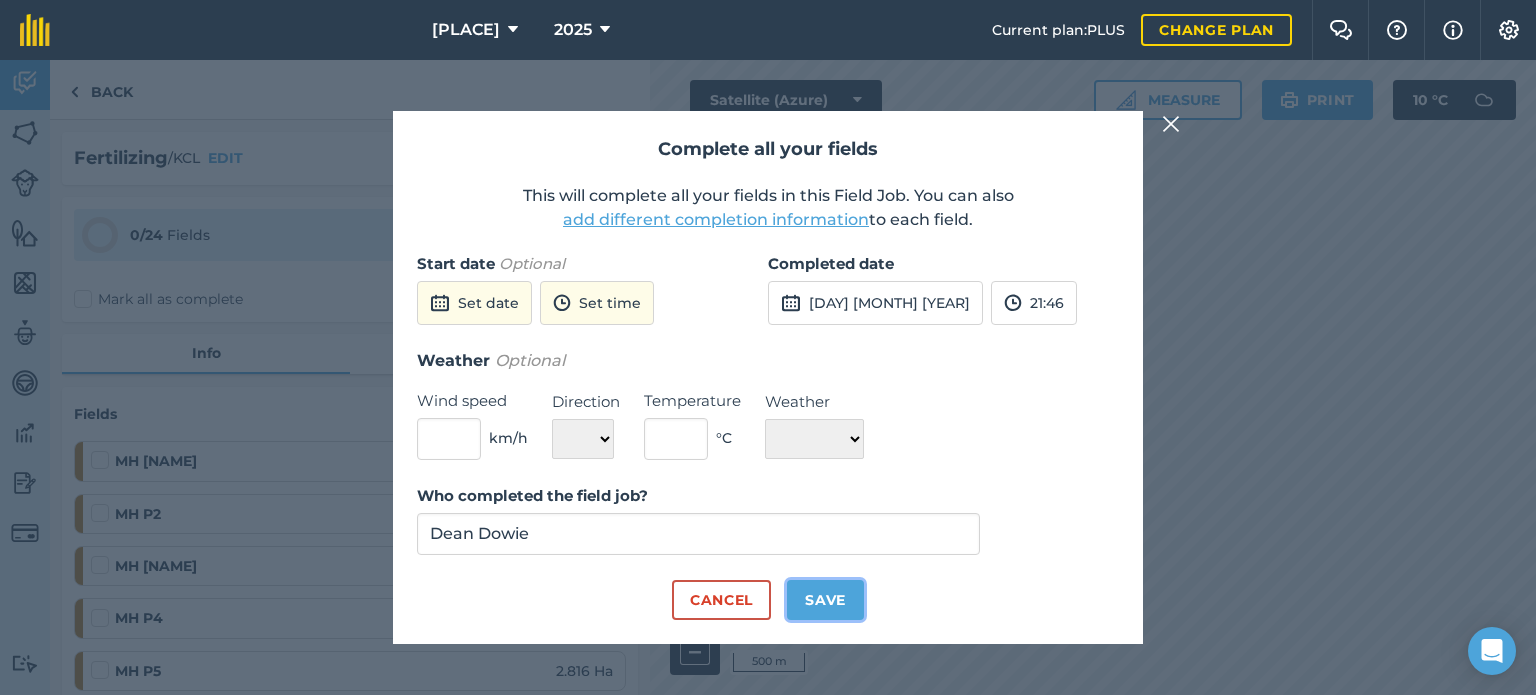 click on "Save" at bounding box center (825, 600) 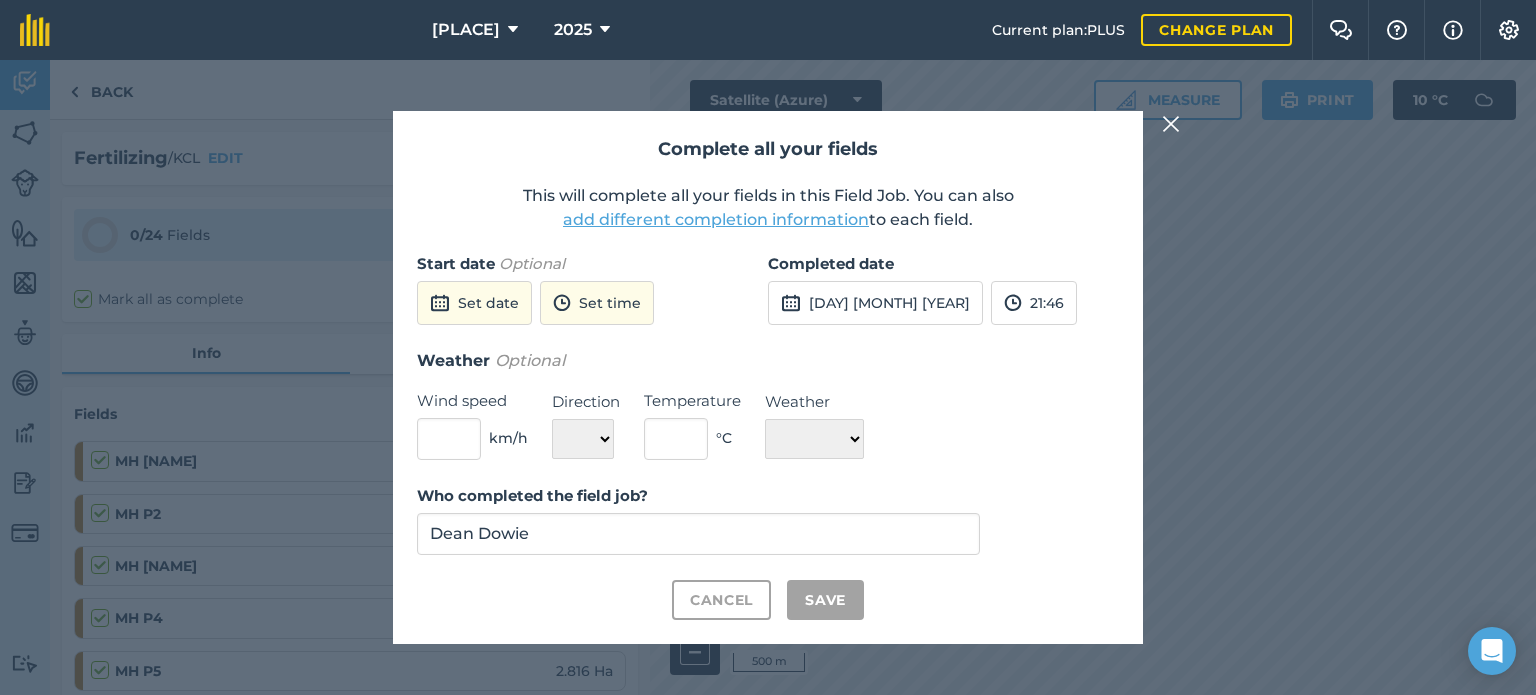 checkbox on "true" 